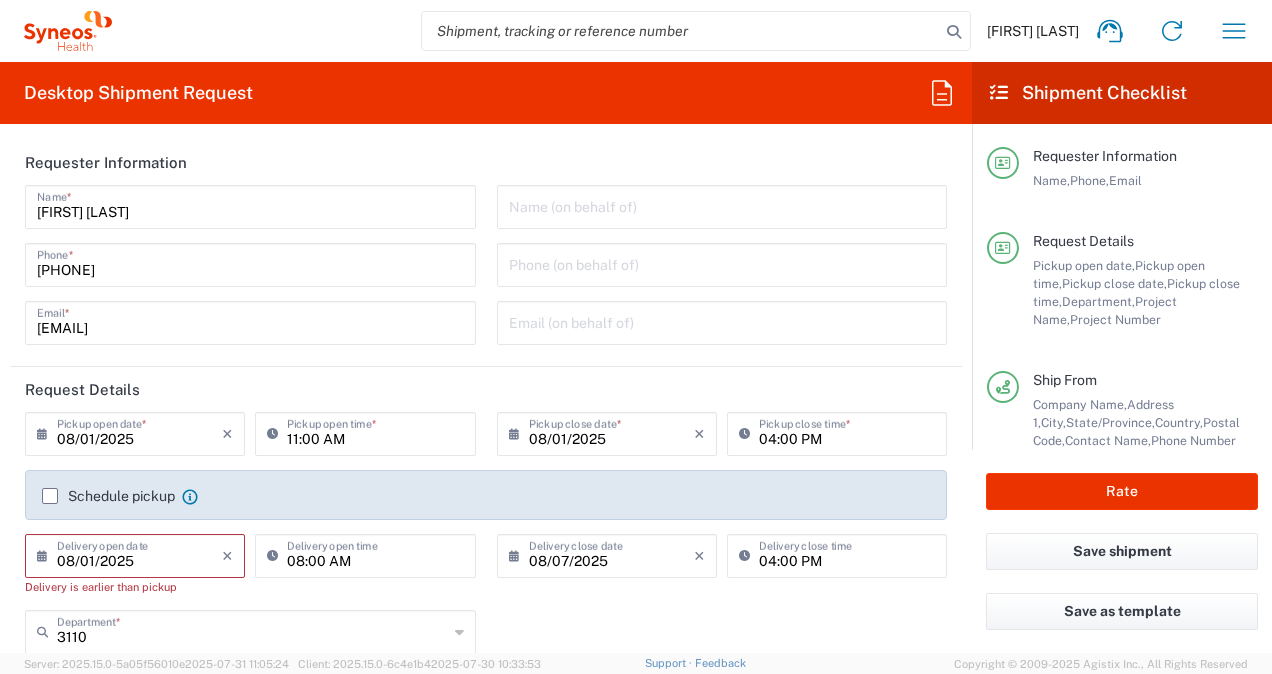 scroll, scrollTop: 0, scrollLeft: 0, axis: both 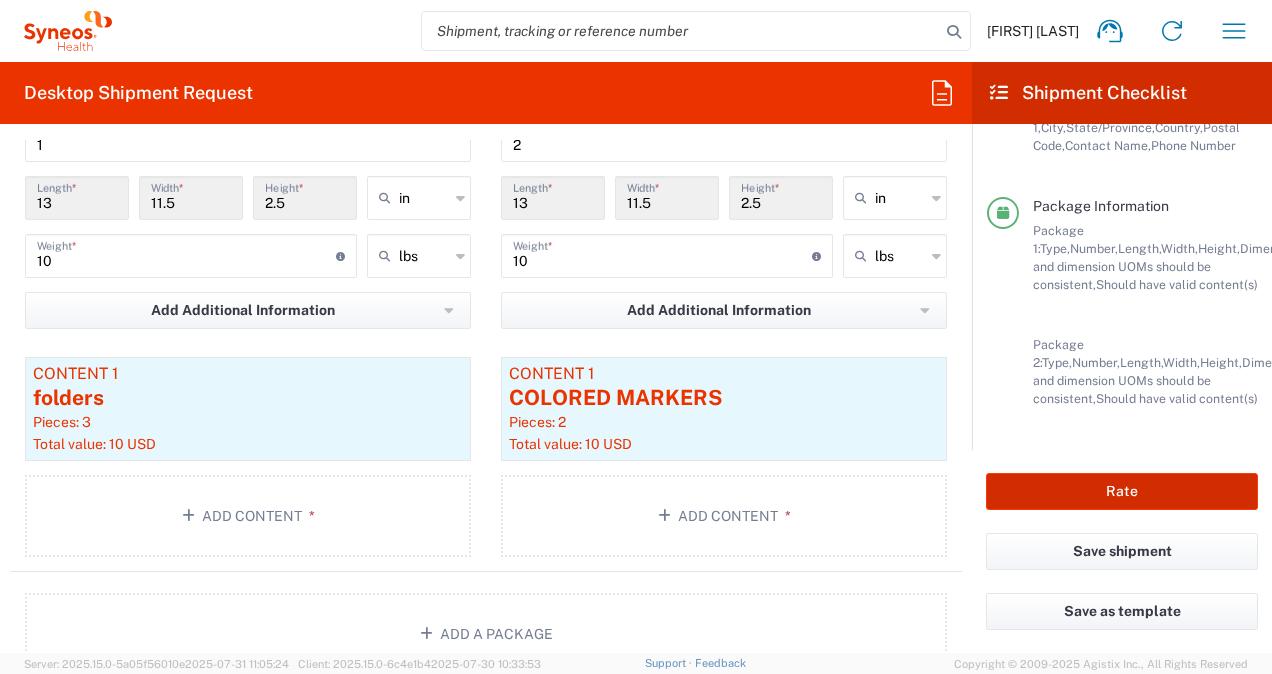 click on "Rate" 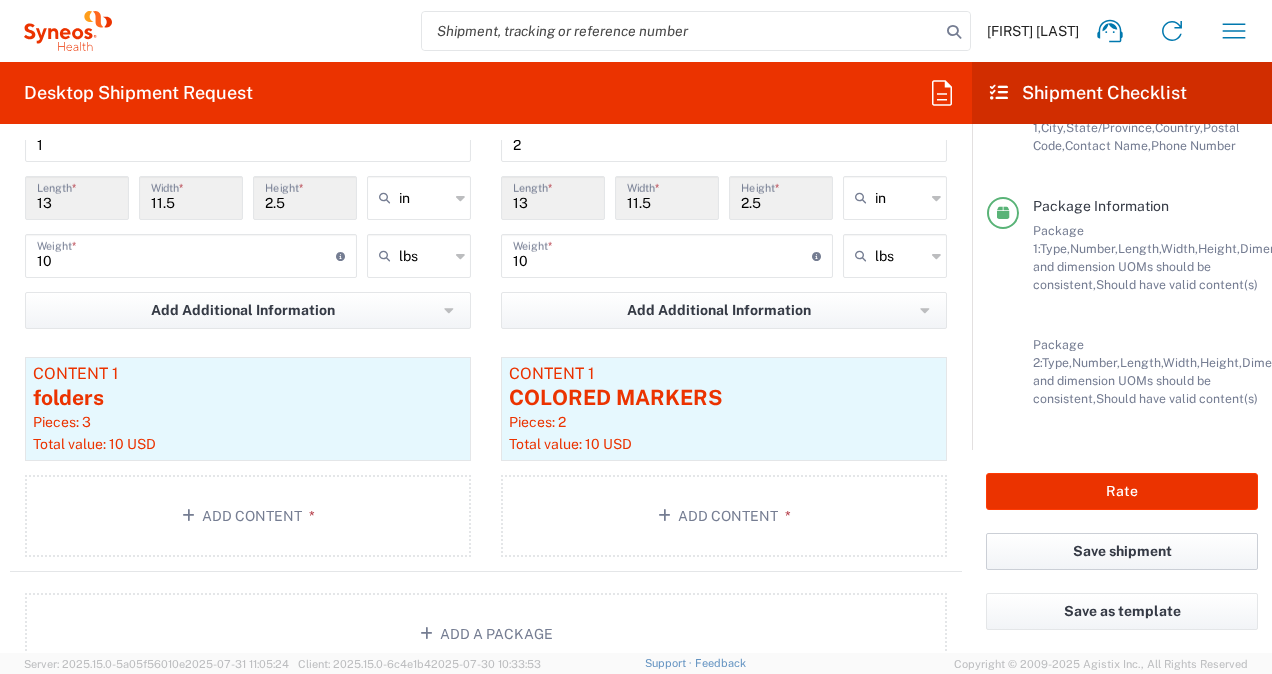 click on "Save shipment" 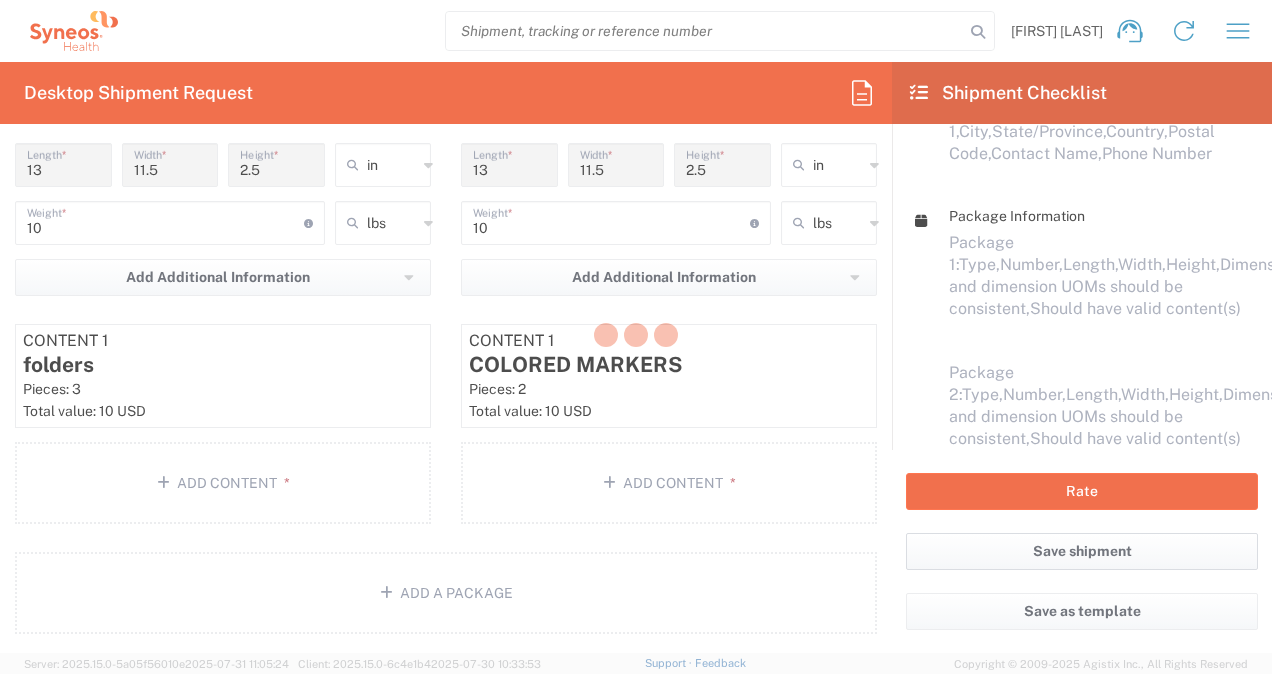 scroll, scrollTop: 482, scrollLeft: 0, axis: vertical 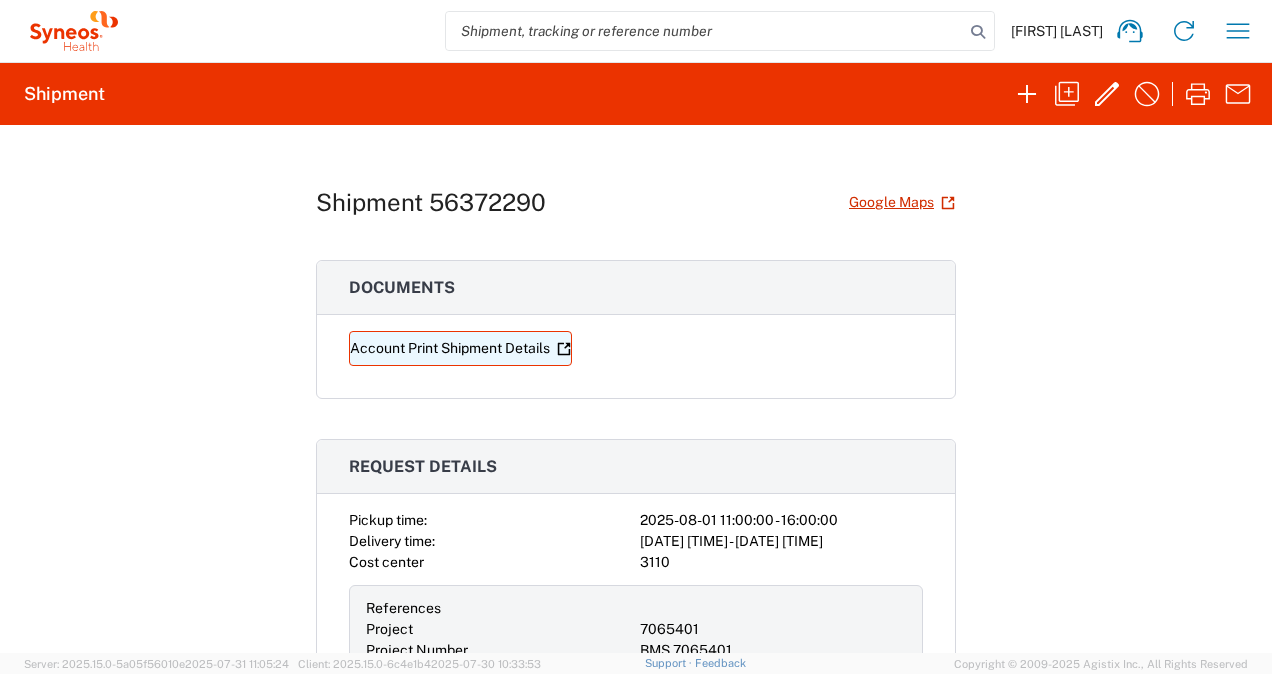 click on "Account Print Shipment Details" 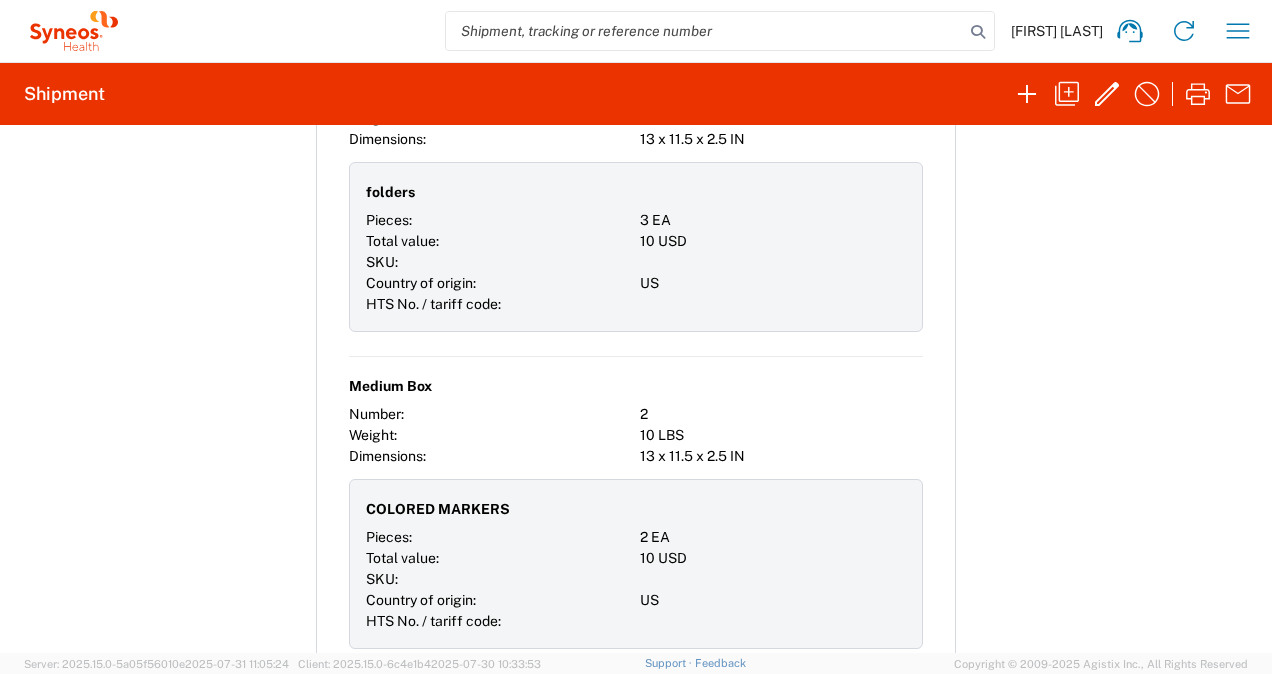 scroll, scrollTop: 1380, scrollLeft: 0, axis: vertical 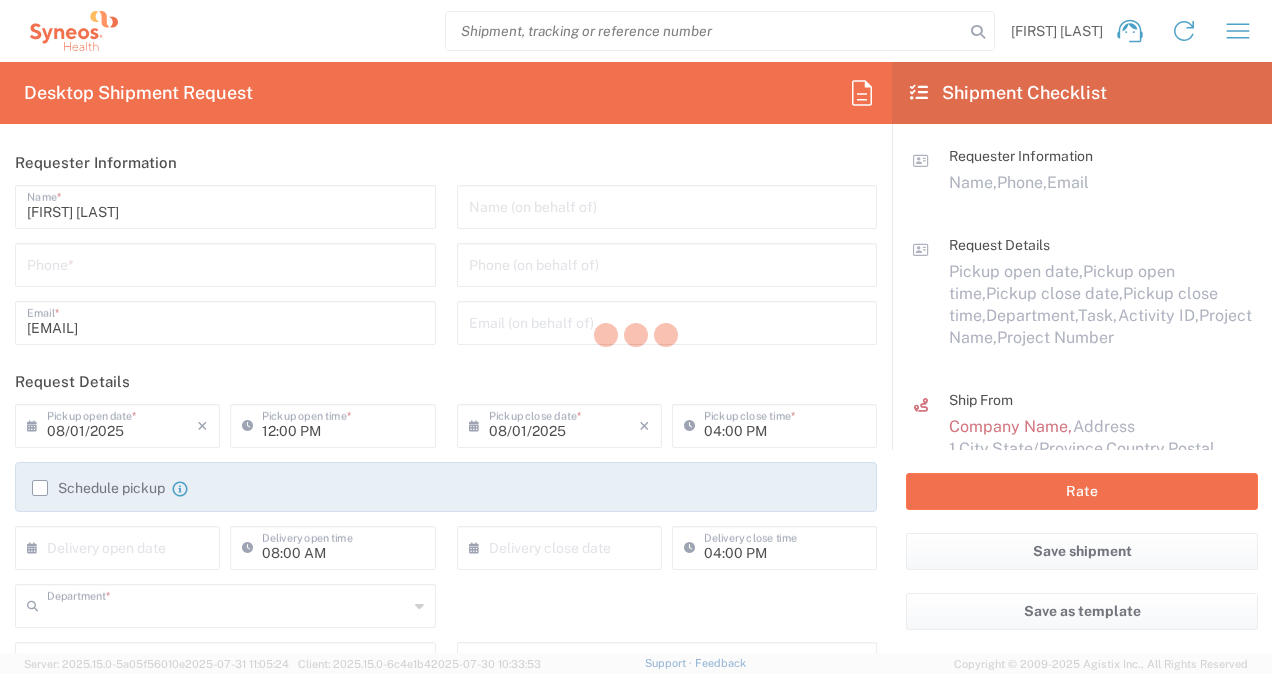 type on "3110" 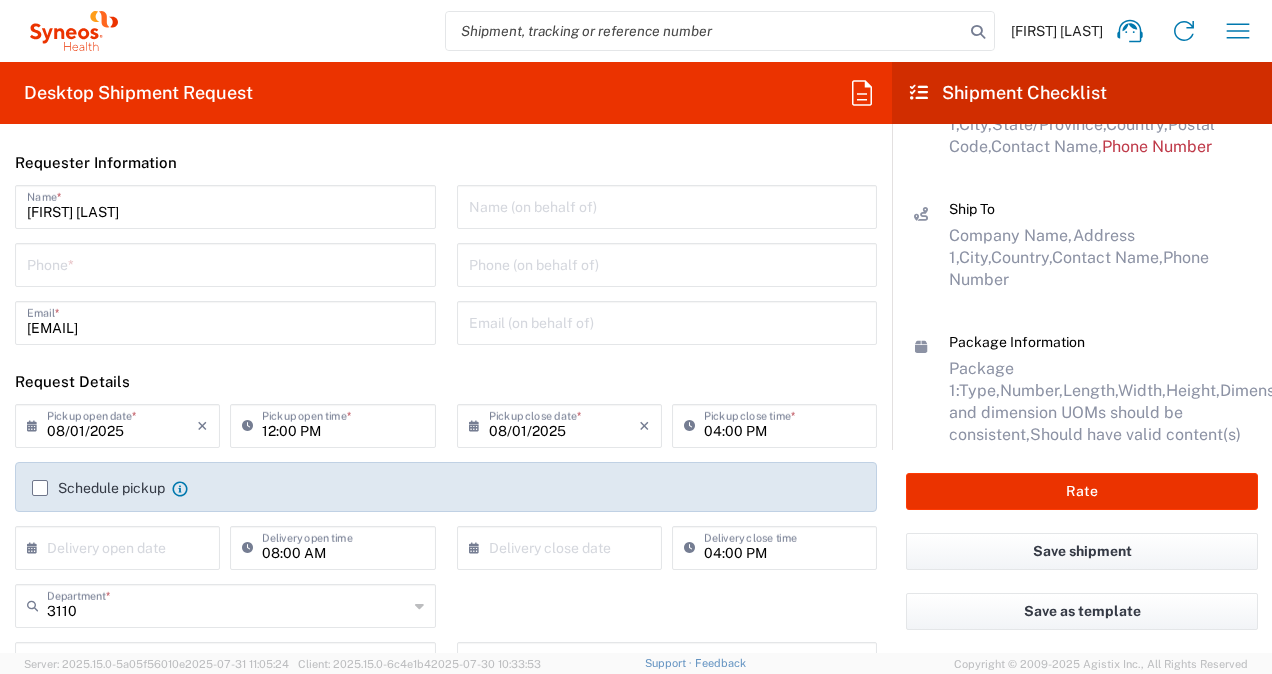scroll, scrollTop: 338, scrollLeft: 0, axis: vertical 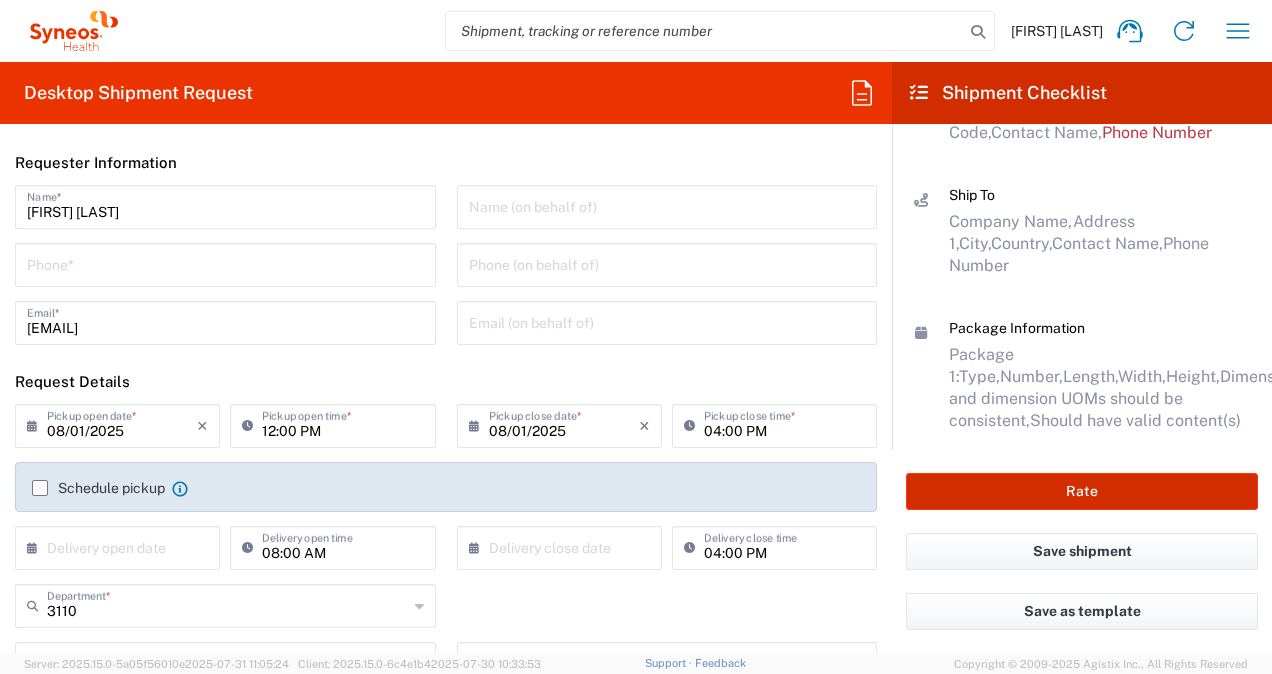click on "Rate" 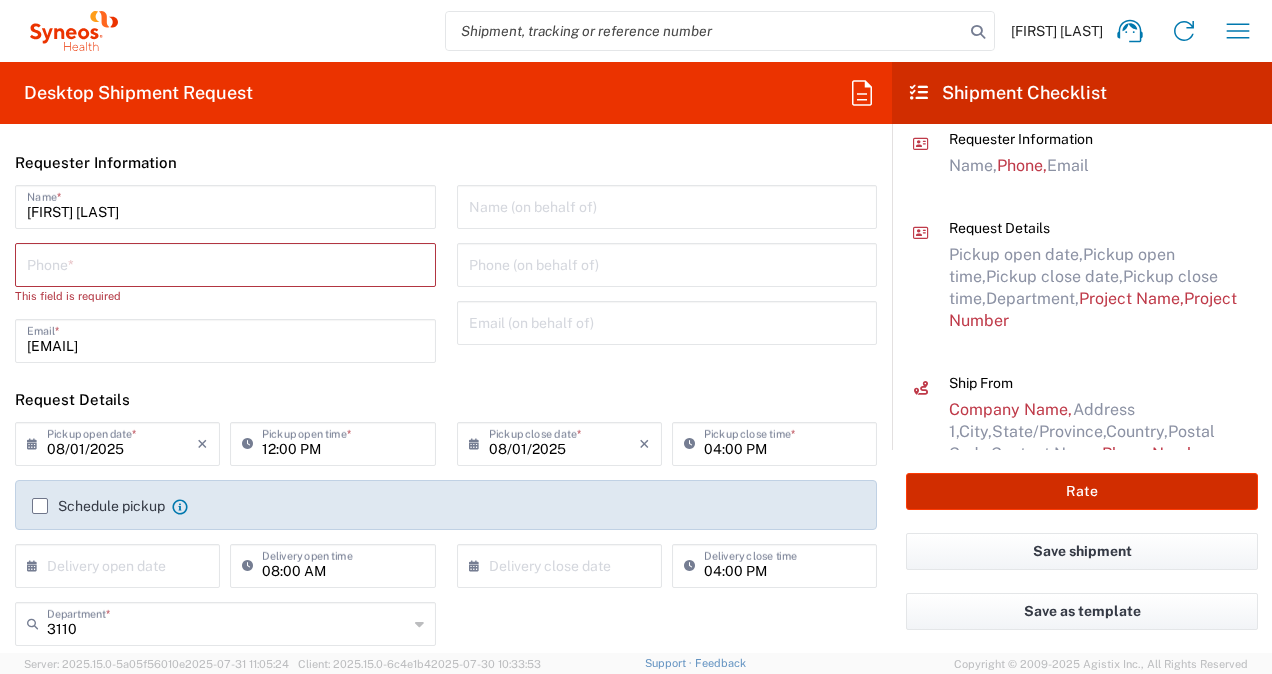 scroll, scrollTop: 0, scrollLeft: 0, axis: both 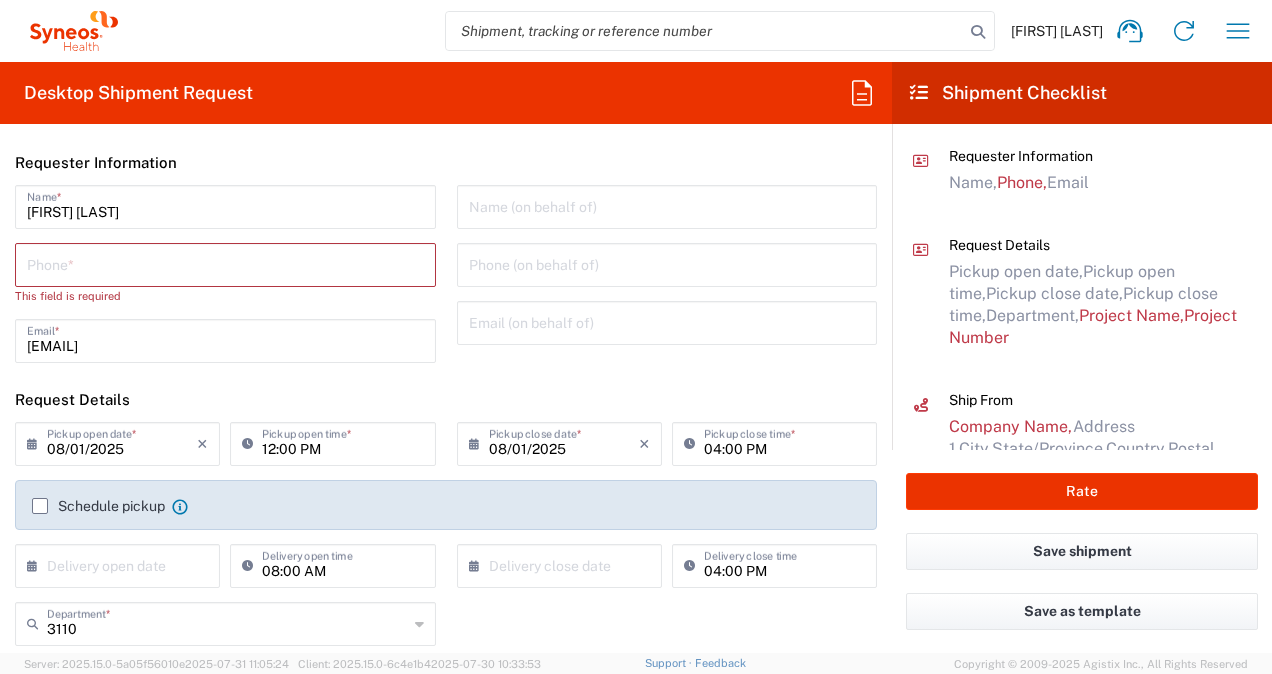 click at bounding box center [225, 263] 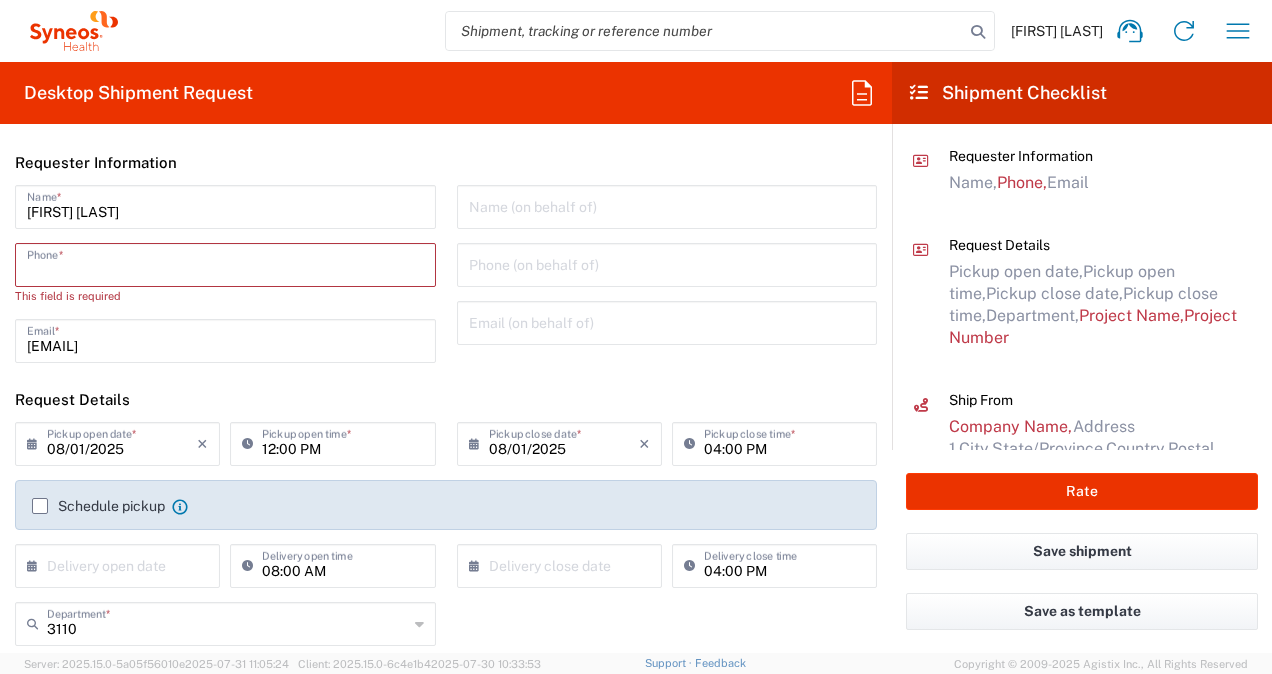 type on "[PHONE]" 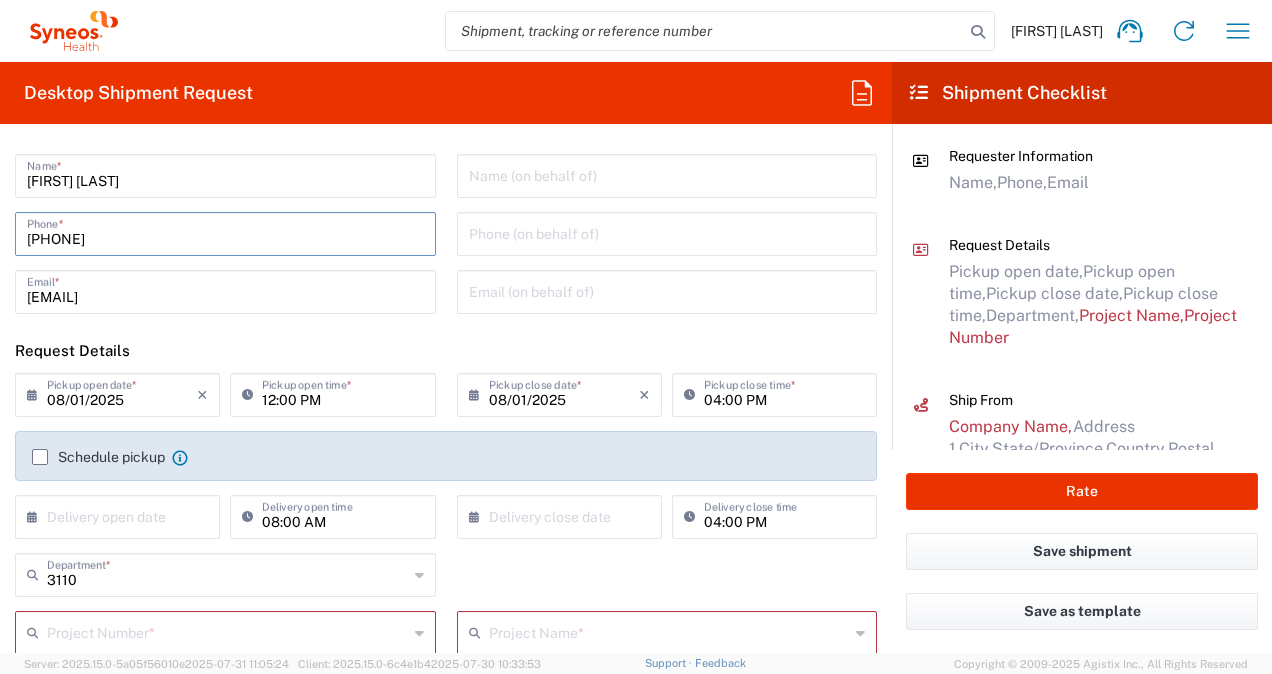 scroll, scrollTop: 0, scrollLeft: 0, axis: both 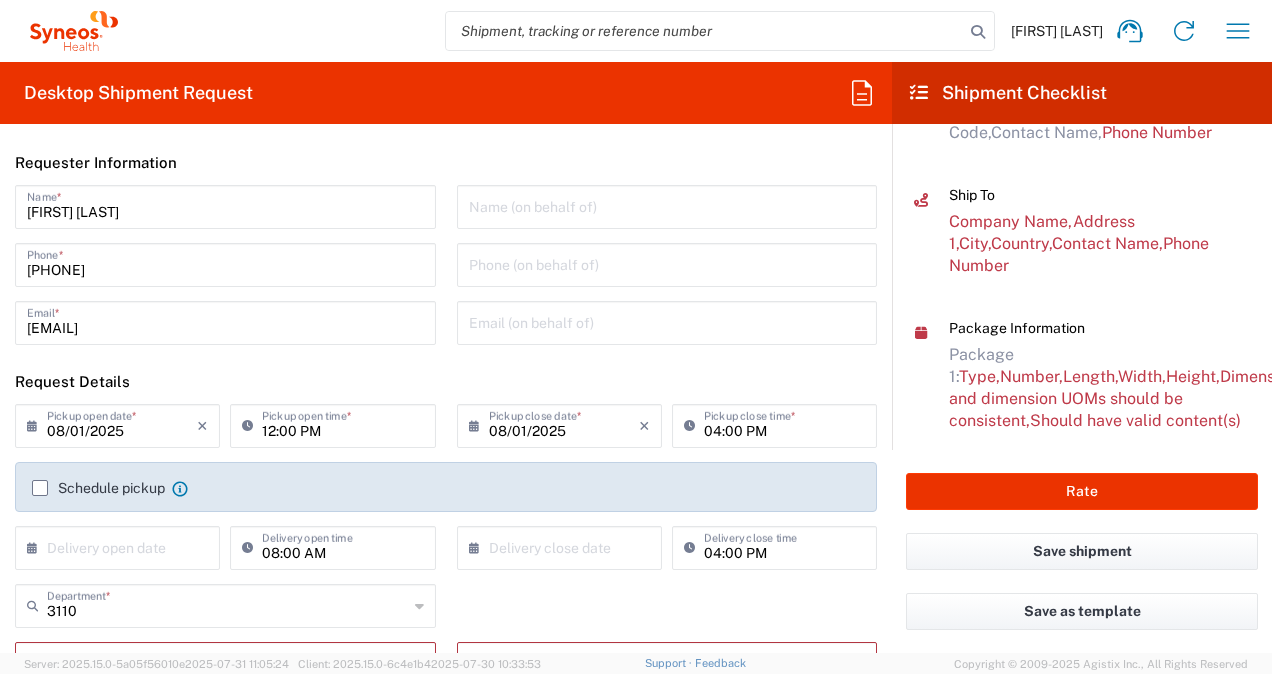 click on "Requester Information" 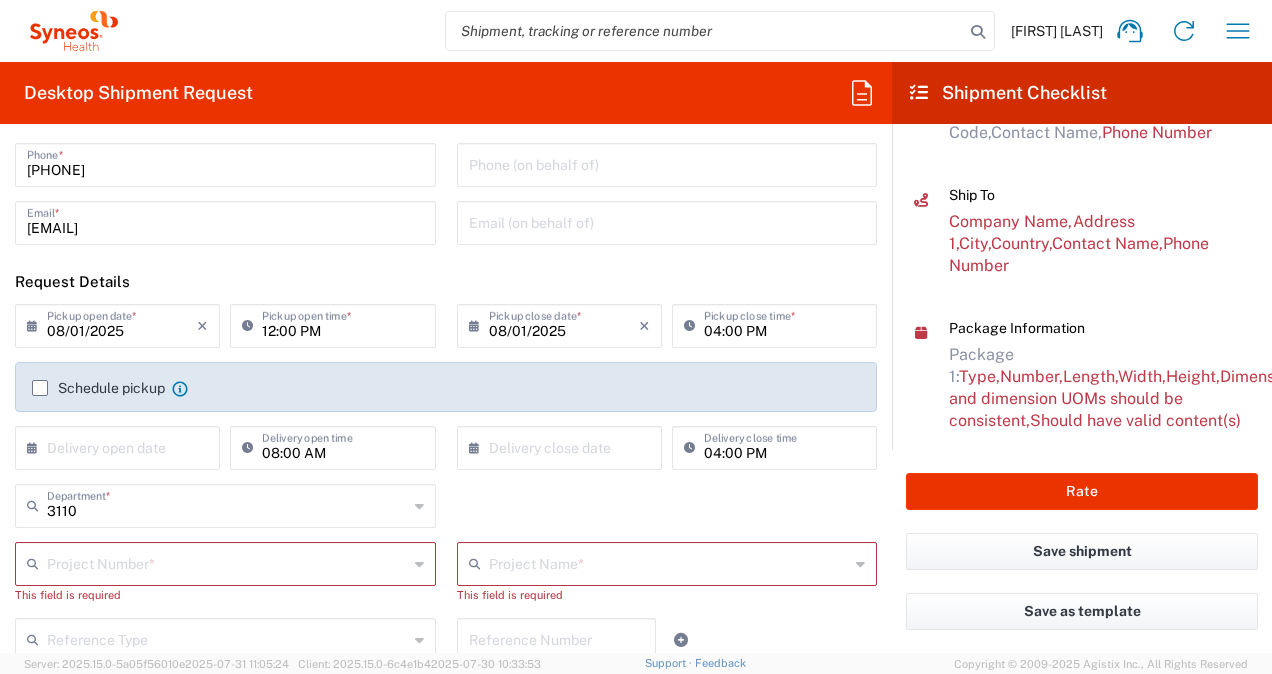 scroll, scrollTop: 200, scrollLeft: 0, axis: vertical 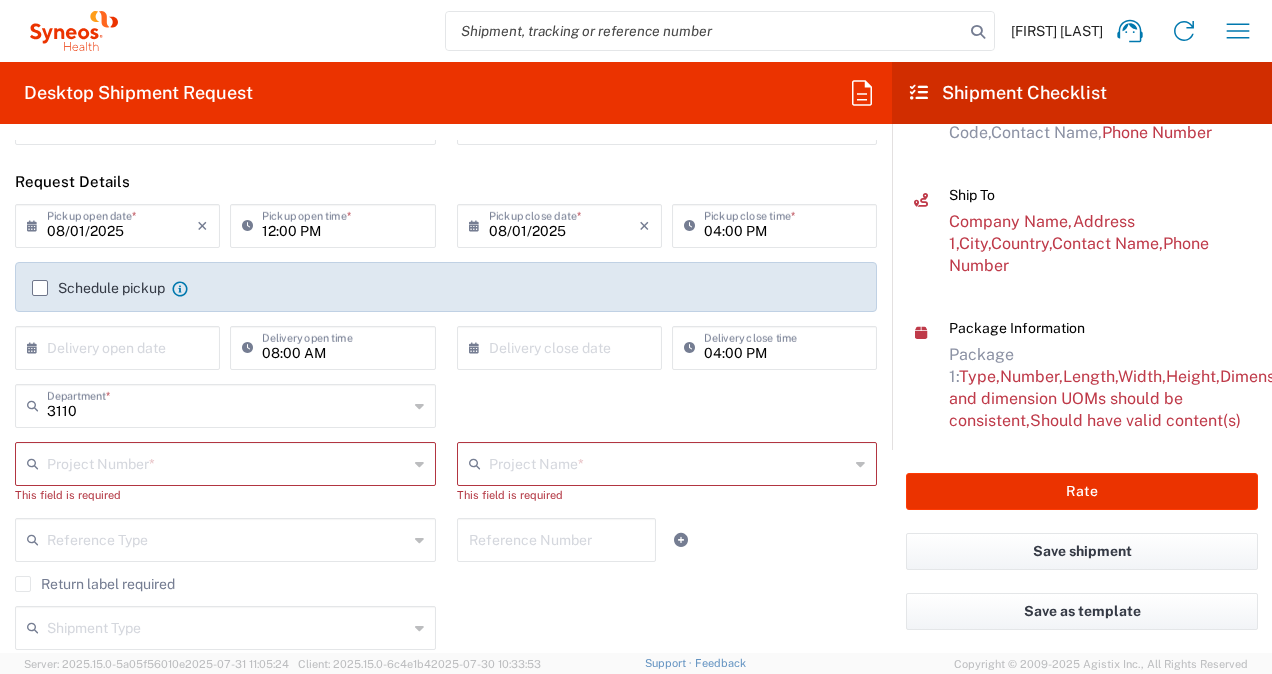 click on "Schedule pickup" 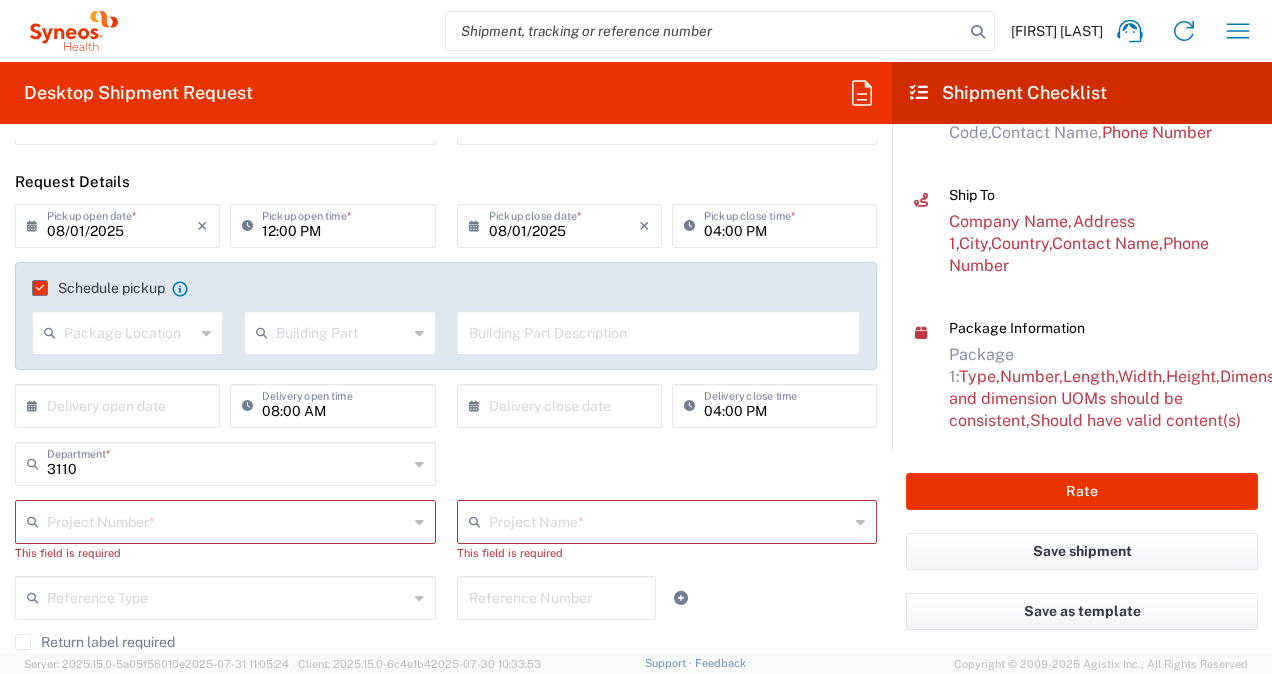 click on "Schedule pickup" 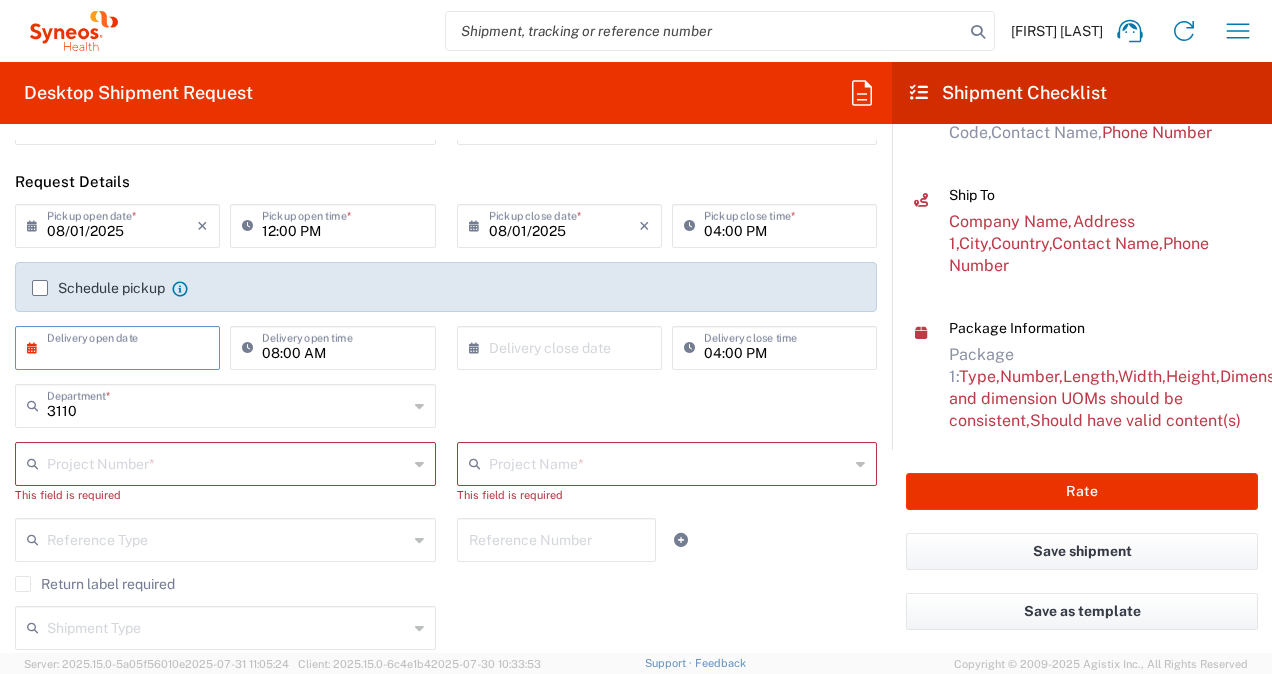 click at bounding box center [122, 346] 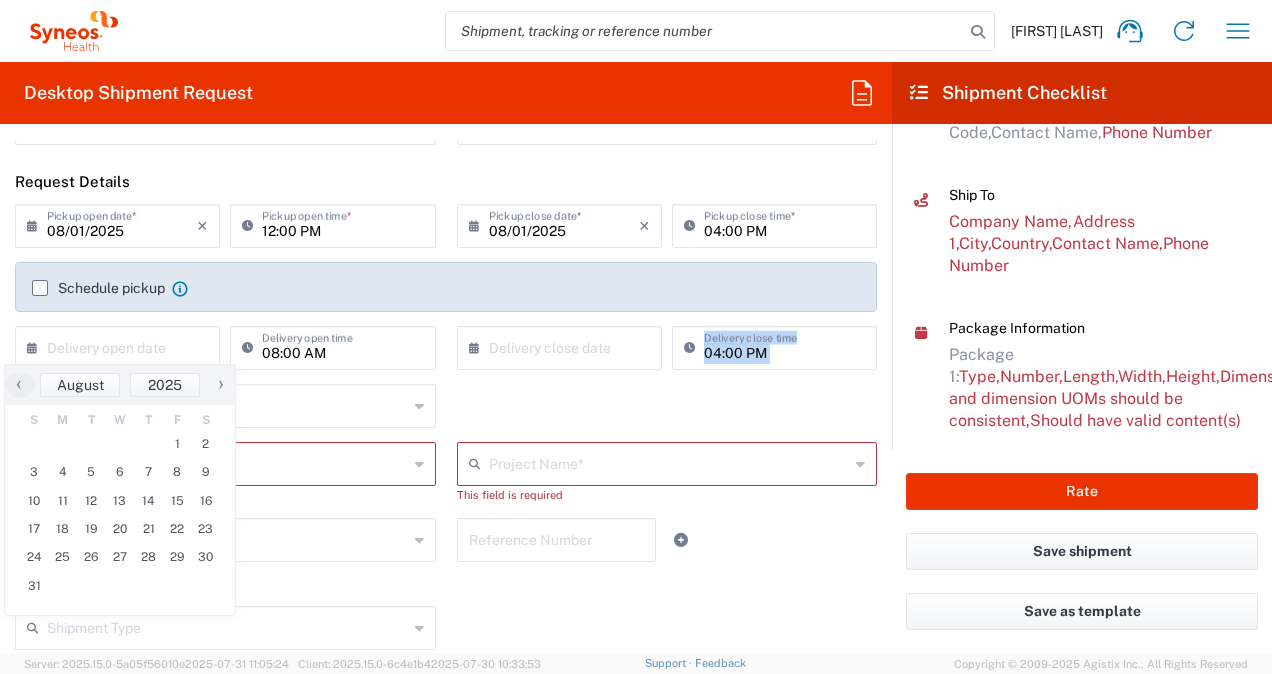 click on "When scheduling a pickup please be sure to meet the following criteria:
1. Pickup window should start at least 2 hours after current time.
2.Pickup window needs to be at least 2 hours.
3.Pickup close time should not exceed business hours.
×  Delivery open date  Cancel Apply 08:00 AM  Delivery open time  ×  Delivery close date  Cancel Apply 04:00 PM  Delivery close time  3110  Department  * 3110 3000 3100 3109 3111 3112 3125 3130 3135 3136 3150 3155 3165 3171 3172 3190 3191 3192 3193 3194 3200 3201 3202 3210 3211 Dept 3212 3213 3214 3215 3216 3218 3220 3221 3222 3223 3225 3226 3227 3228 3229 3230 3231 3232 3233 3234 3235 3236 3237 3238 3240 3241  Project Number  * #C2015019517 Janssen 7046933 01.0002.00027 01.0002.00063 01.0002.00109 01.0002.00110 01.0002.00120 01.0002.00127 01.0002.00131 01.0002.00141 01.0002.00147 01.0002.00163" 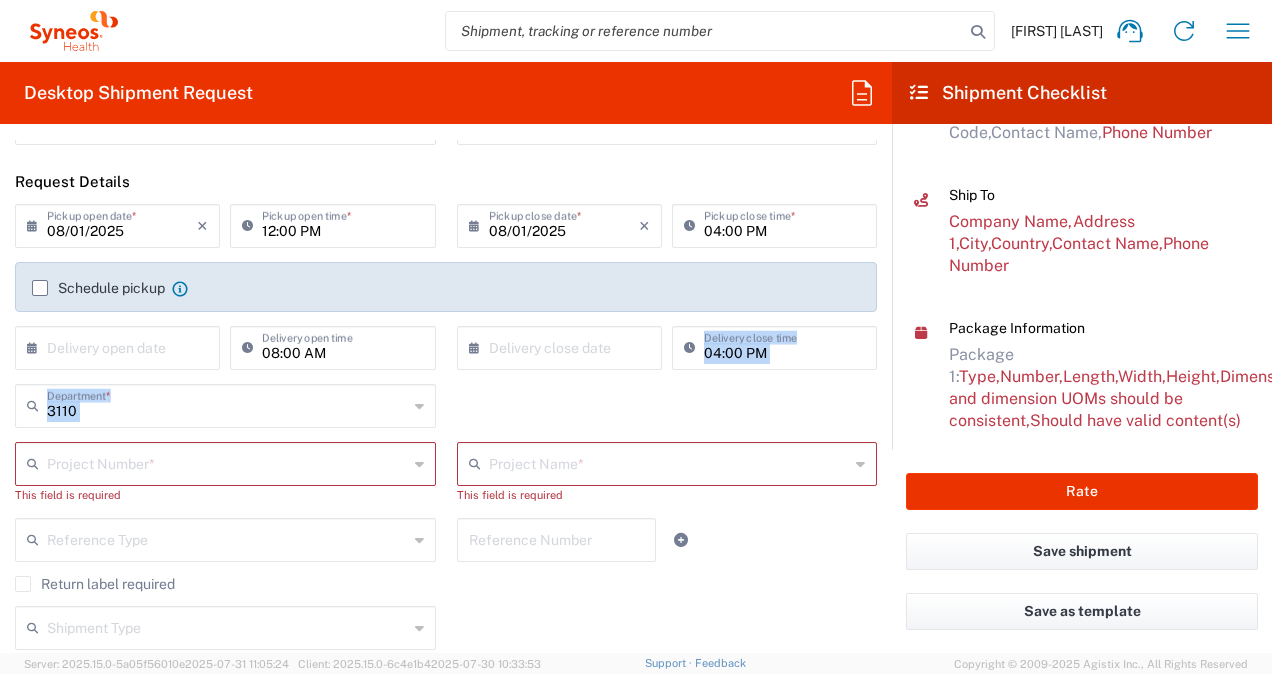 drag, startPoint x: 737, startPoint y: 382, endPoint x: 694, endPoint y: 399, distance: 46.238514 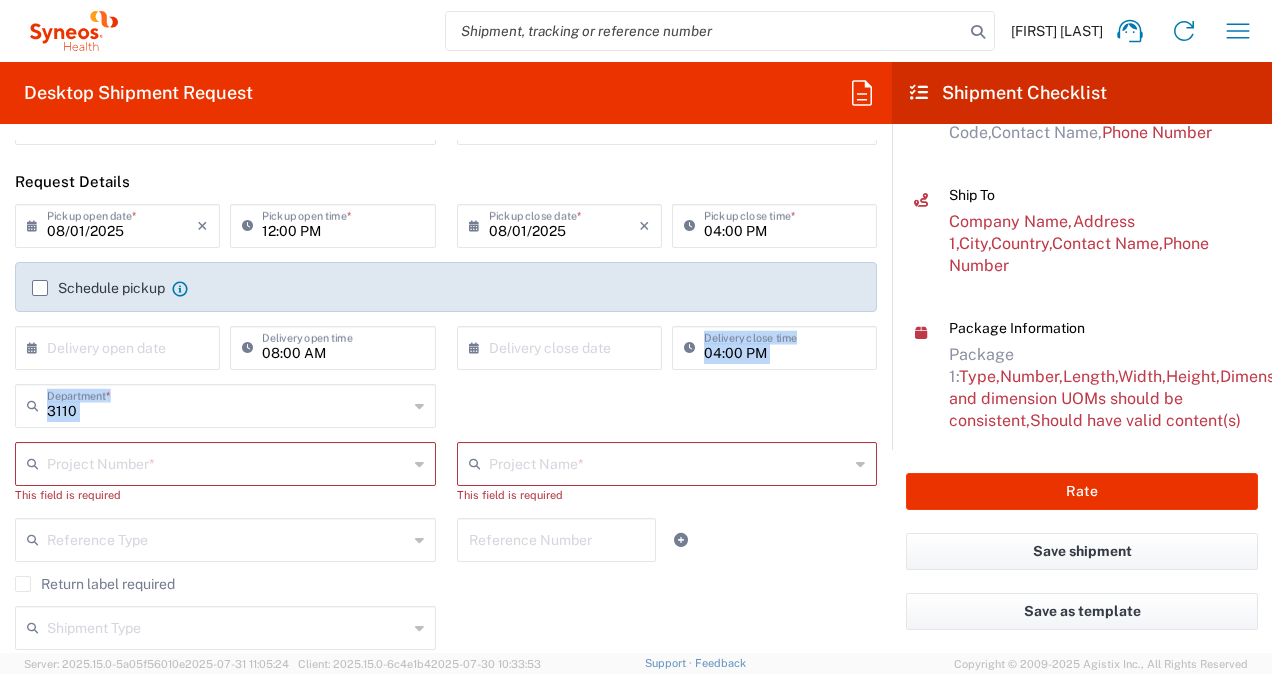 click on "3110  Department  * 3110 3000 3100 3109 3111 3112 3125 3130 3135 3136 3150 3155 3165 3171 3172 3190 3191 3192 3193 3194 3200 3201 3202 3210 3211 Dept 3212 3213 3214 3215 3216 3218 3220 3221 3222 3223 3225 3226 3227 3228 3229 3230 3231 3232 3233 3234 3235 3236 3237 3238 3240 3241" 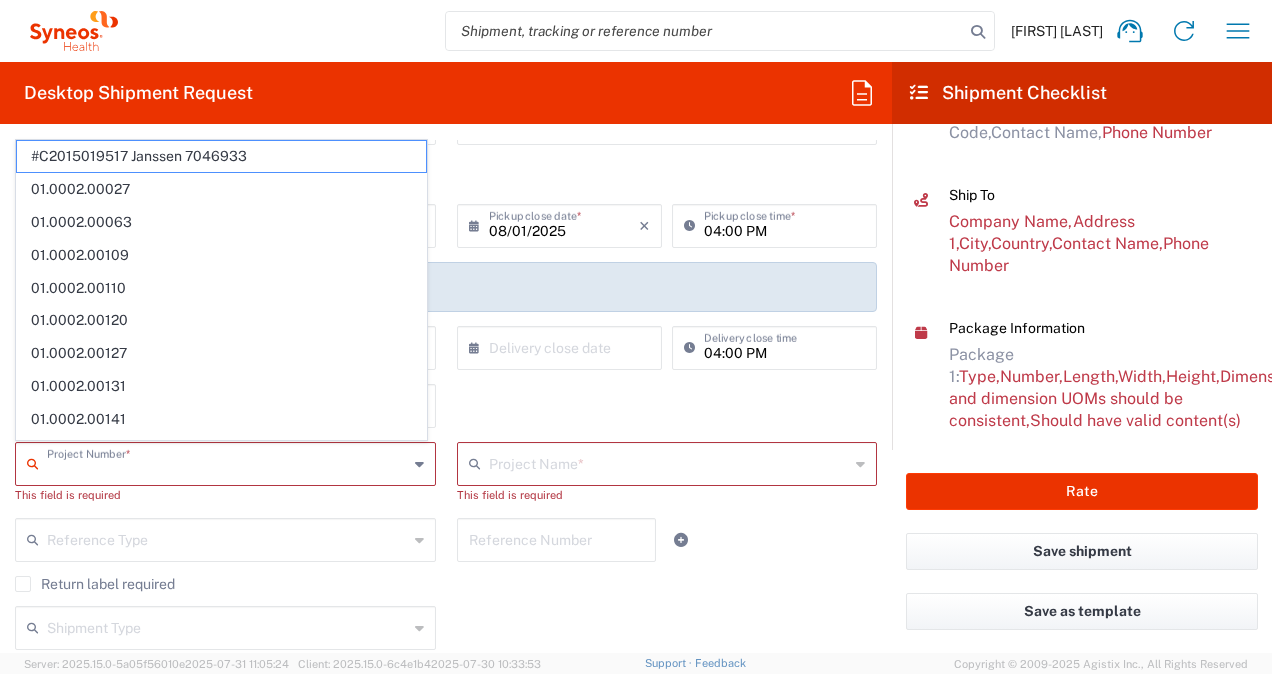 click at bounding box center [227, 462] 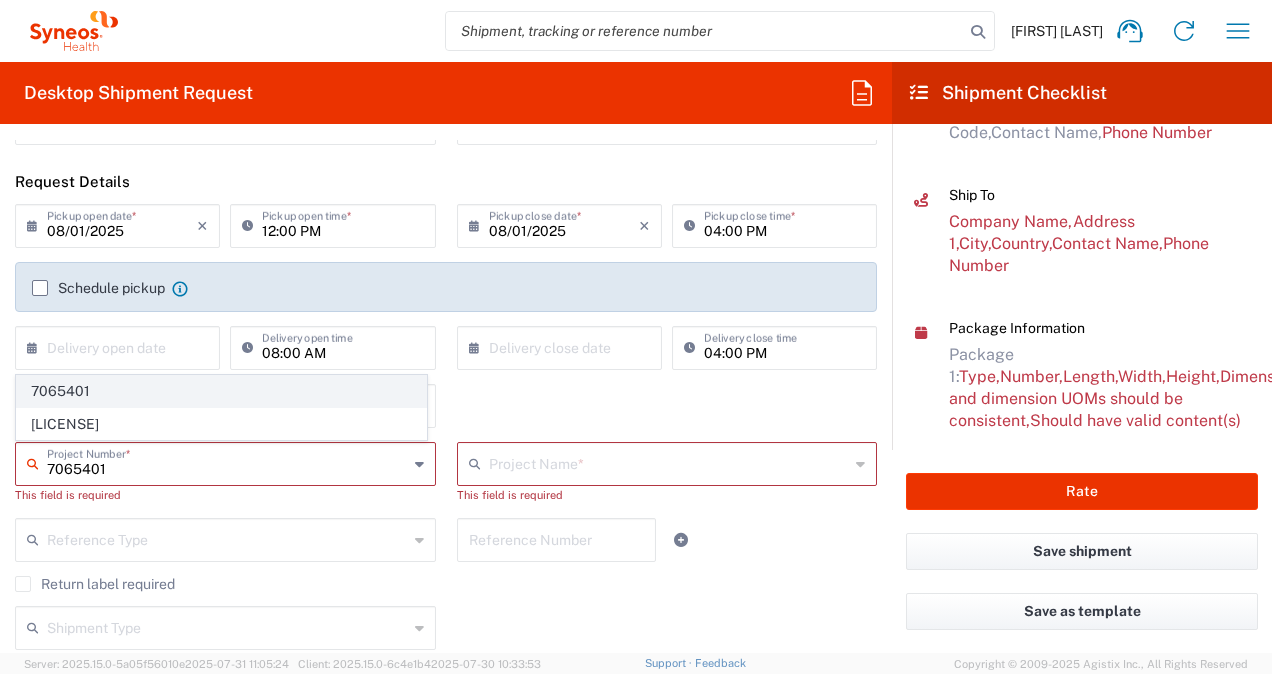 click on "7065401" 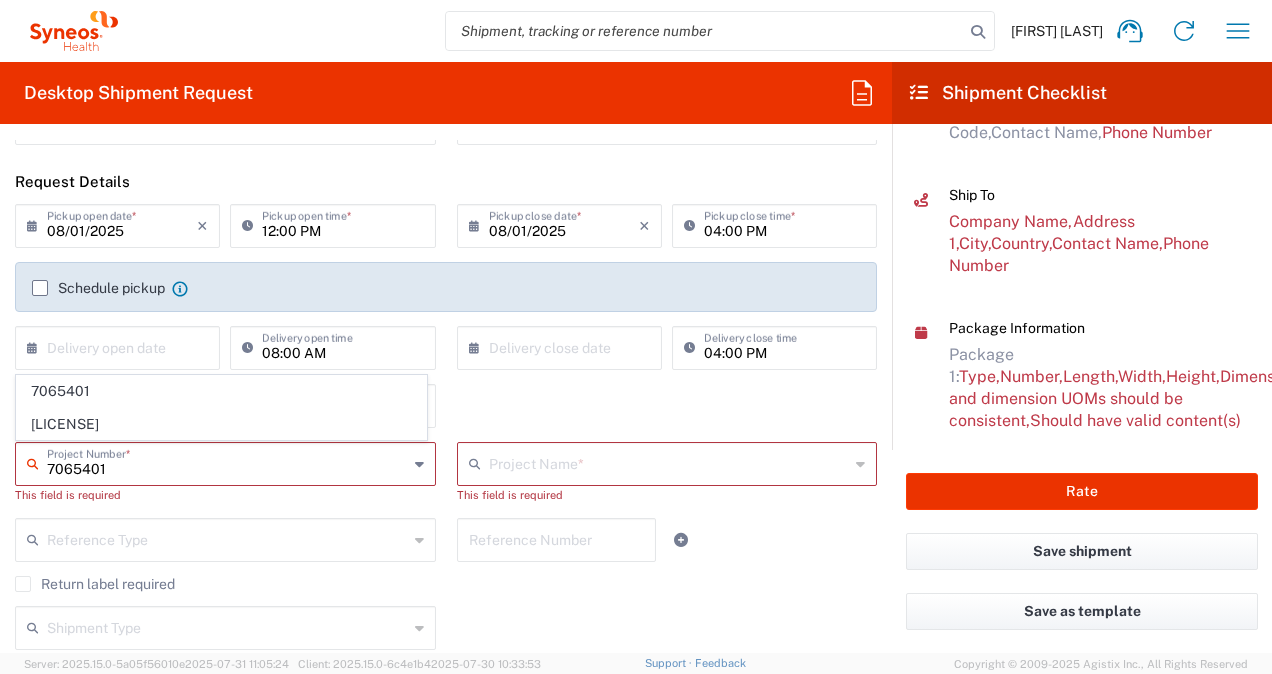type on "7065401" 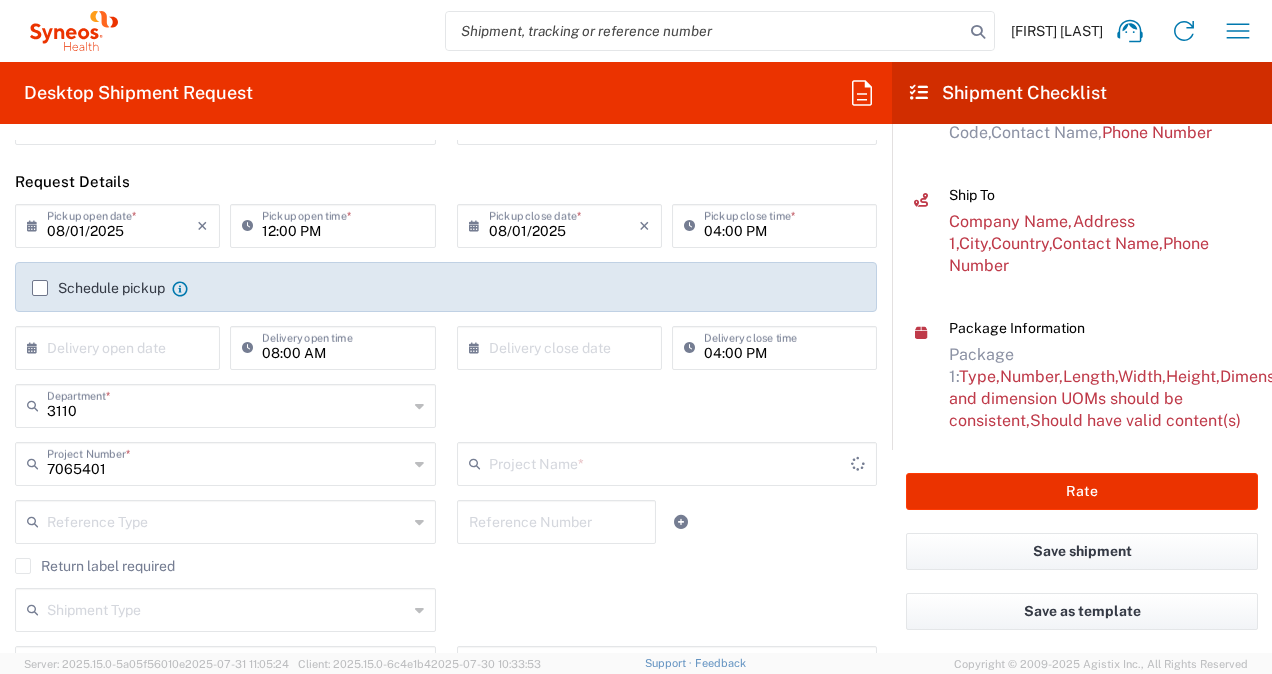 type on "BMS 7065401" 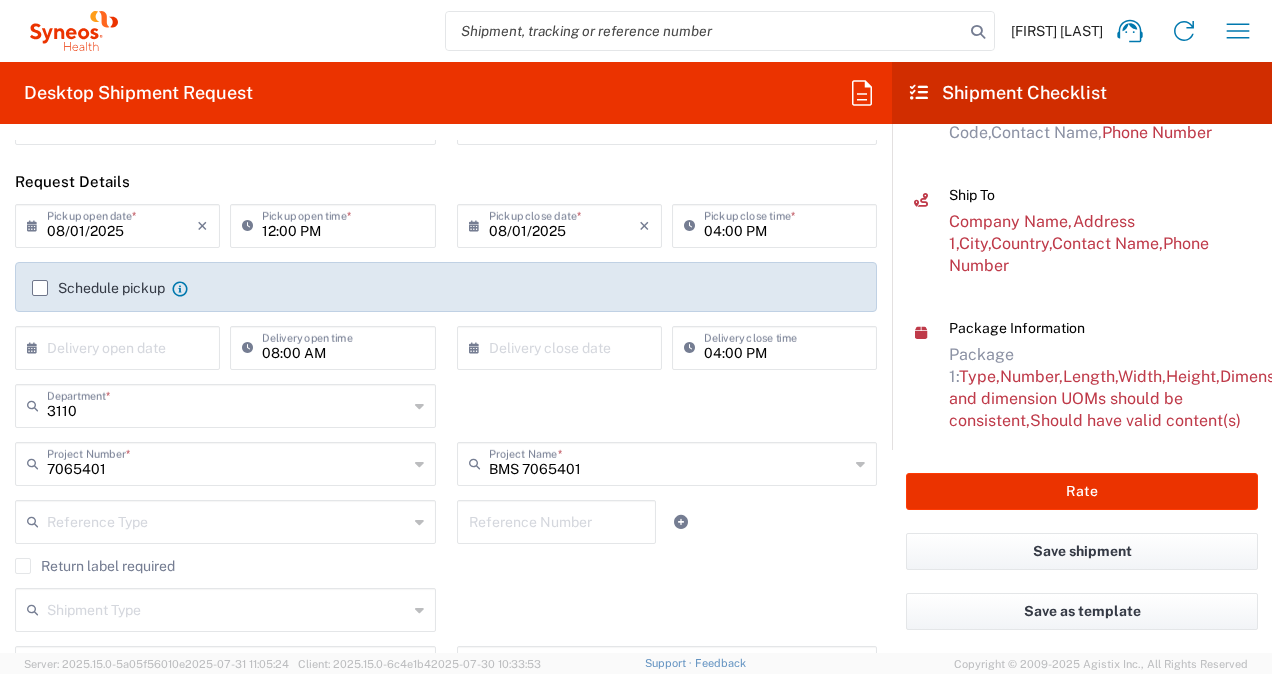 click on "Shipment Type  Batch Regular" 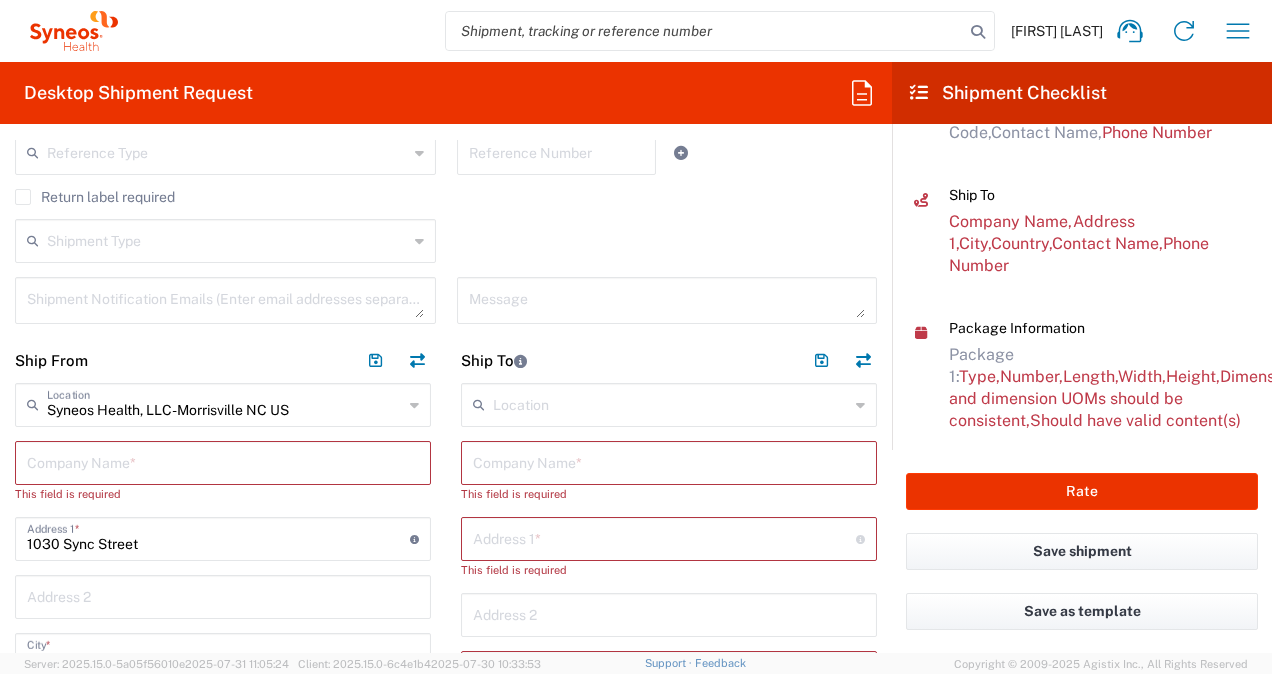 scroll, scrollTop: 600, scrollLeft: 0, axis: vertical 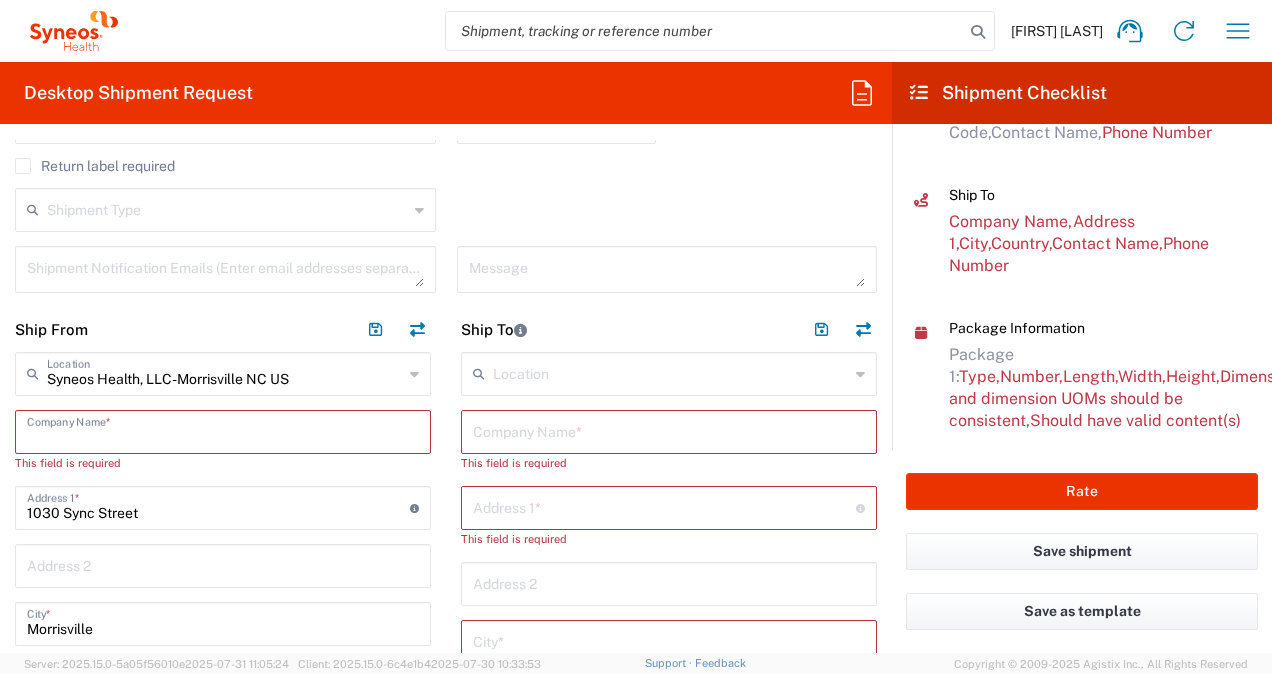 click at bounding box center (223, 430) 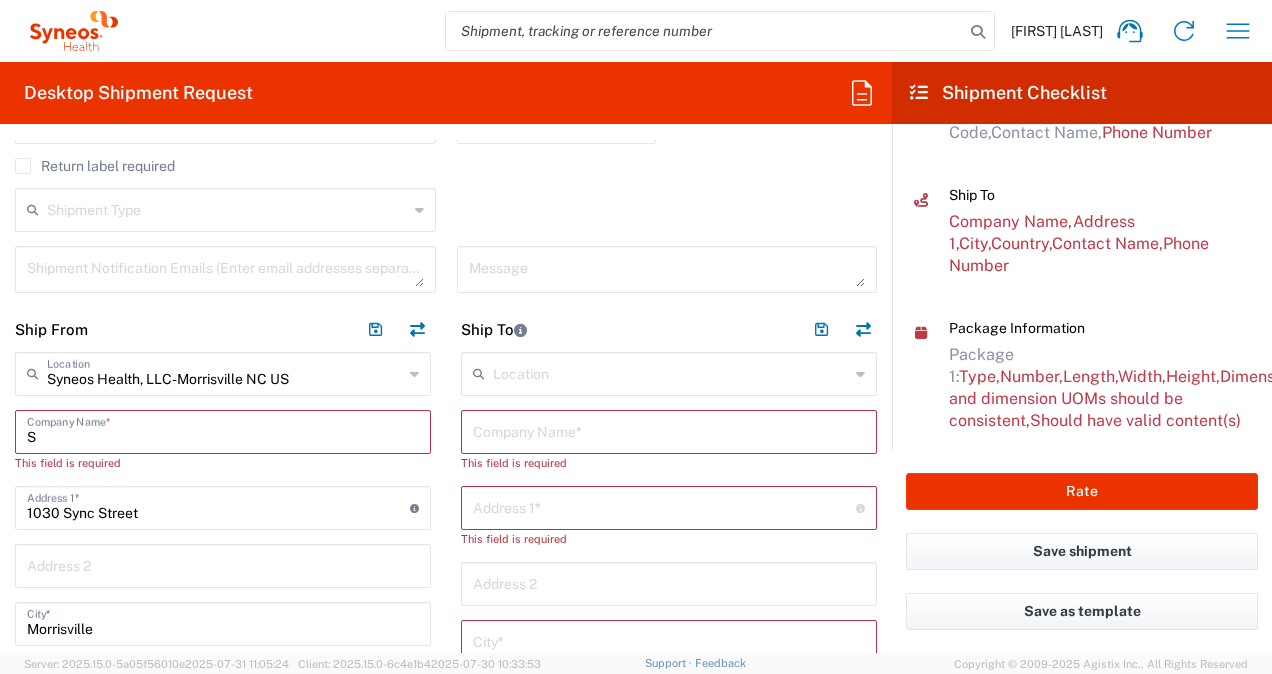 type on "Sy" 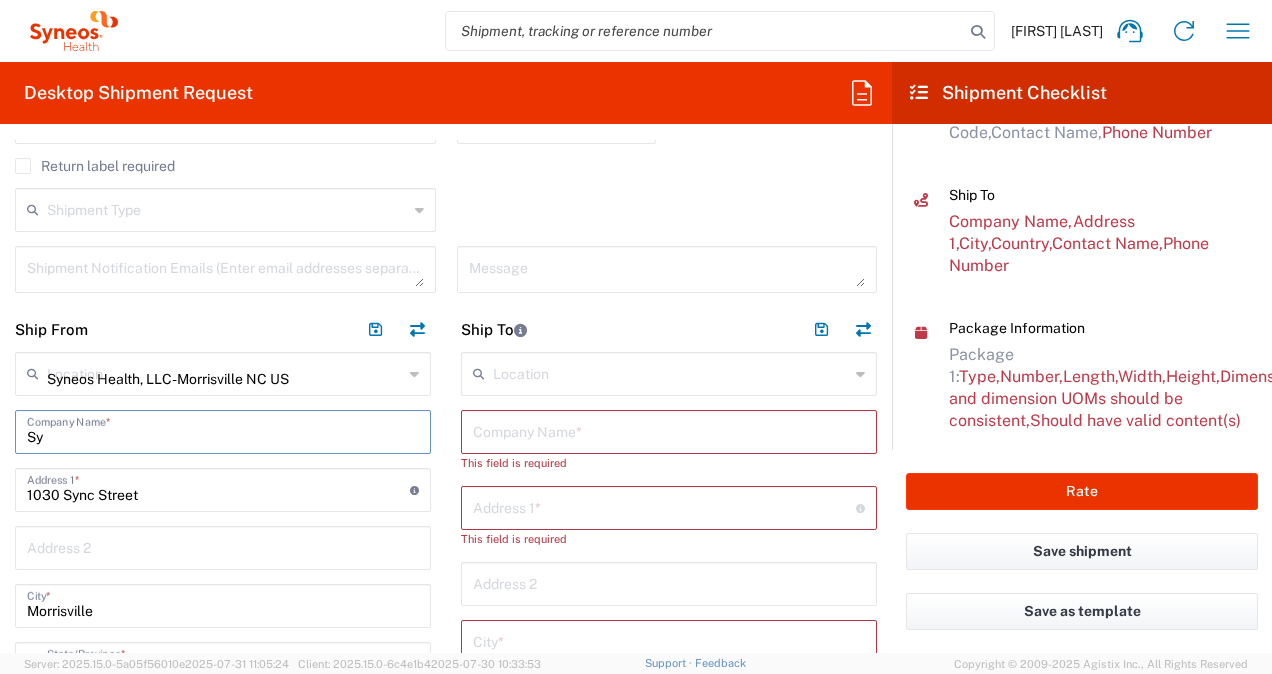 type 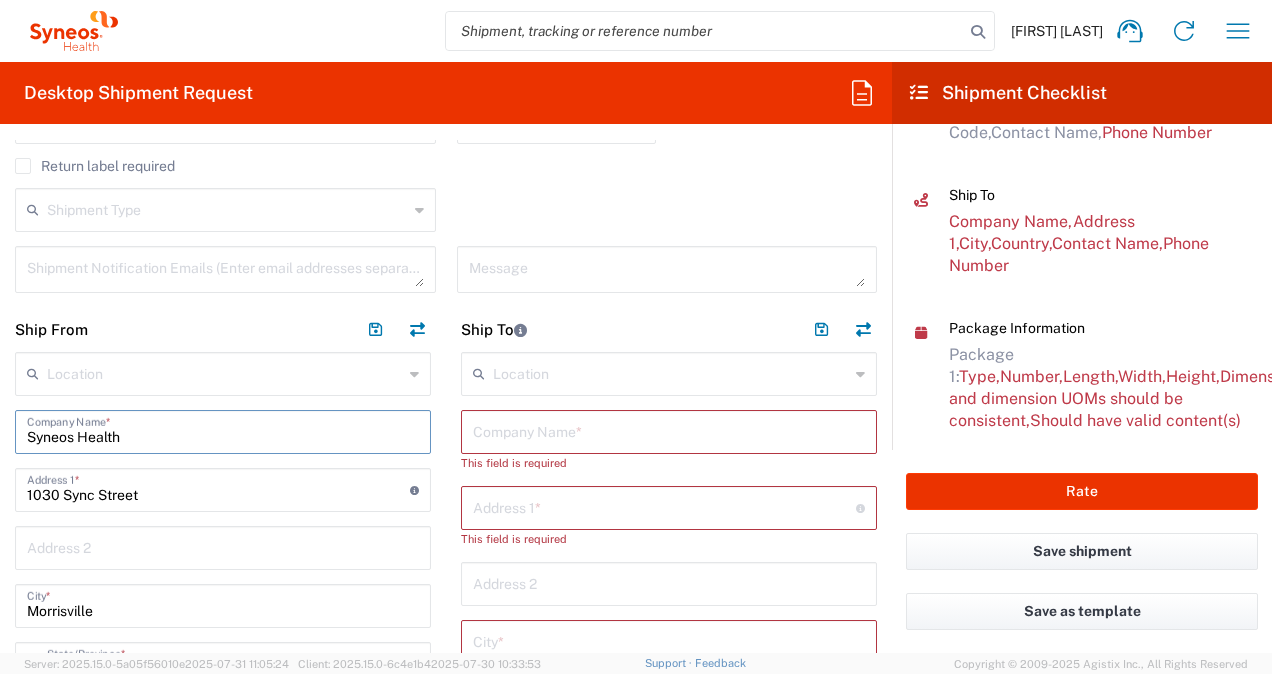 type on "Syneos Health" 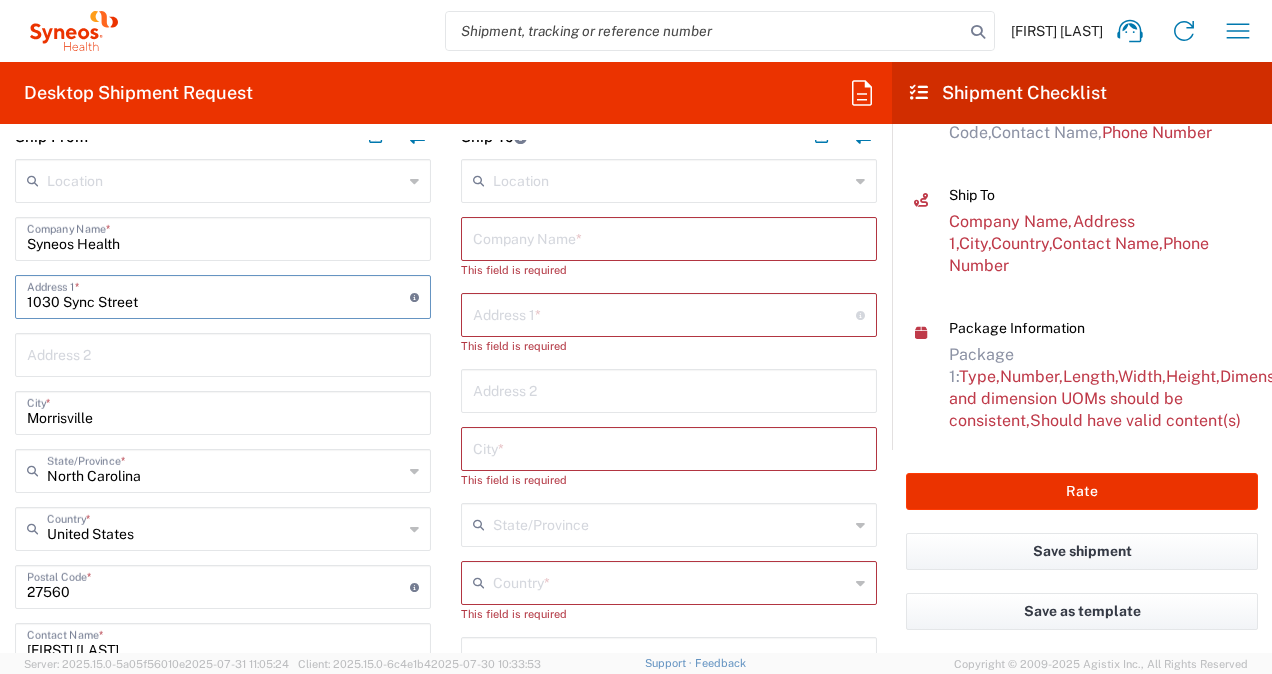 scroll, scrollTop: 800, scrollLeft: 0, axis: vertical 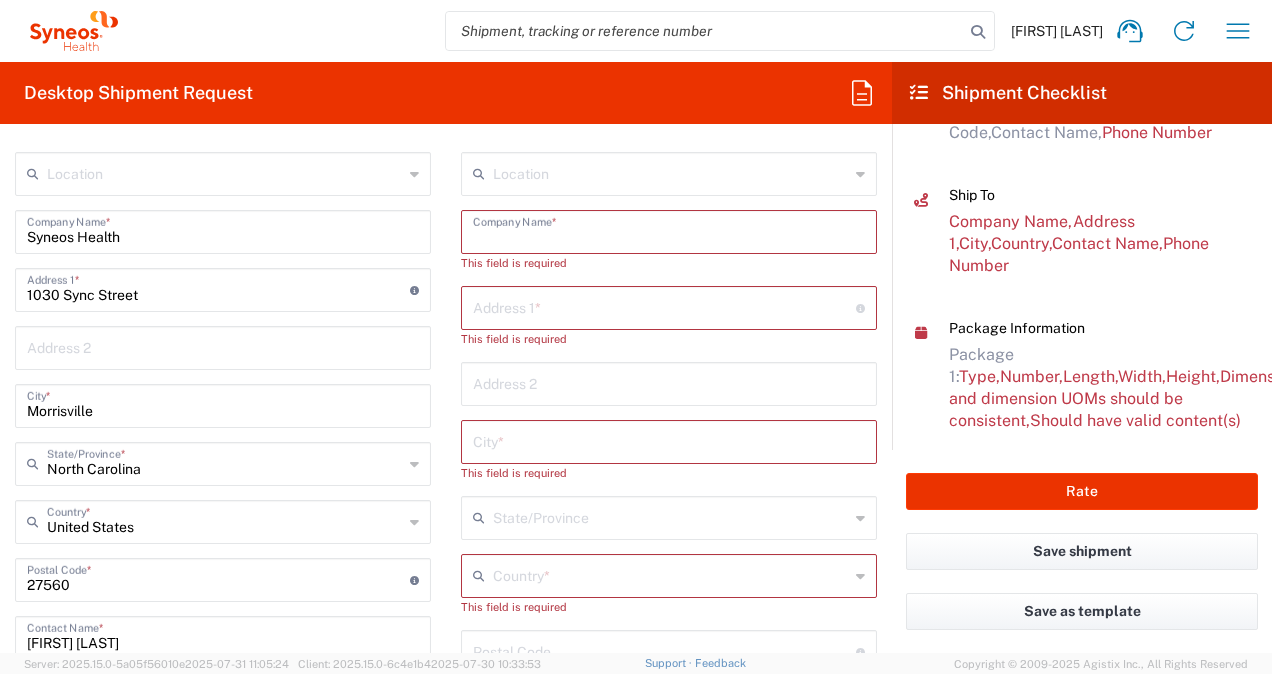 click at bounding box center [669, 230] 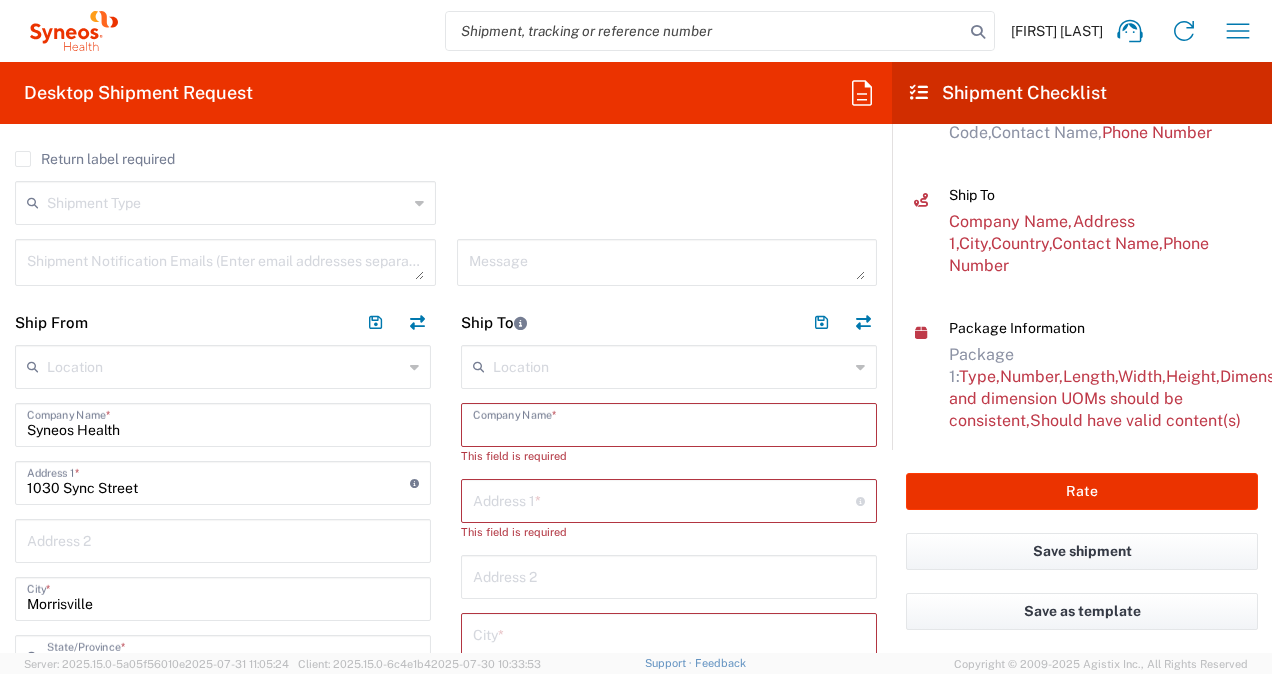 scroll, scrollTop: 600, scrollLeft: 0, axis: vertical 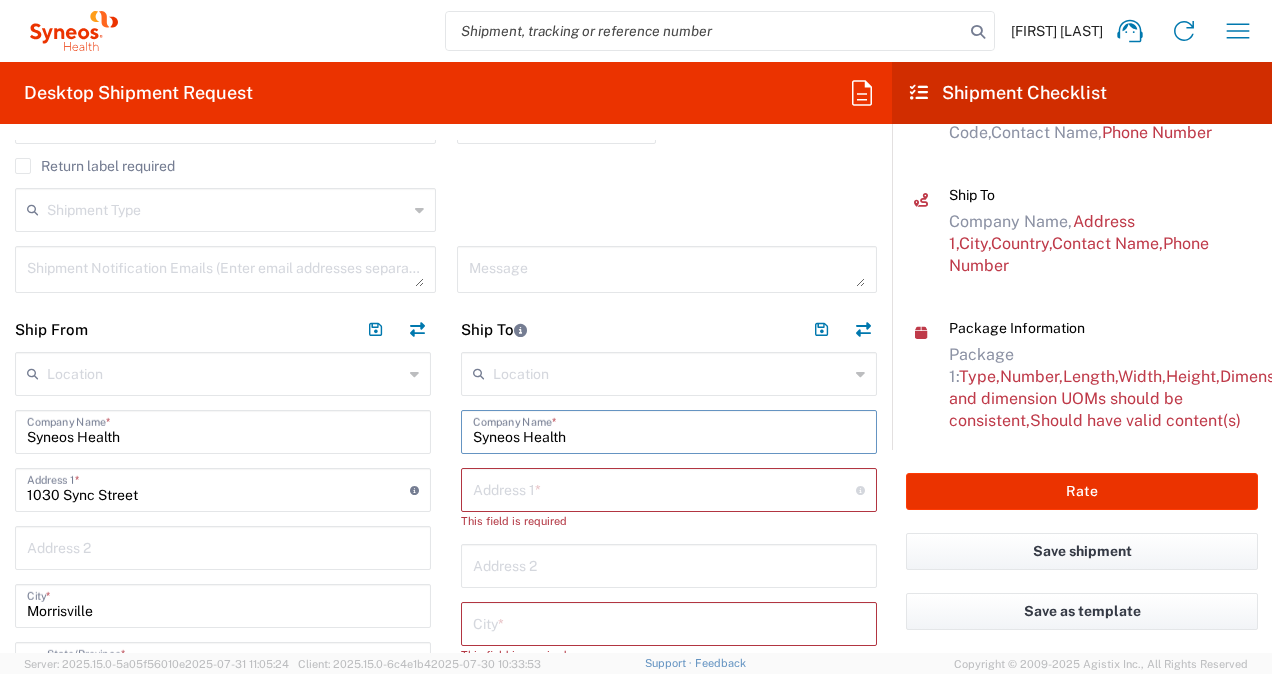 type on "Syneos Health" 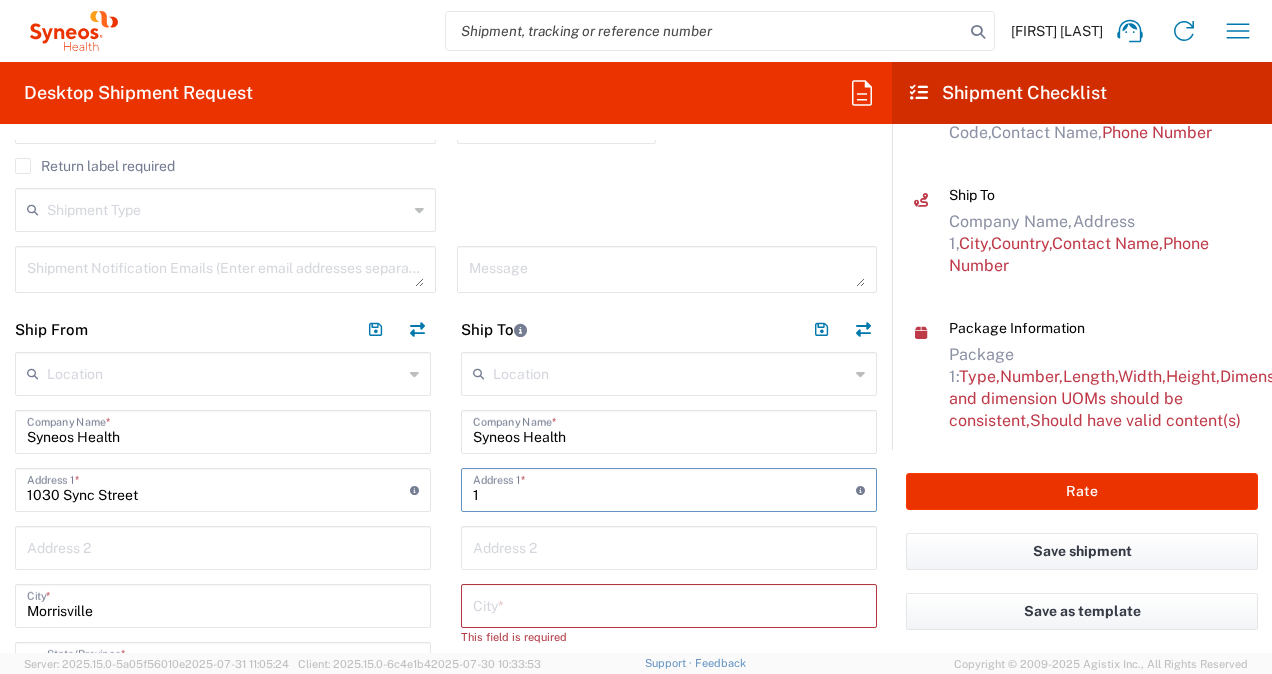 type on "[NUMBER] [STREET]" 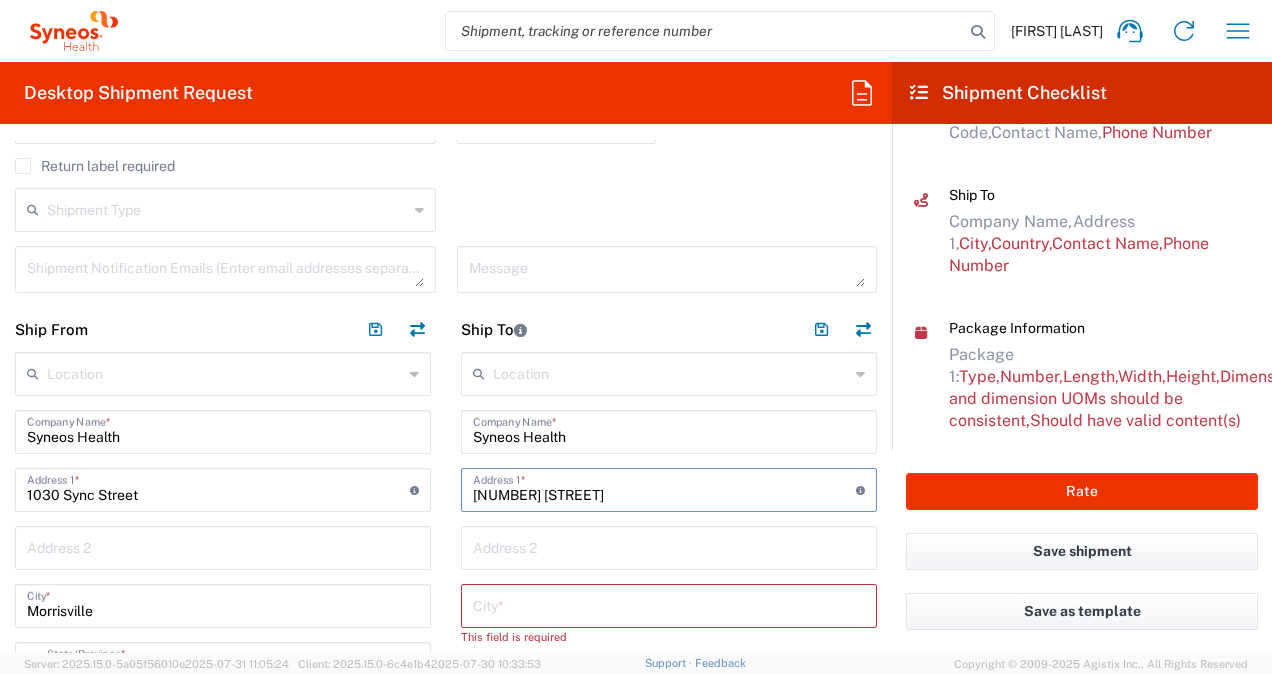 type on "[COUNTRY]" 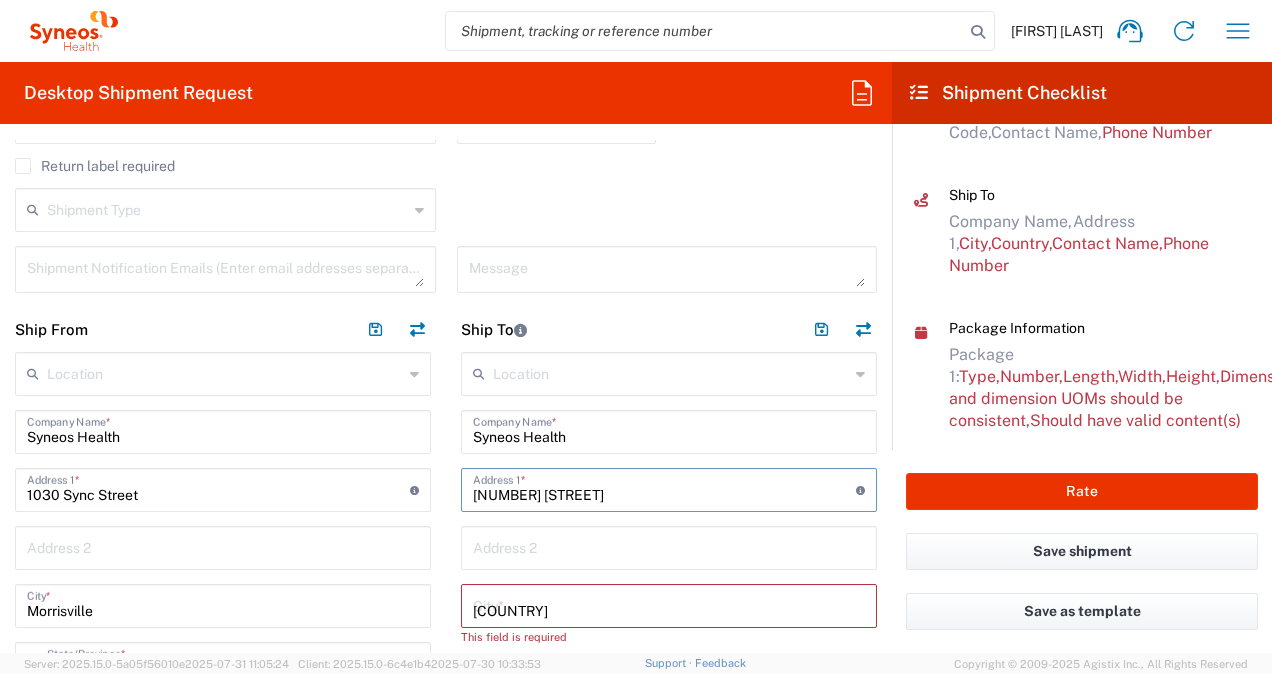 type on "United States" 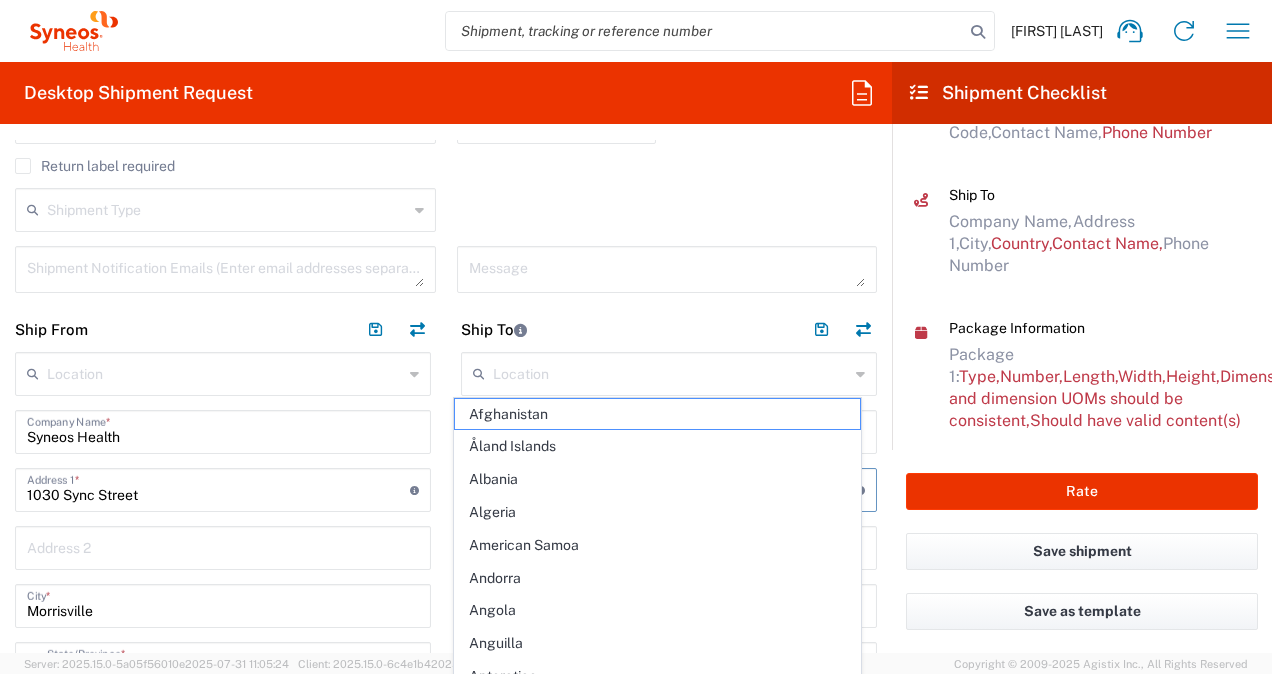 click at bounding box center (669, 546) 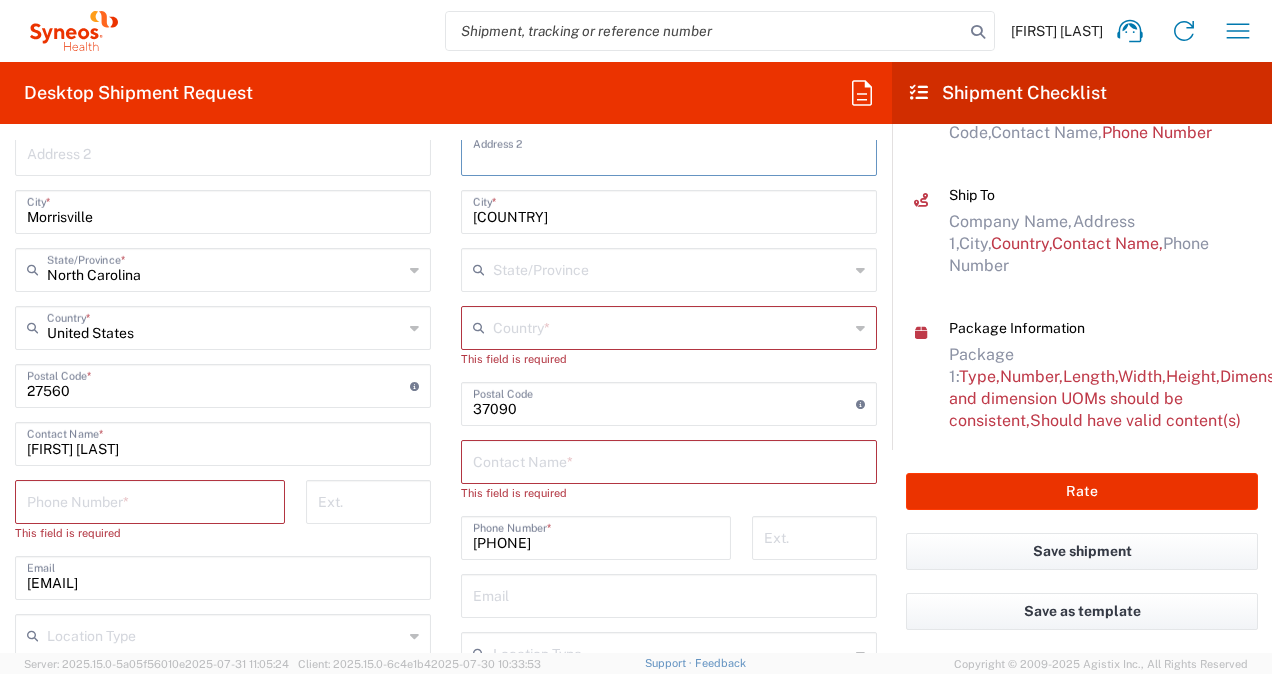 scroll, scrollTop: 1000, scrollLeft: 0, axis: vertical 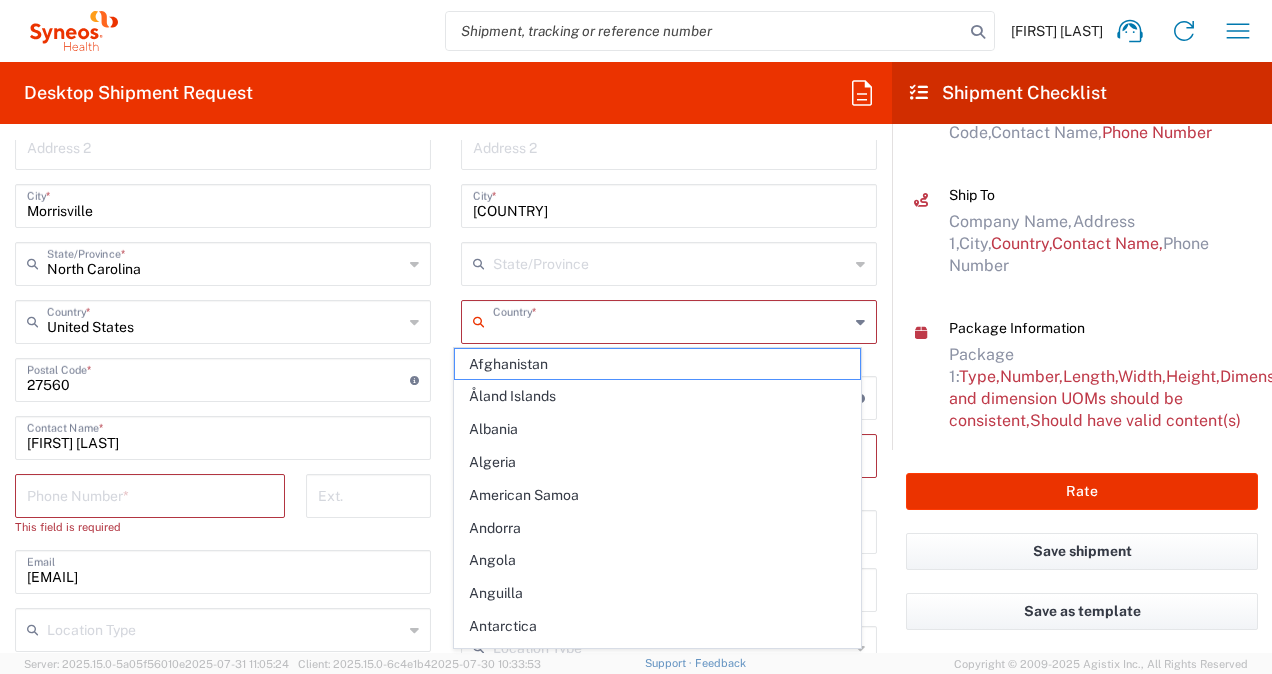 click at bounding box center [671, 320] 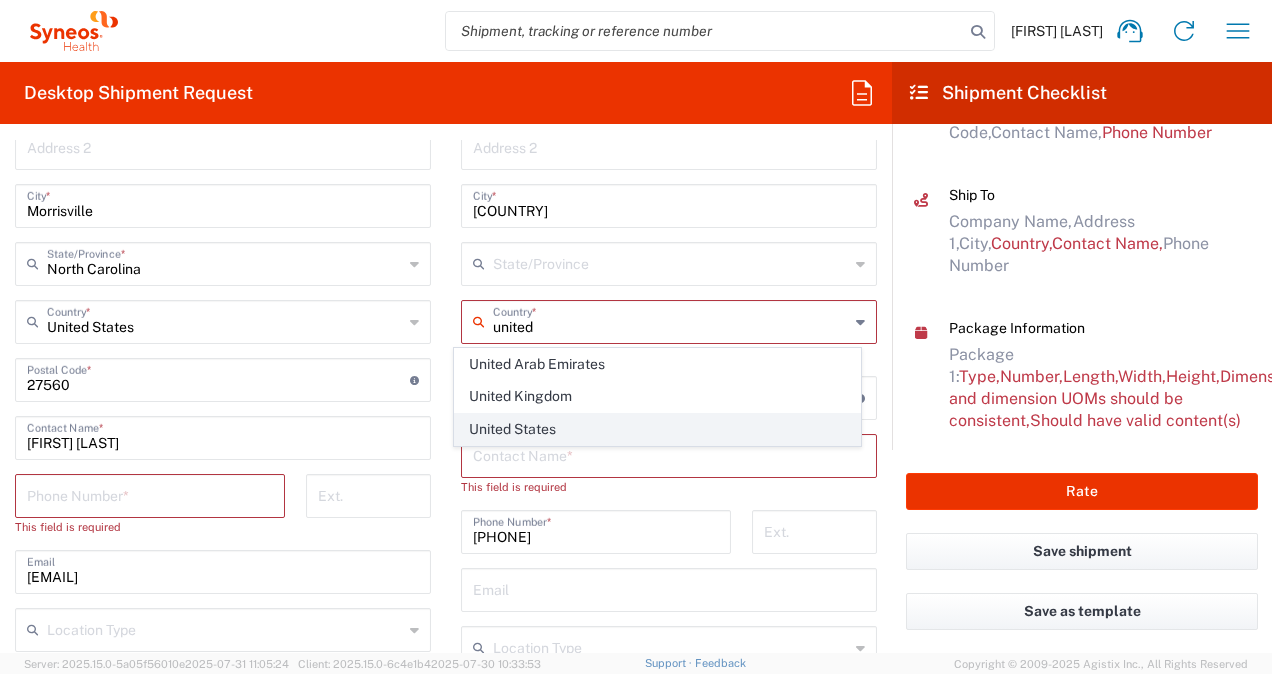 click on "United States" 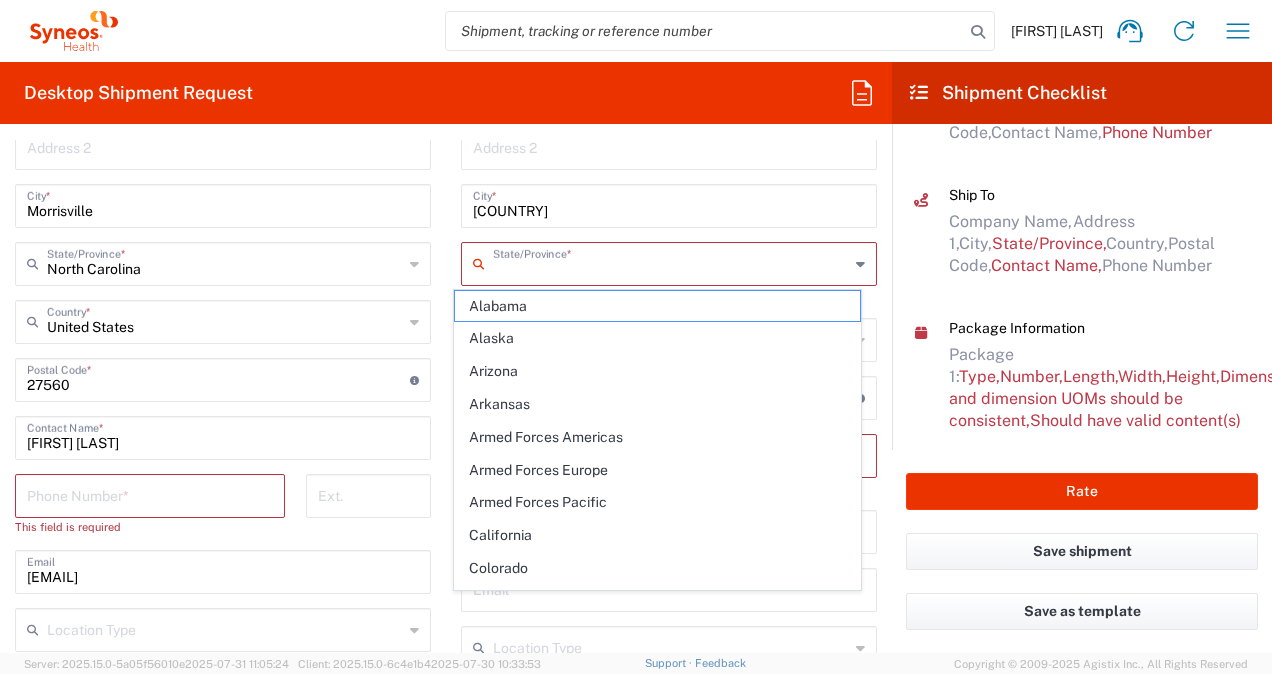 click at bounding box center [671, 262] 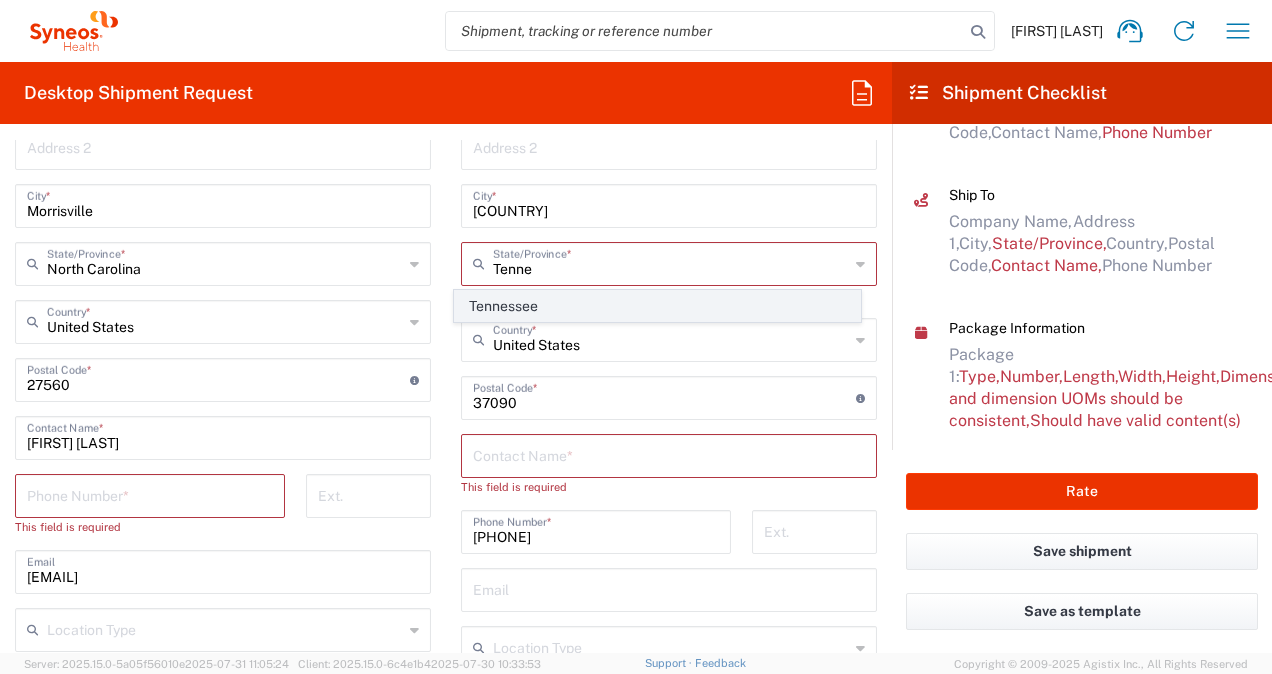 click on "Tennessee" 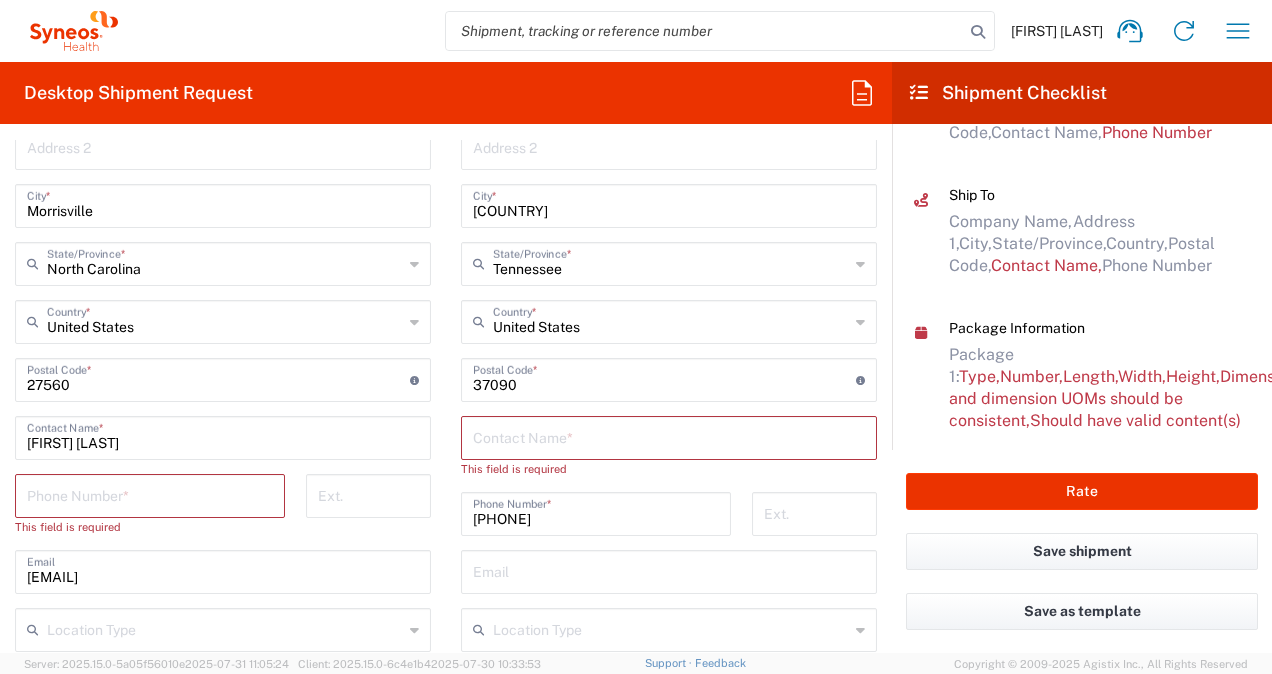 click at bounding box center [150, 494] 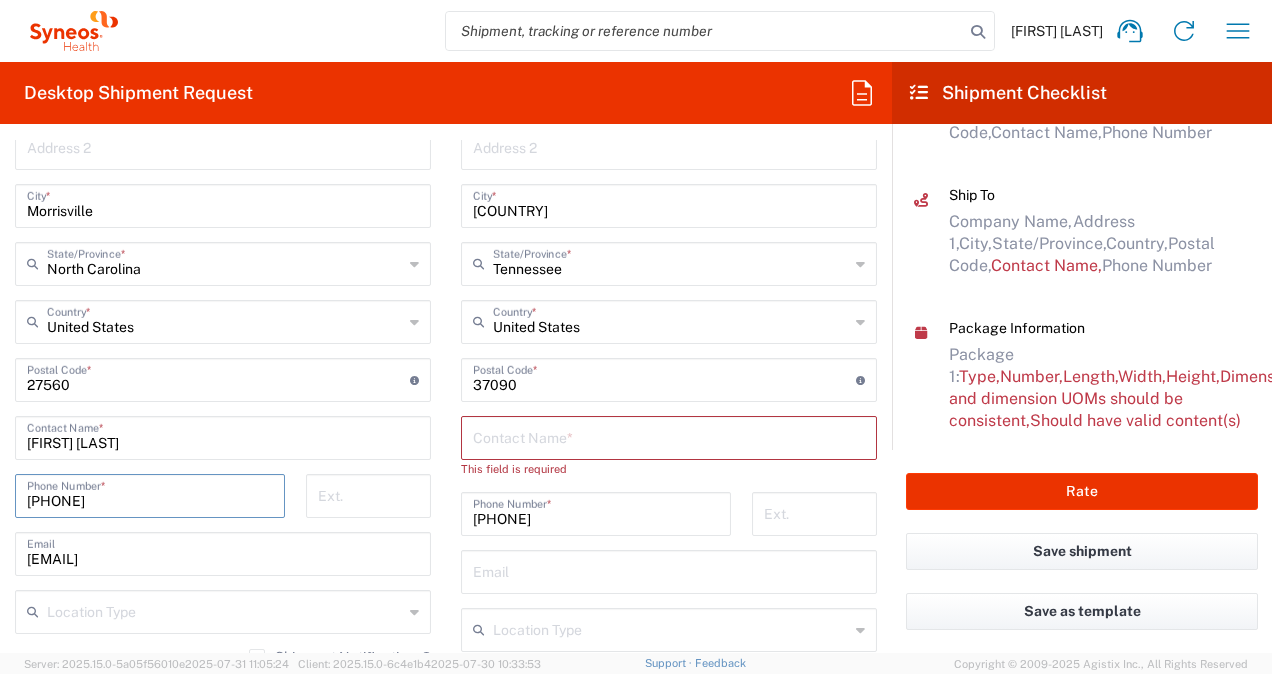 type on "[PHONE]" 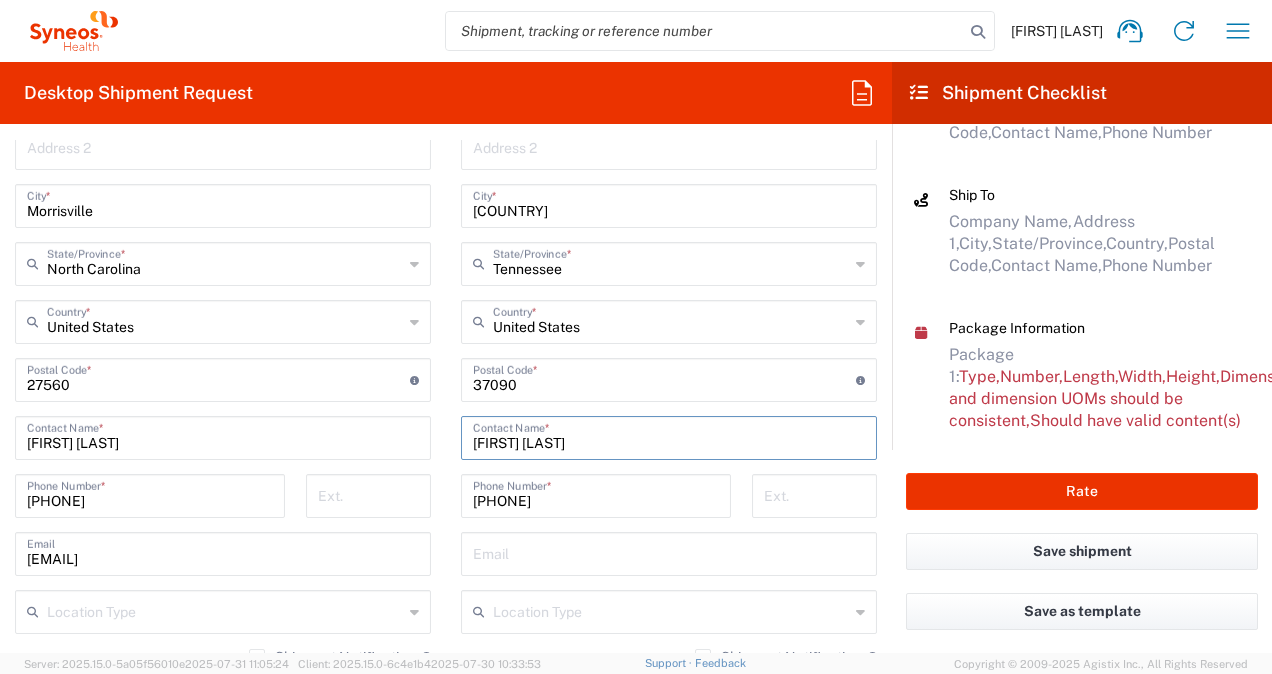 type on "[FIRST] [LAST]" 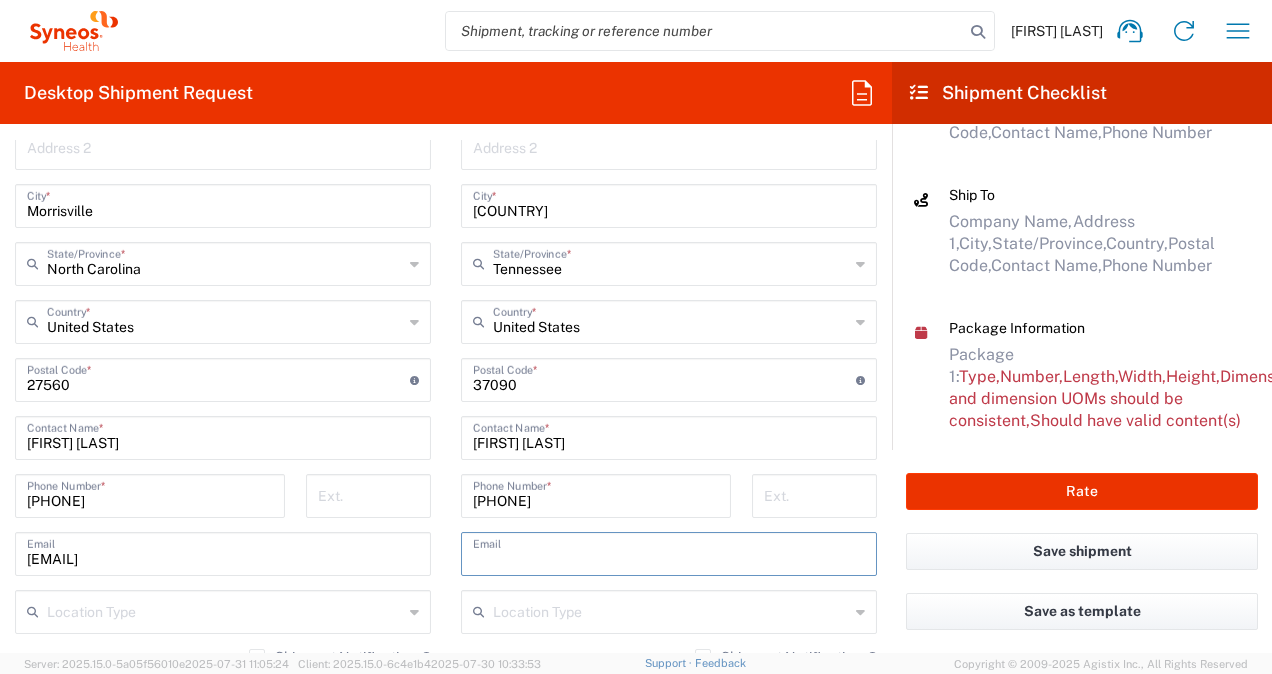 scroll, scrollTop: 1200, scrollLeft: 0, axis: vertical 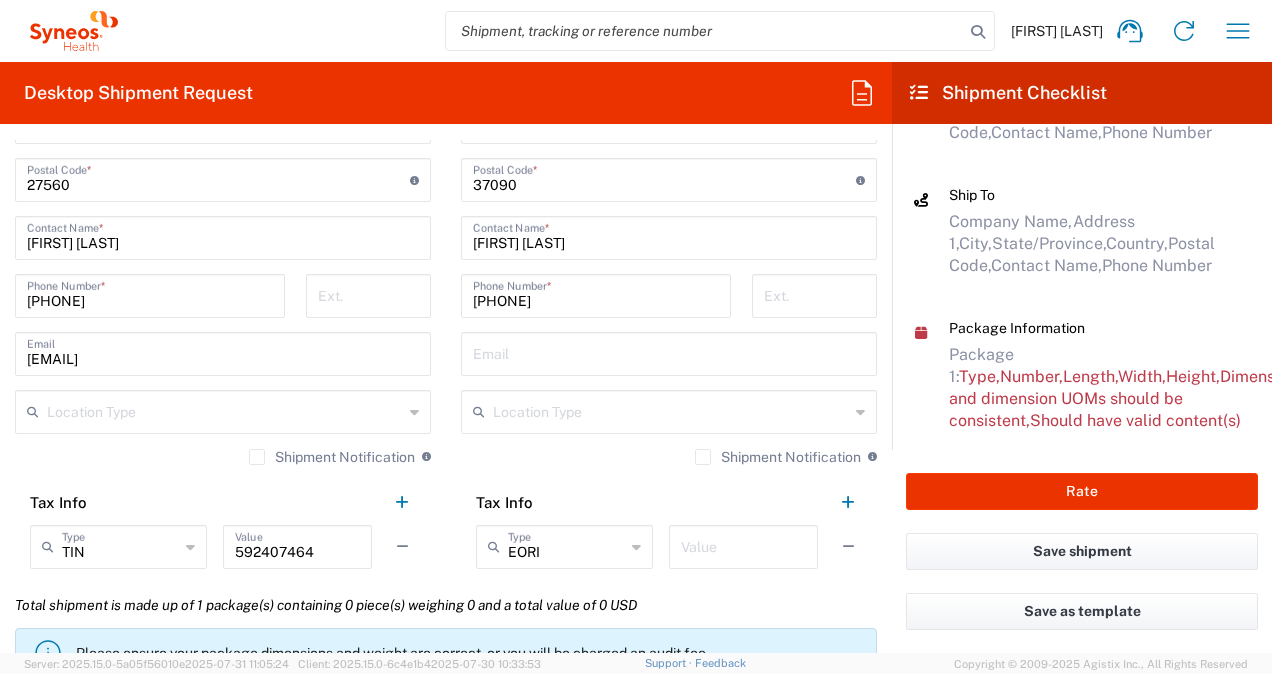 click on "Shipment Notification  If checked, a shipment notification email will be sent to the email address above when shipment is booked with carrier" 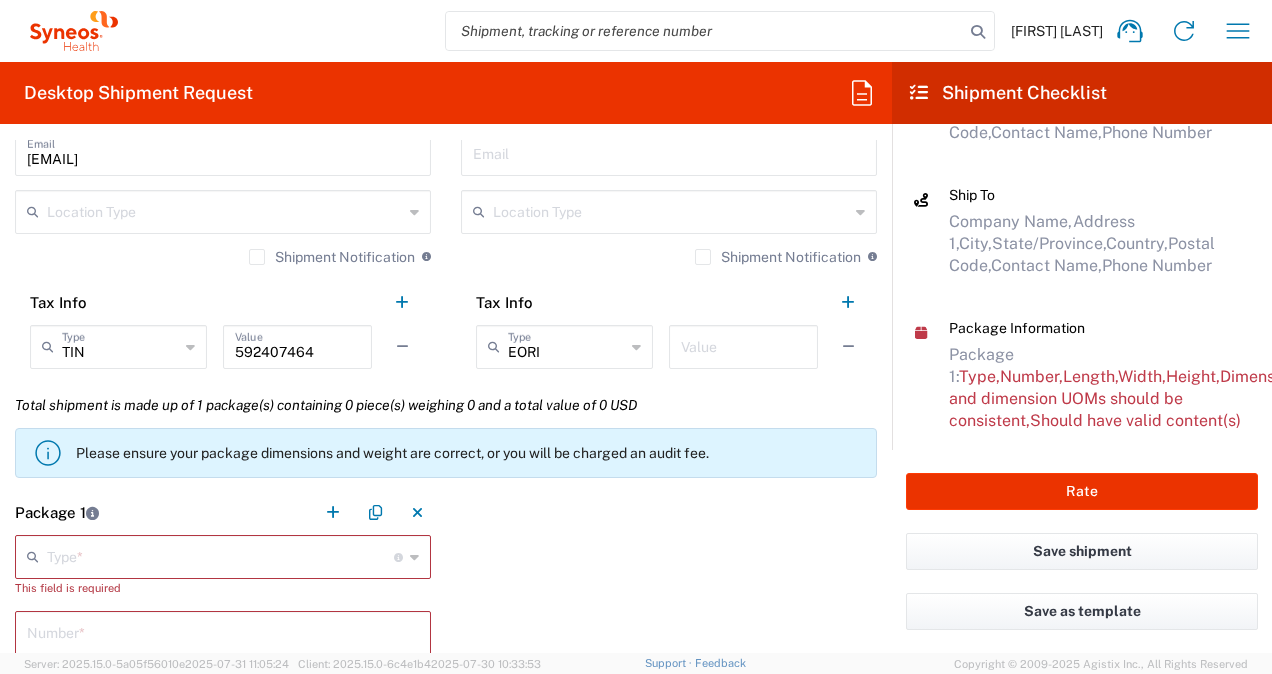 scroll, scrollTop: 1600, scrollLeft: 0, axis: vertical 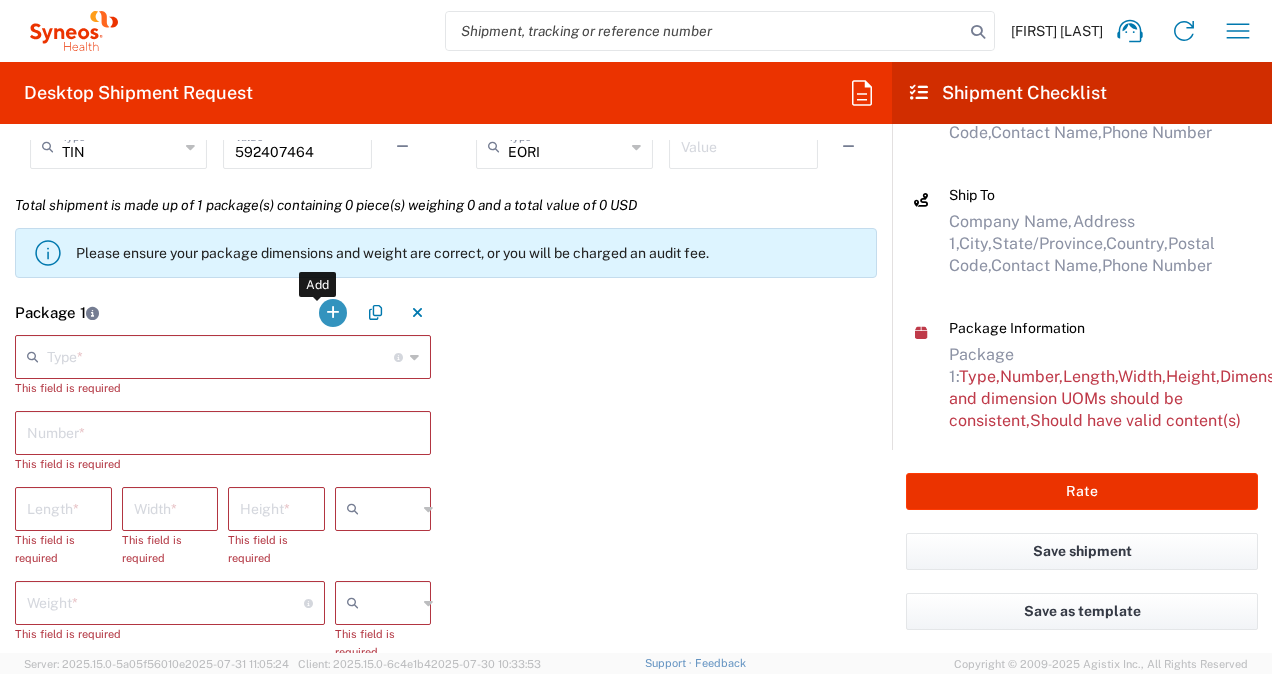 click 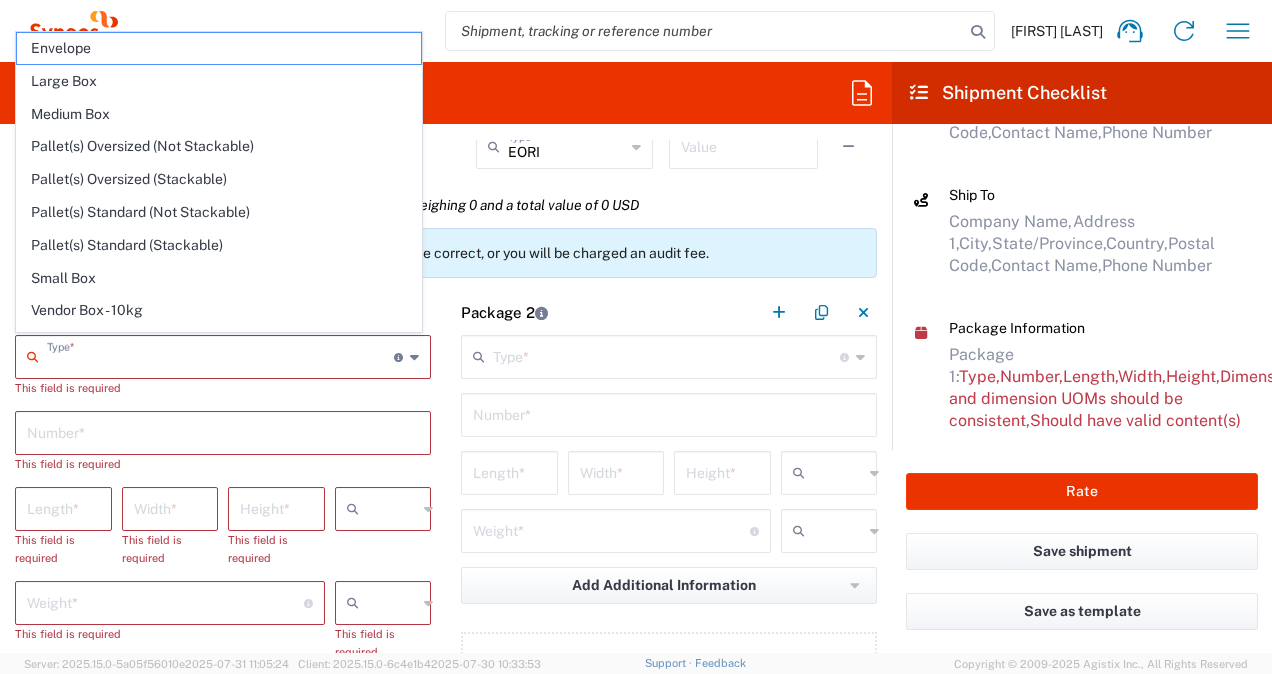 click at bounding box center [220, 355] 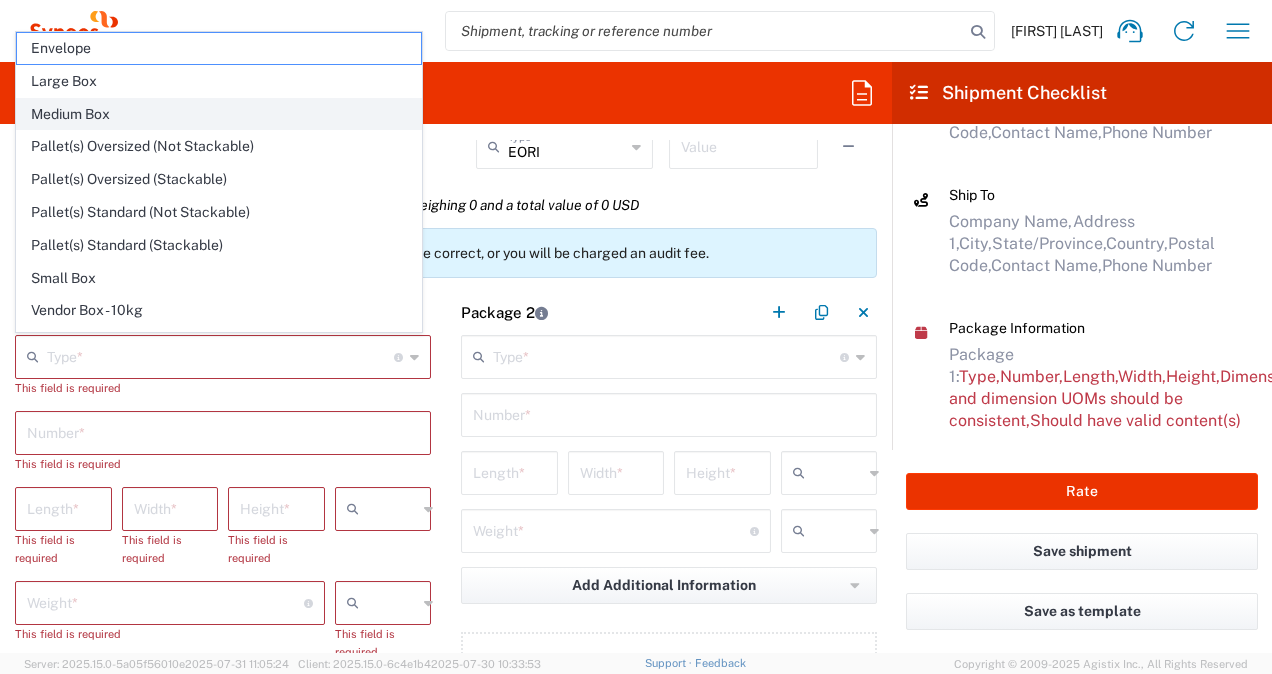 click on "Medium Box" 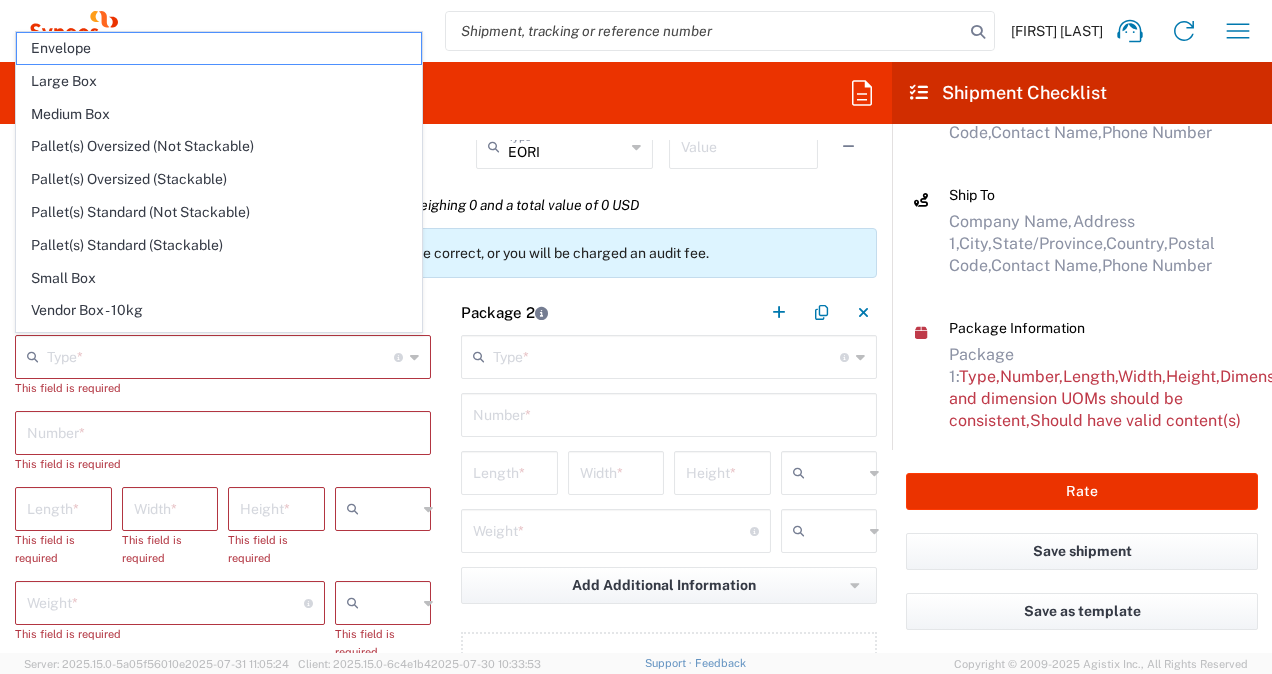 type on "Medium Box" 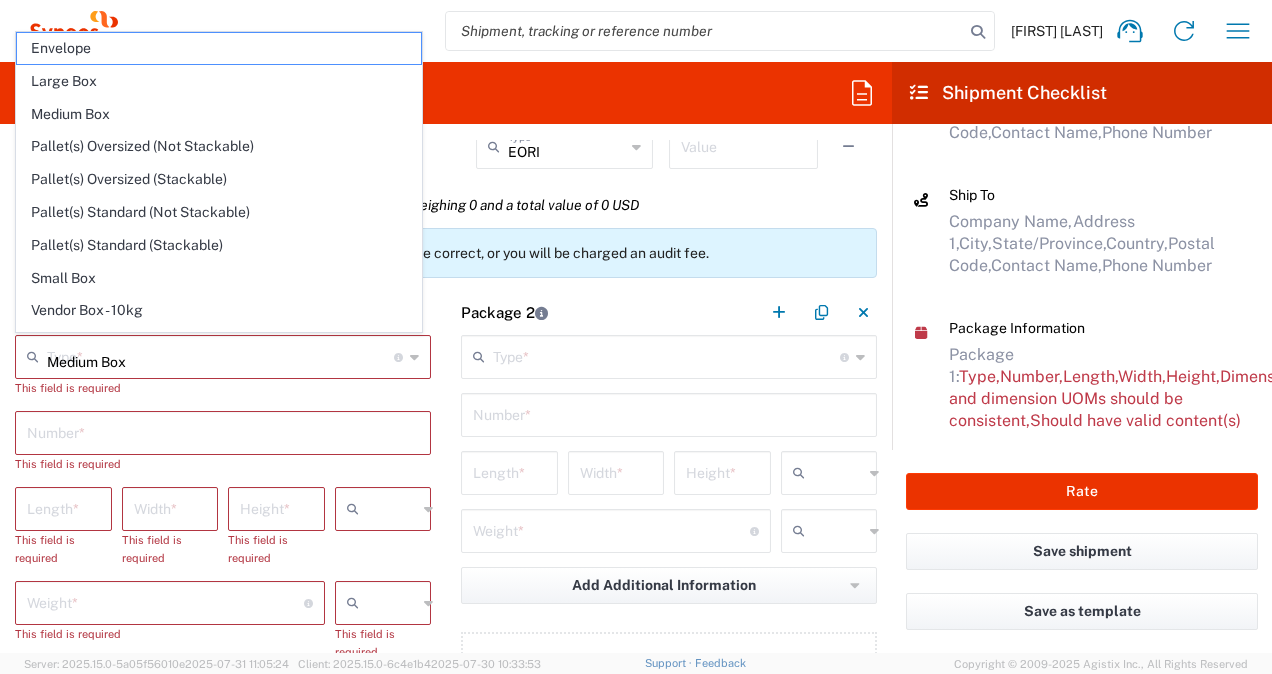 type on "13" 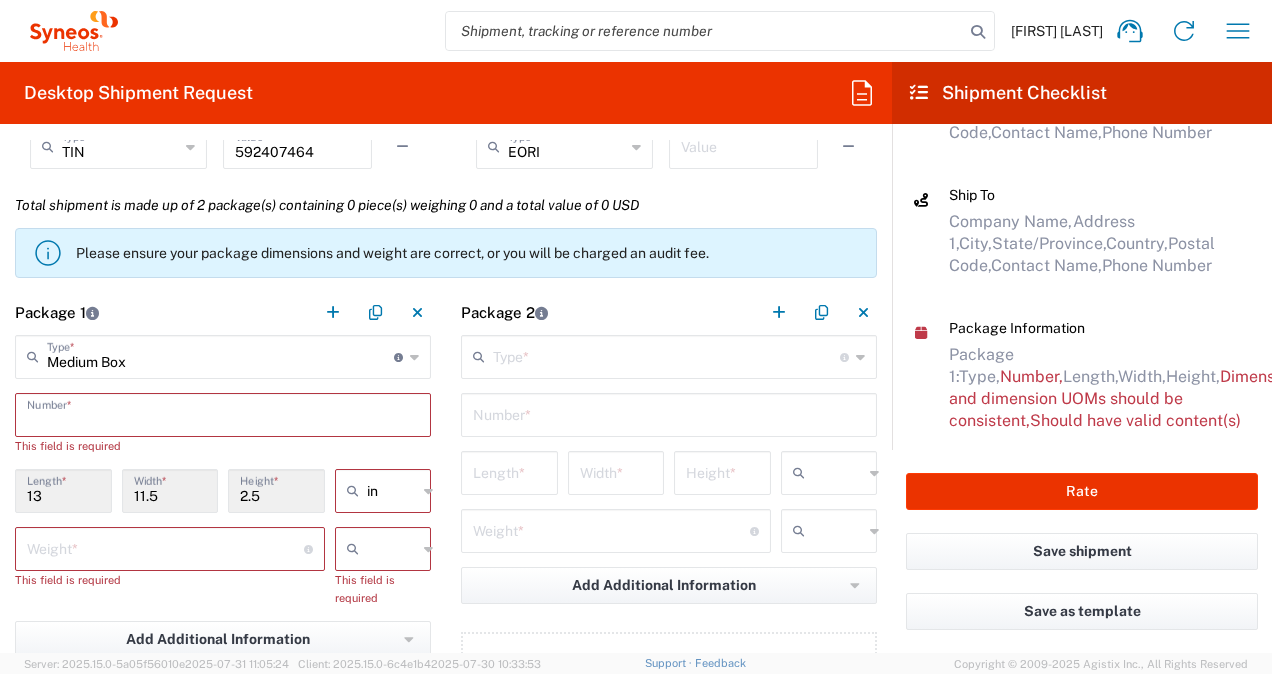 click at bounding box center (223, 413) 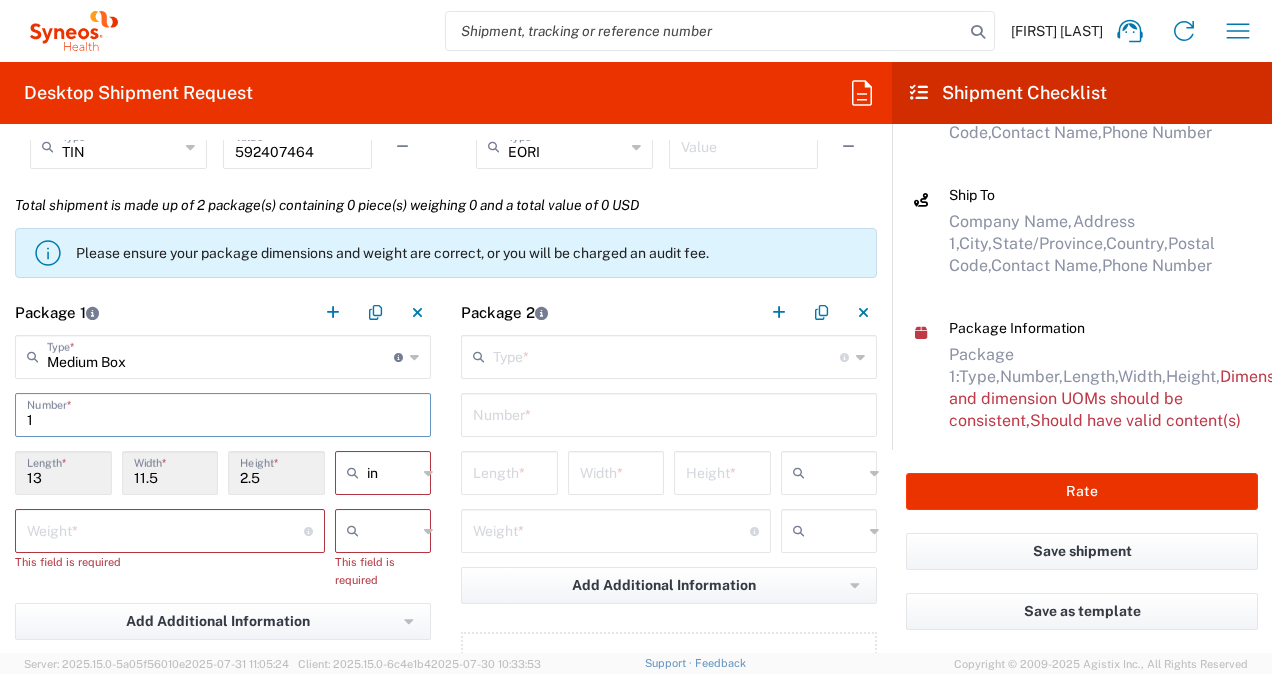 type on "1" 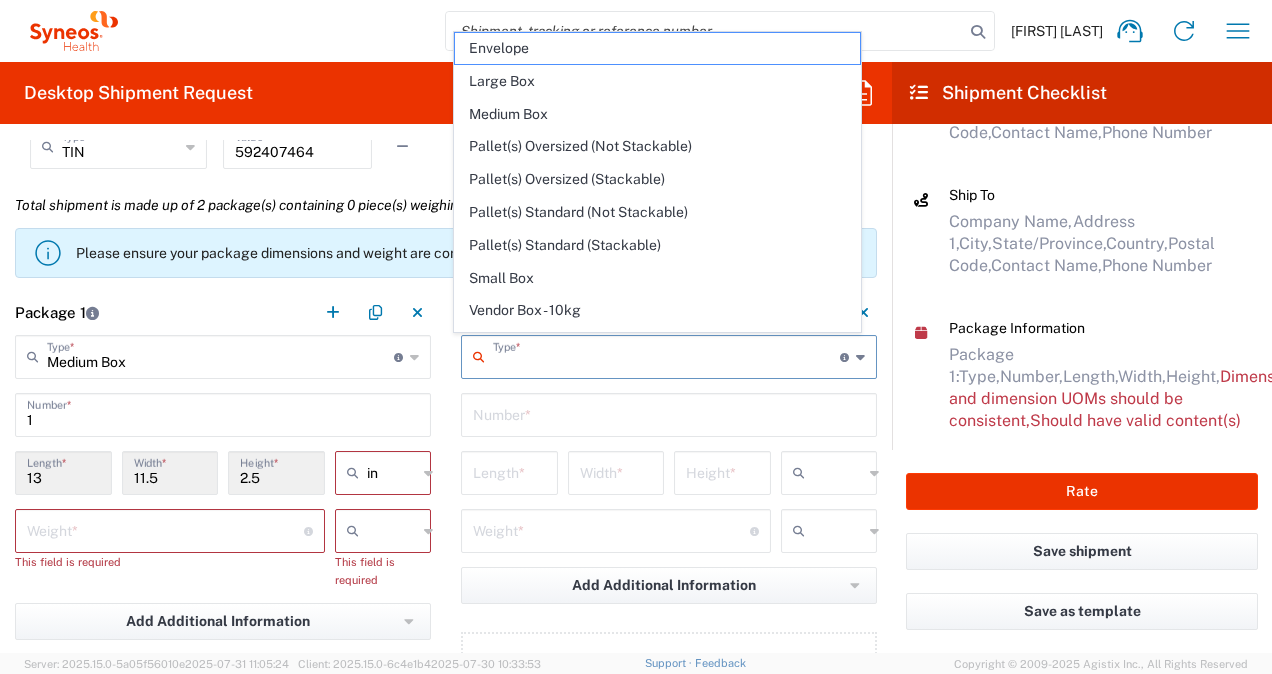 click at bounding box center (666, 355) 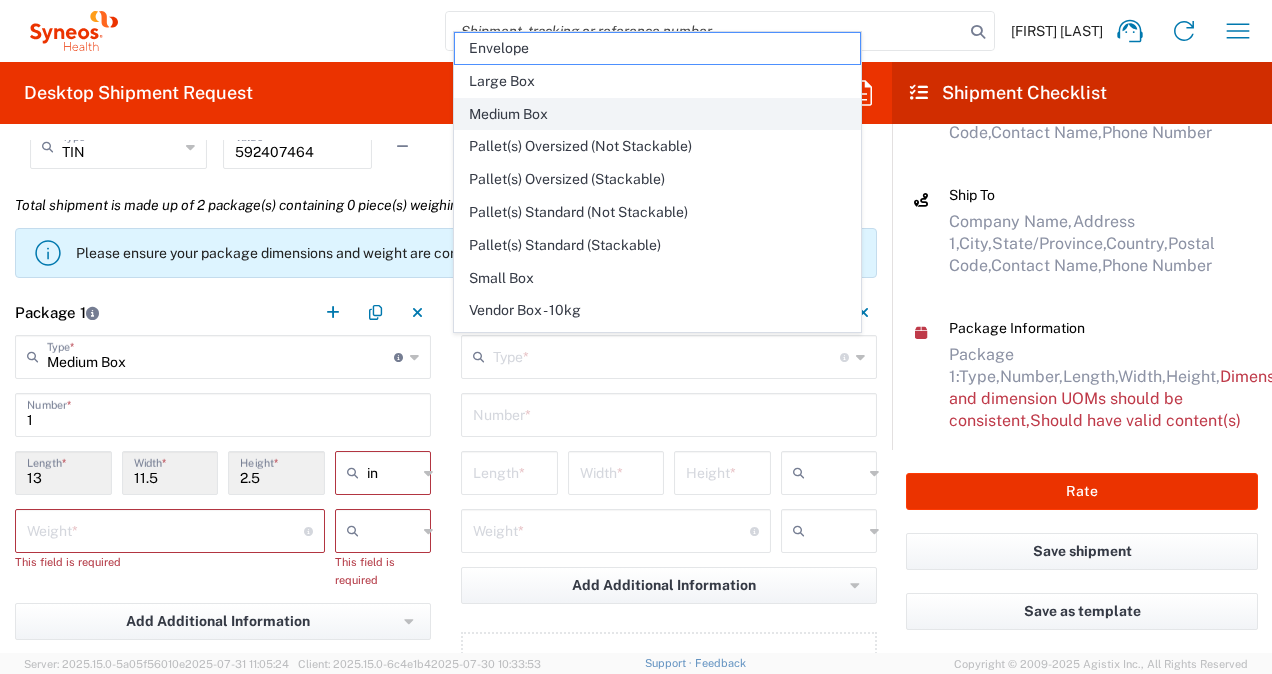click on "Medium Box" 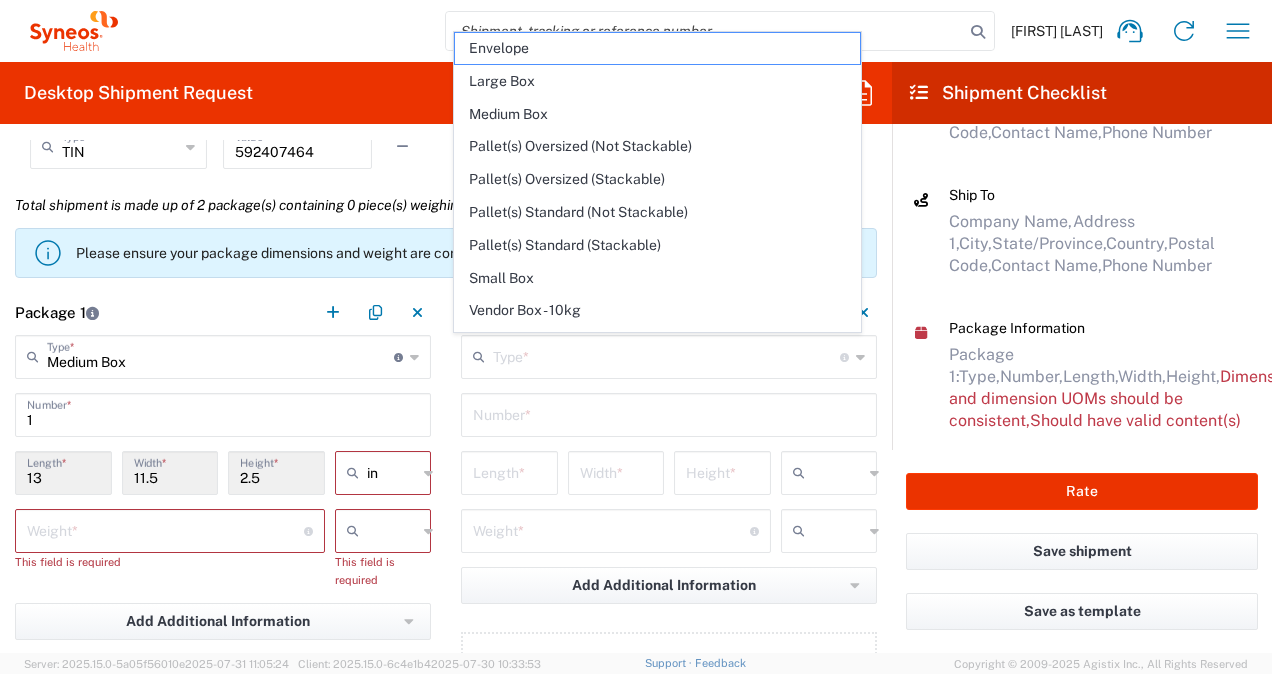 type on "Medium Box" 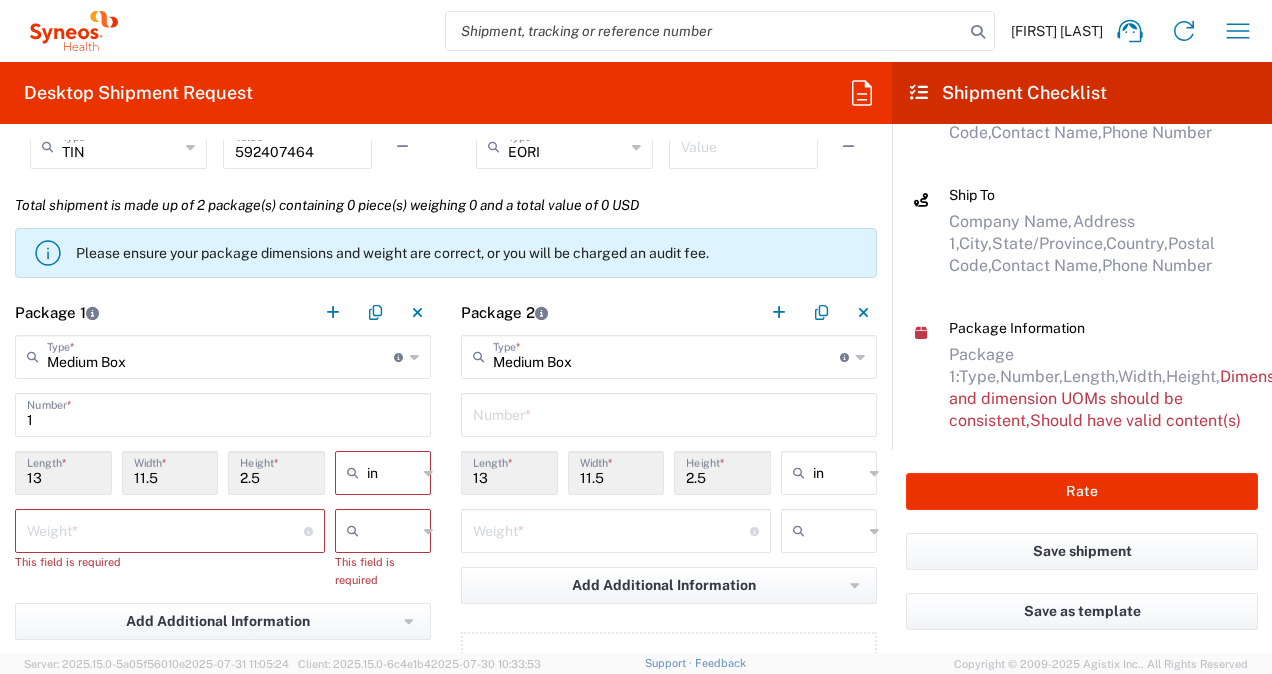 click at bounding box center (669, 413) 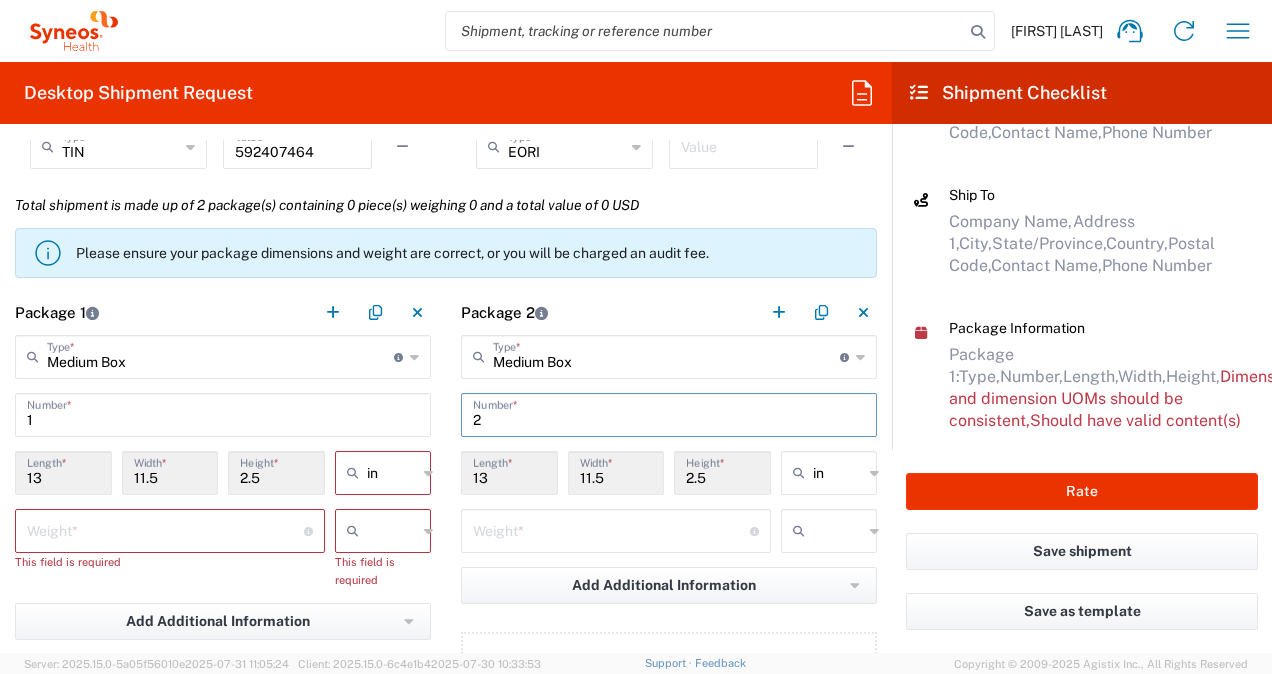 type on "2" 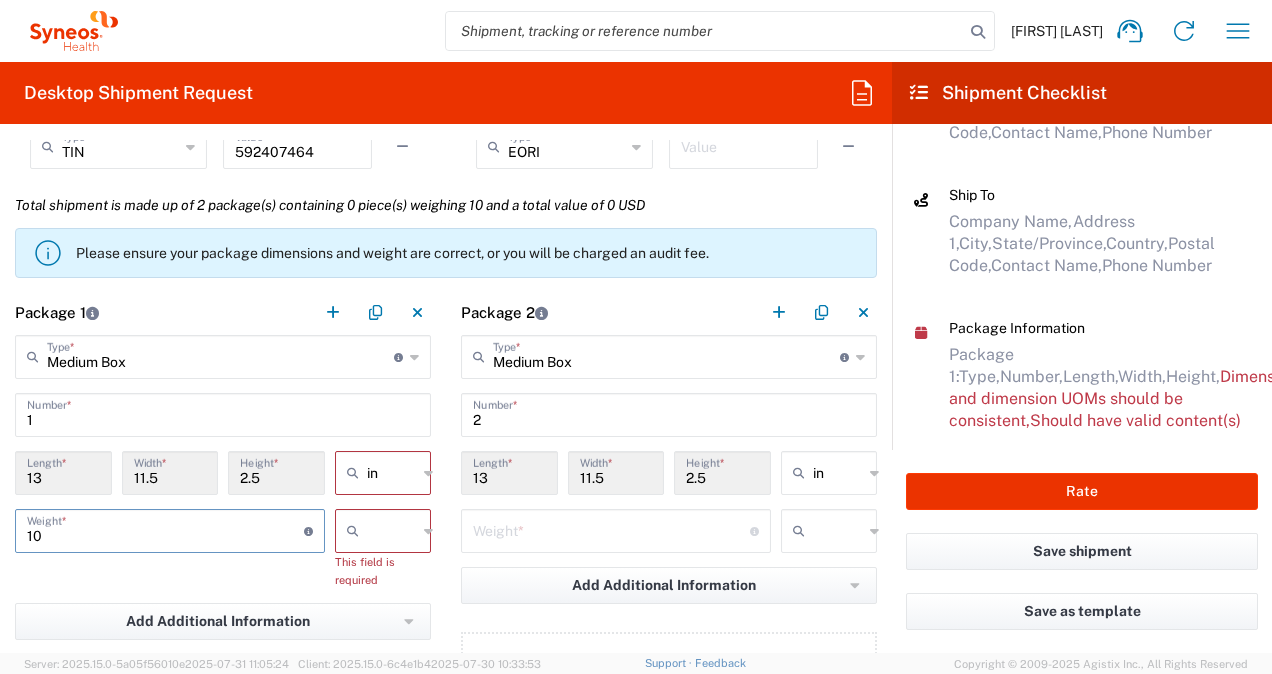 type on "10" 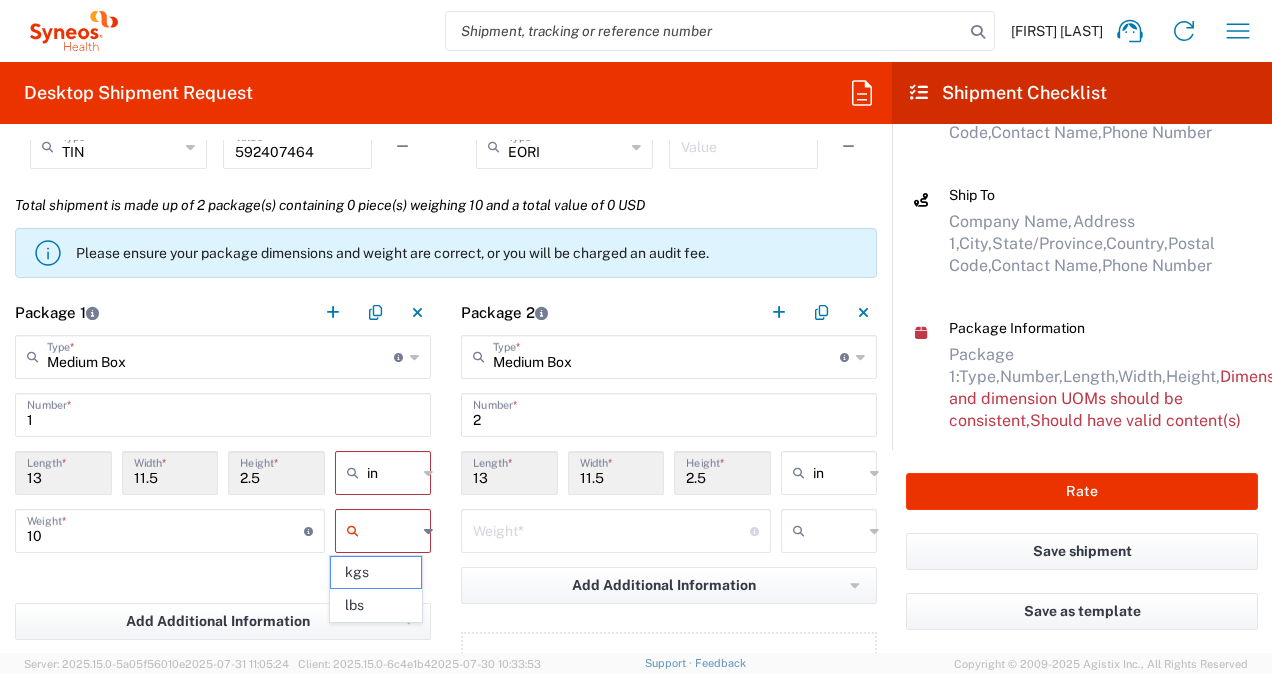 click at bounding box center (392, 531) 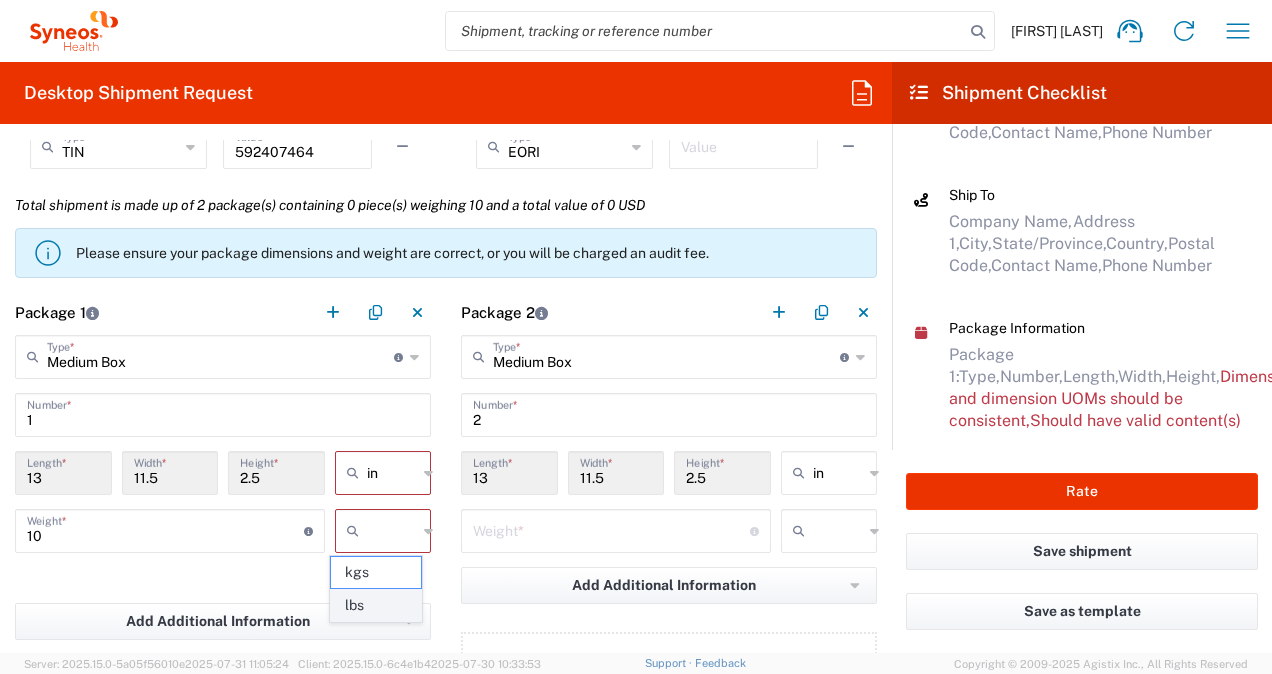 click on "lbs" 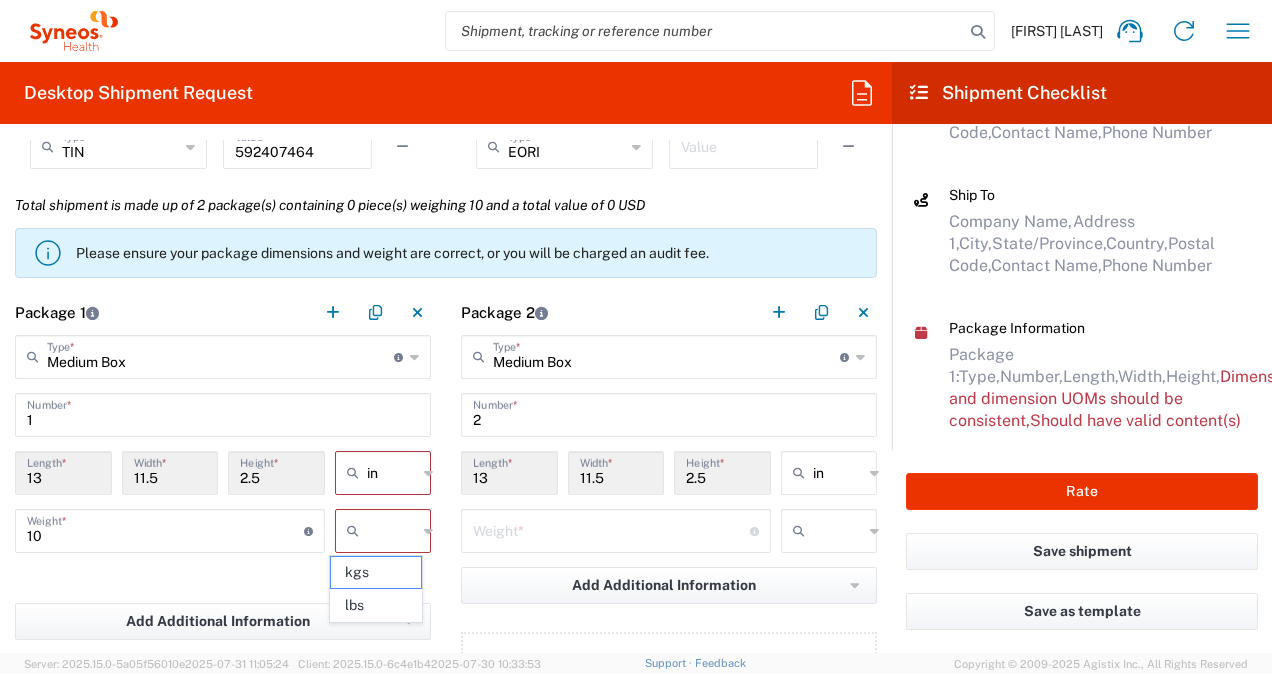 type on "lbs" 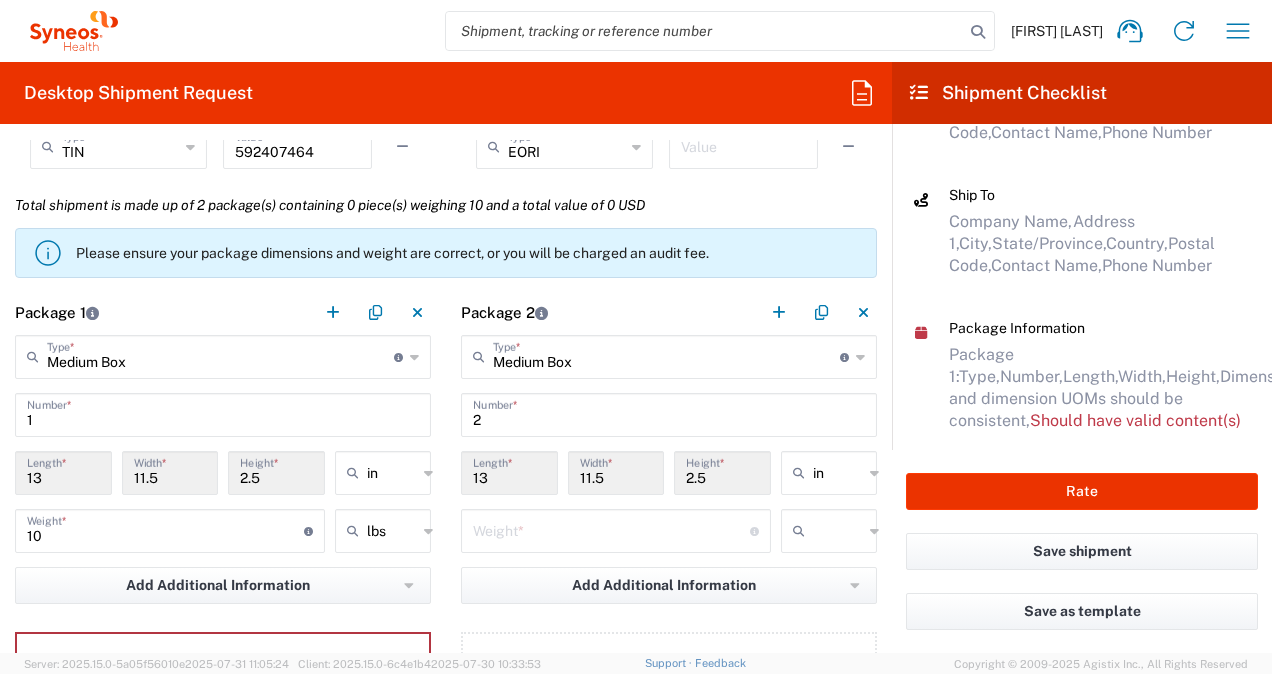 click at bounding box center [611, 529] 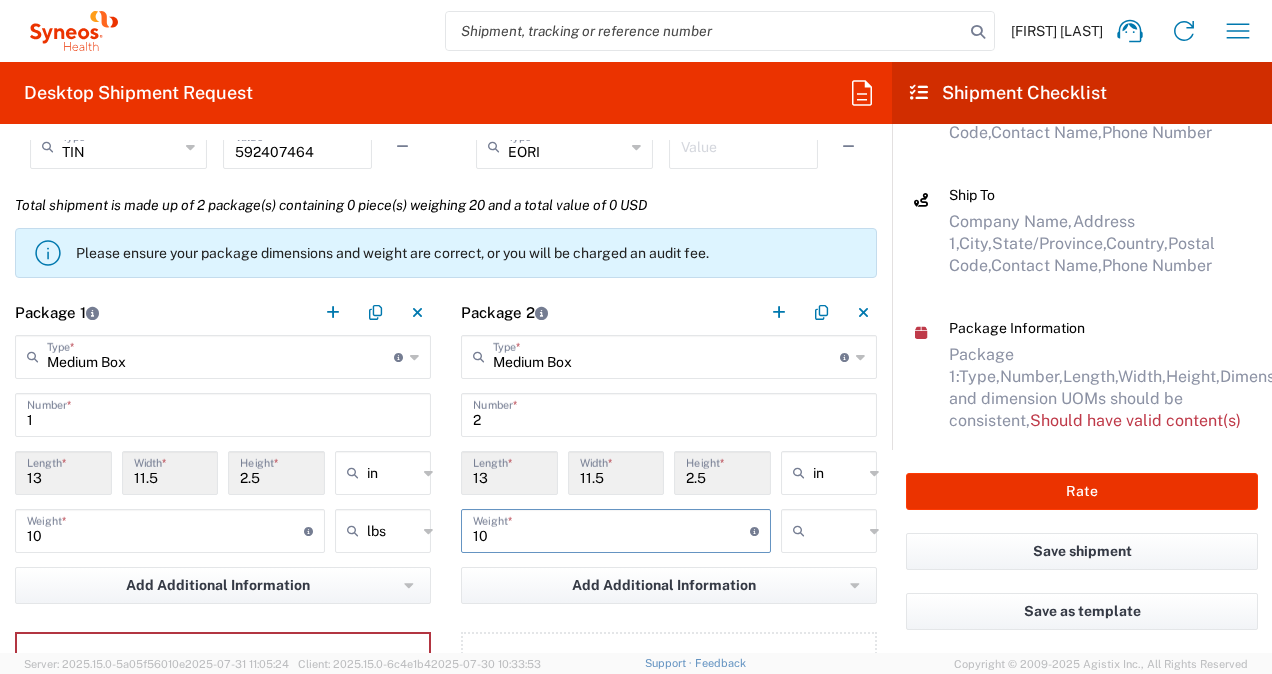 type on "10" 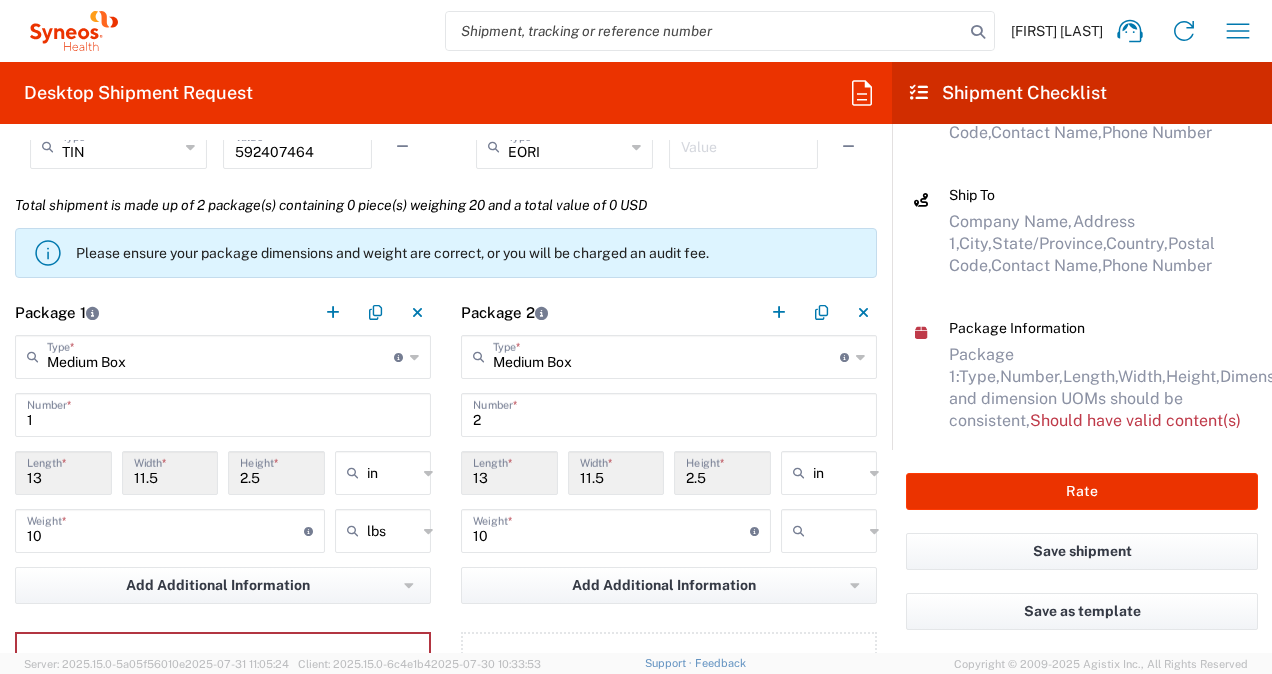 click 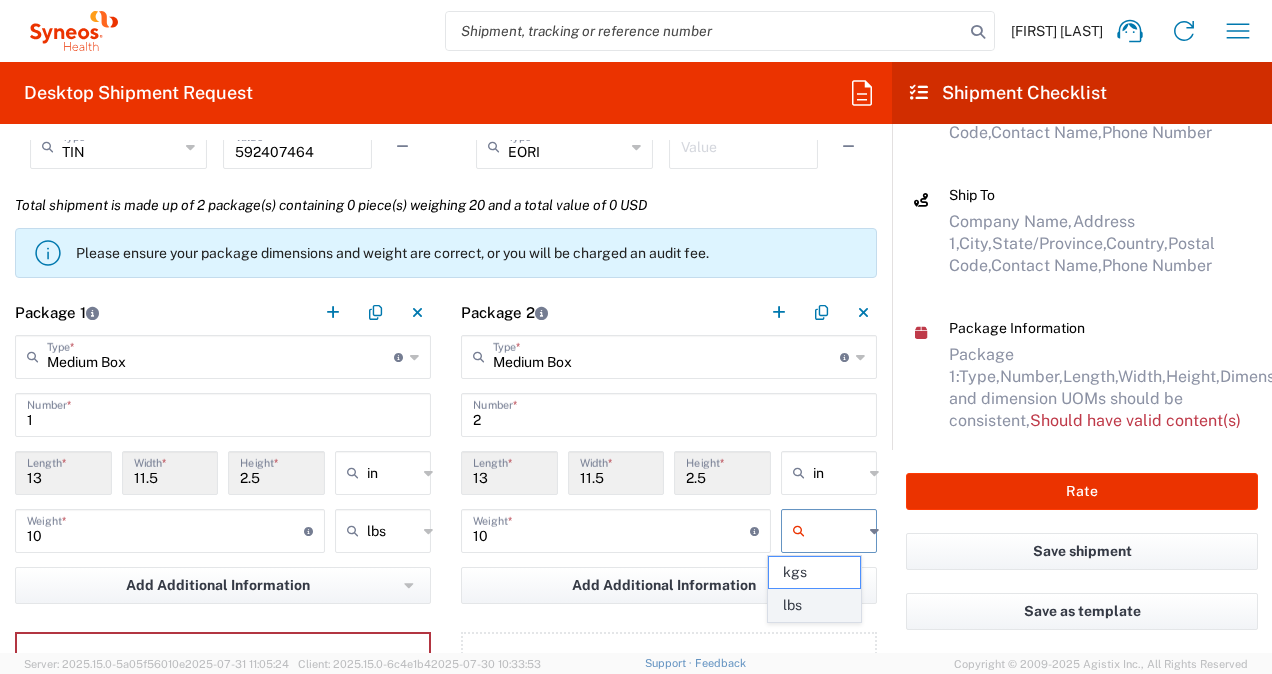 click on "lbs" 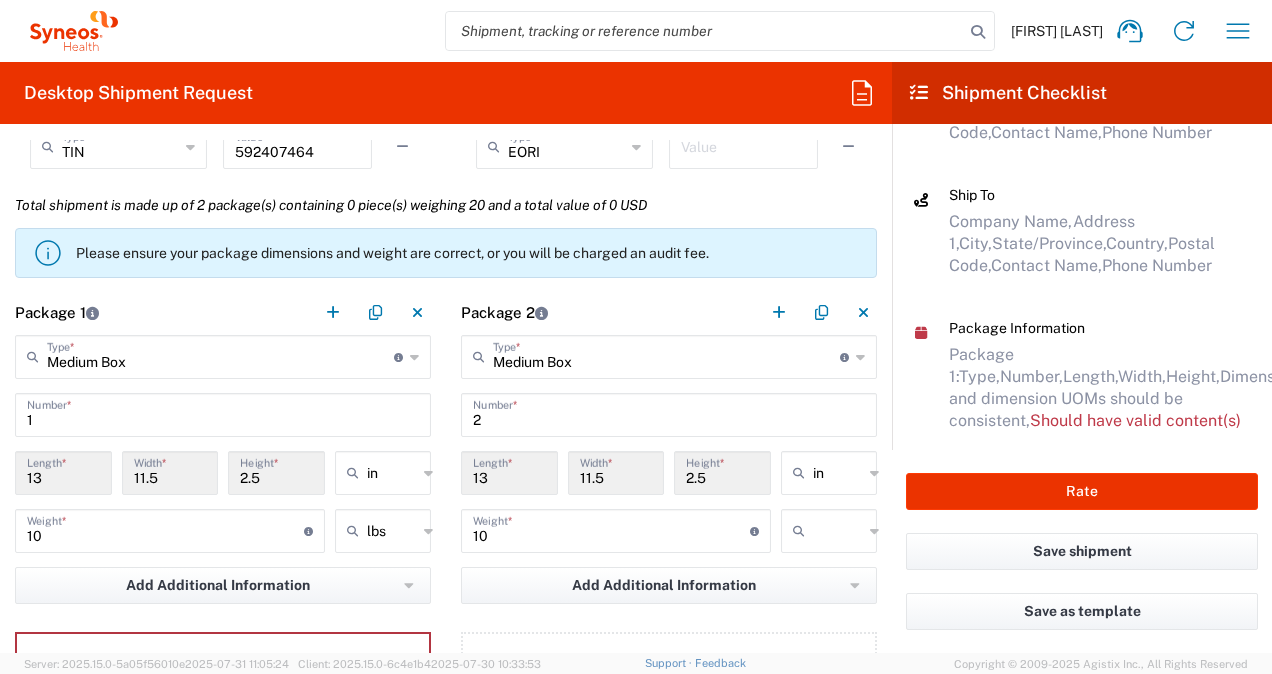 type on "lbs" 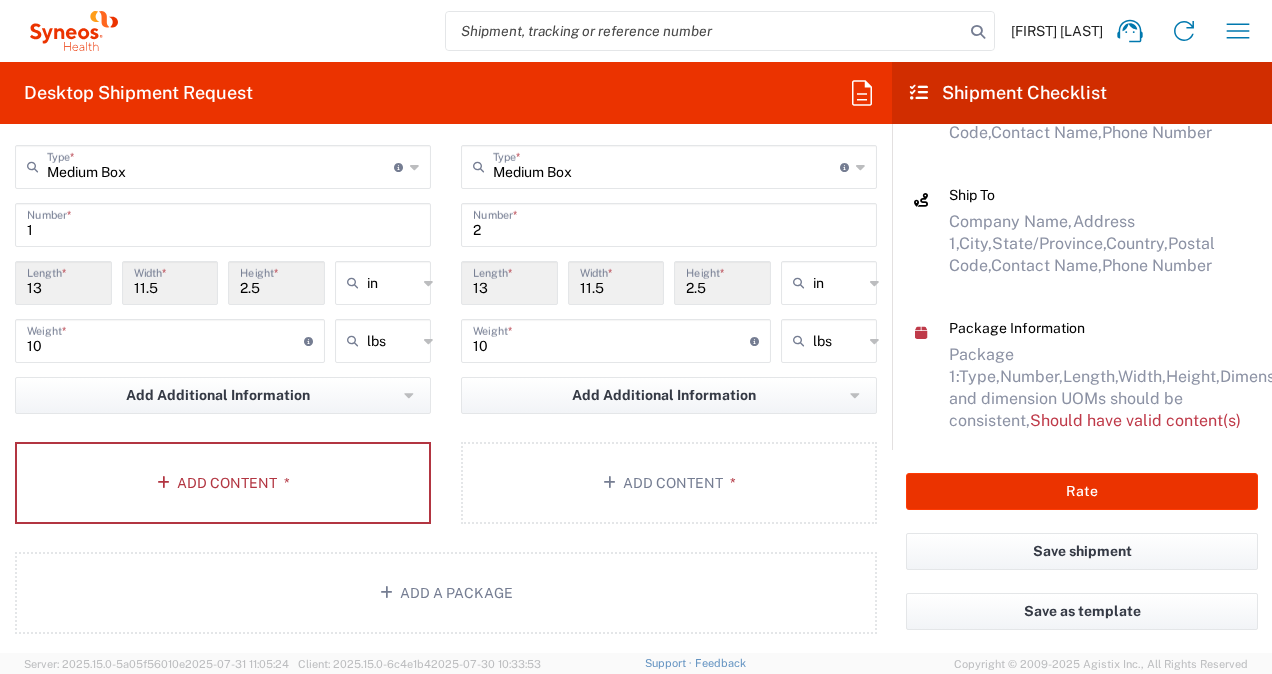 scroll, scrollTop: 1879, scrollLeft: 0, axis: vertical 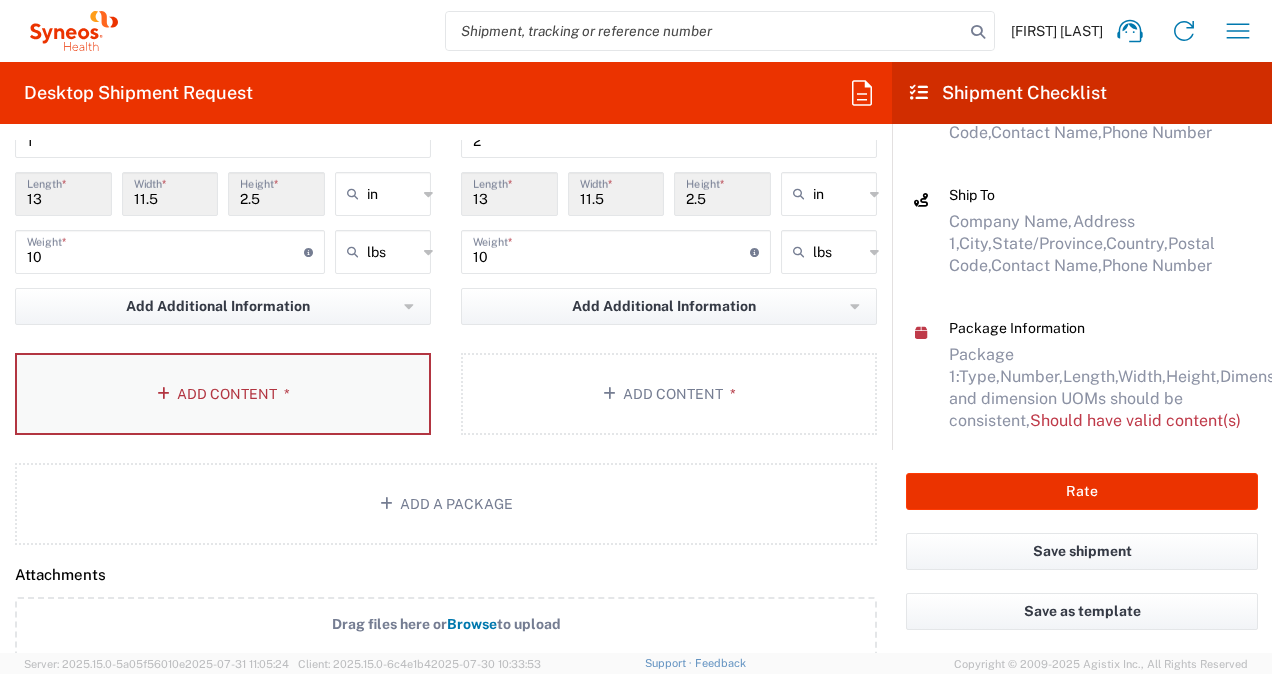 click on "Add Content *" 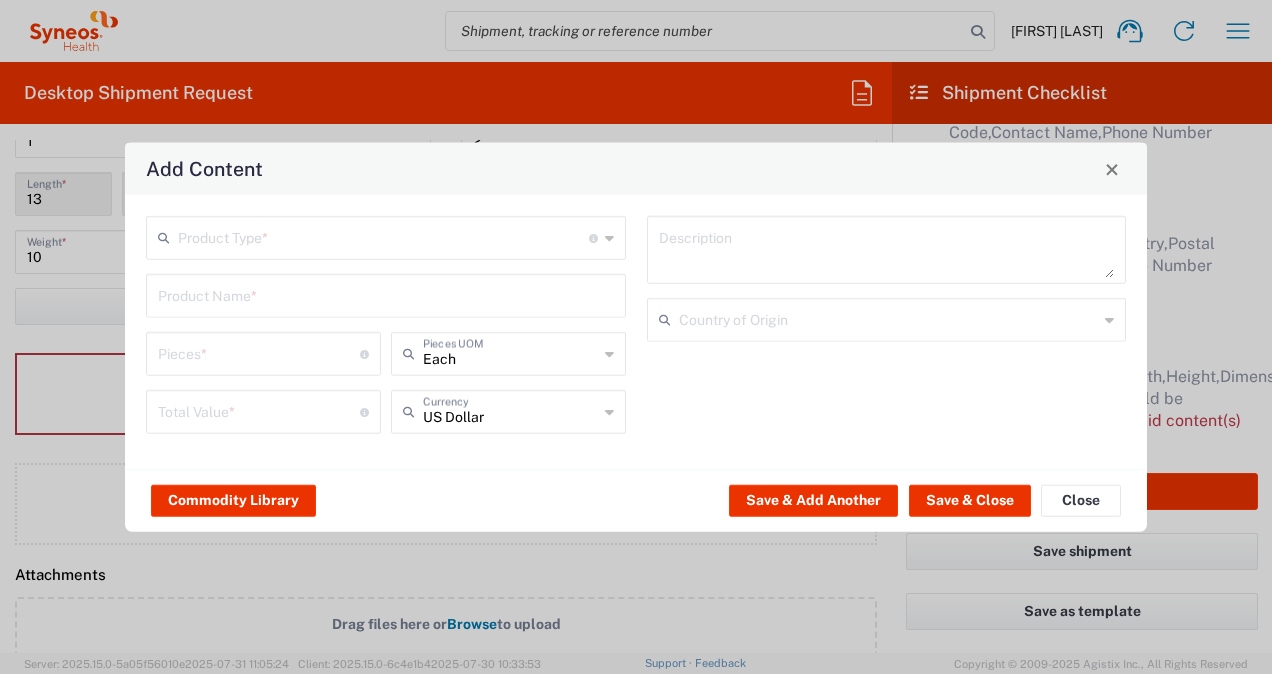 click at bounding box center (383, 236) 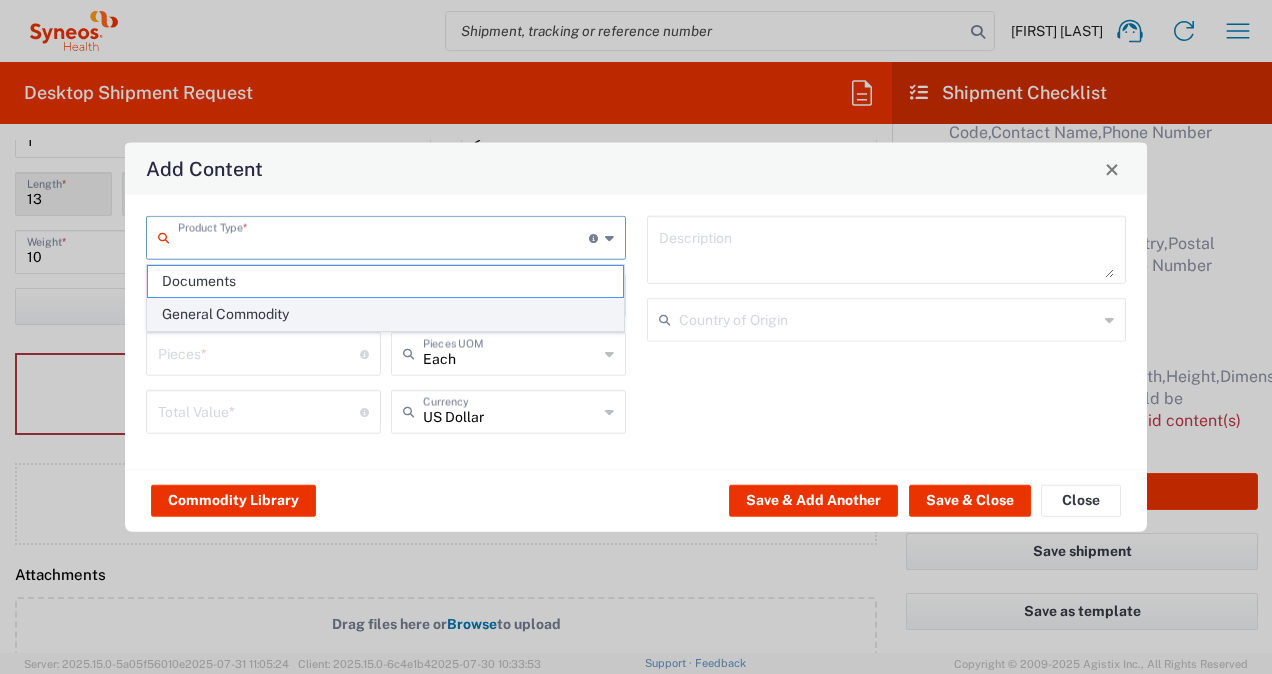click on "General Commodity" 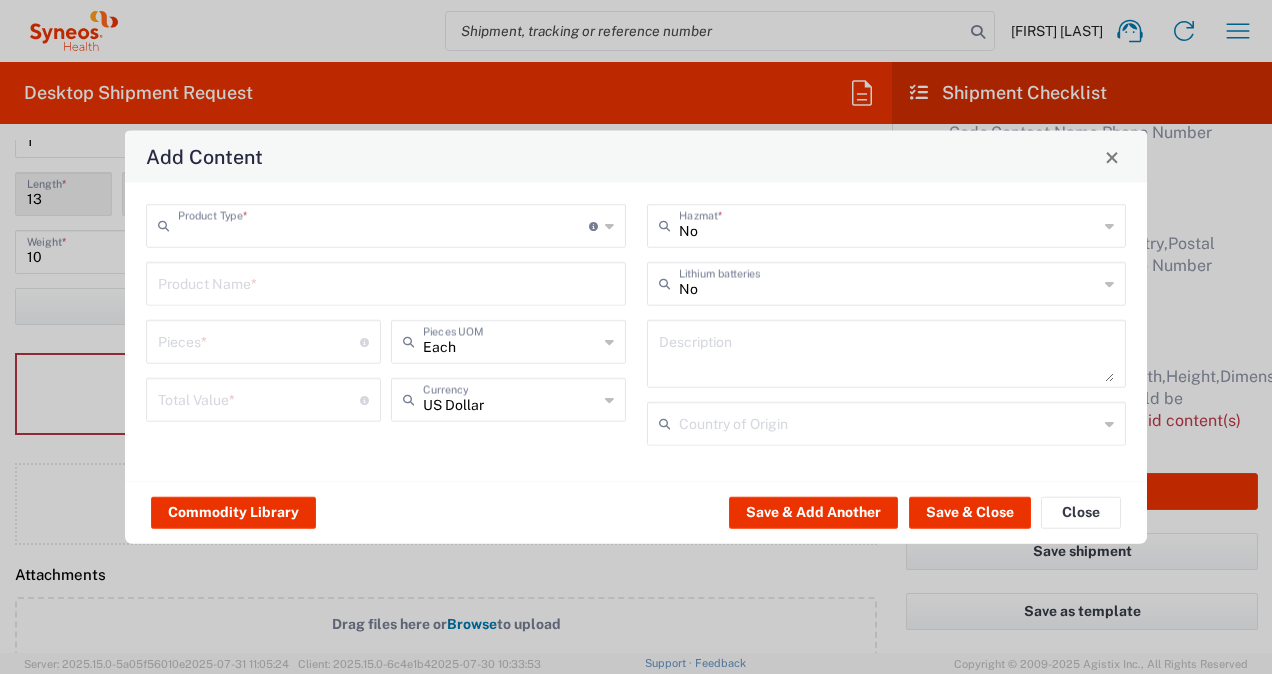 type on "General Commodity" 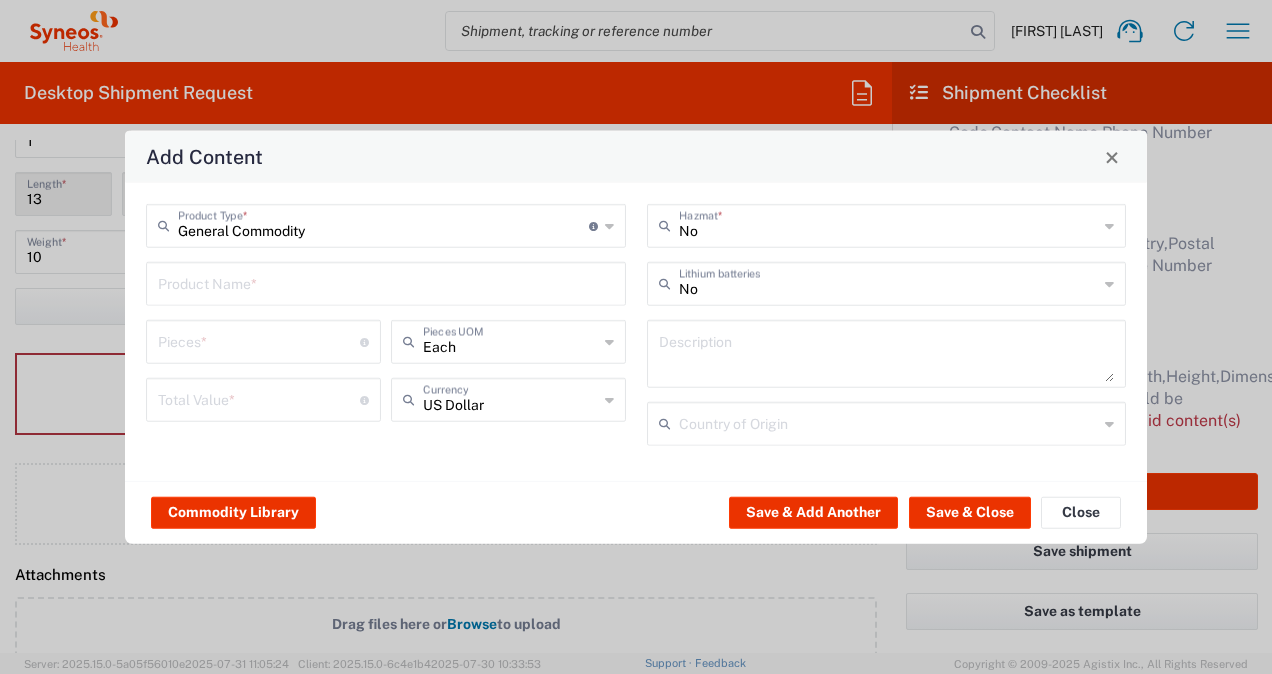 click at bounding box center [386, 282] 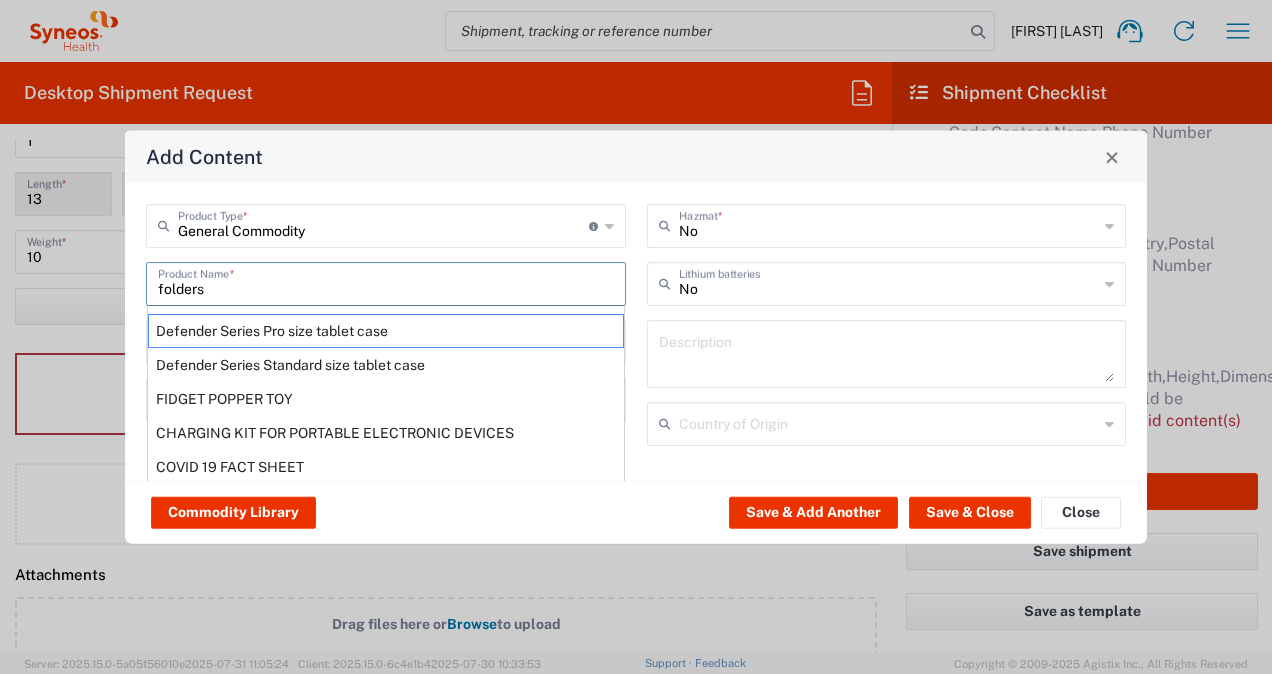 type on "folders" 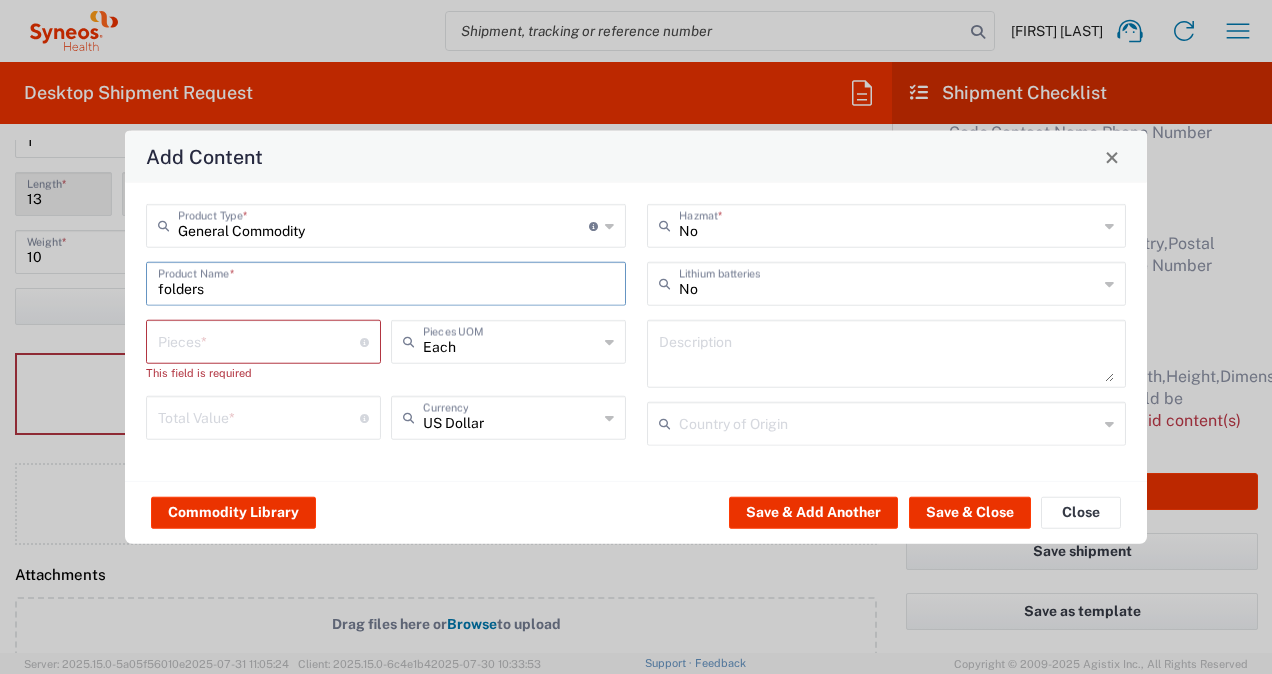 click on "folders" at bounding box center [386, 282] 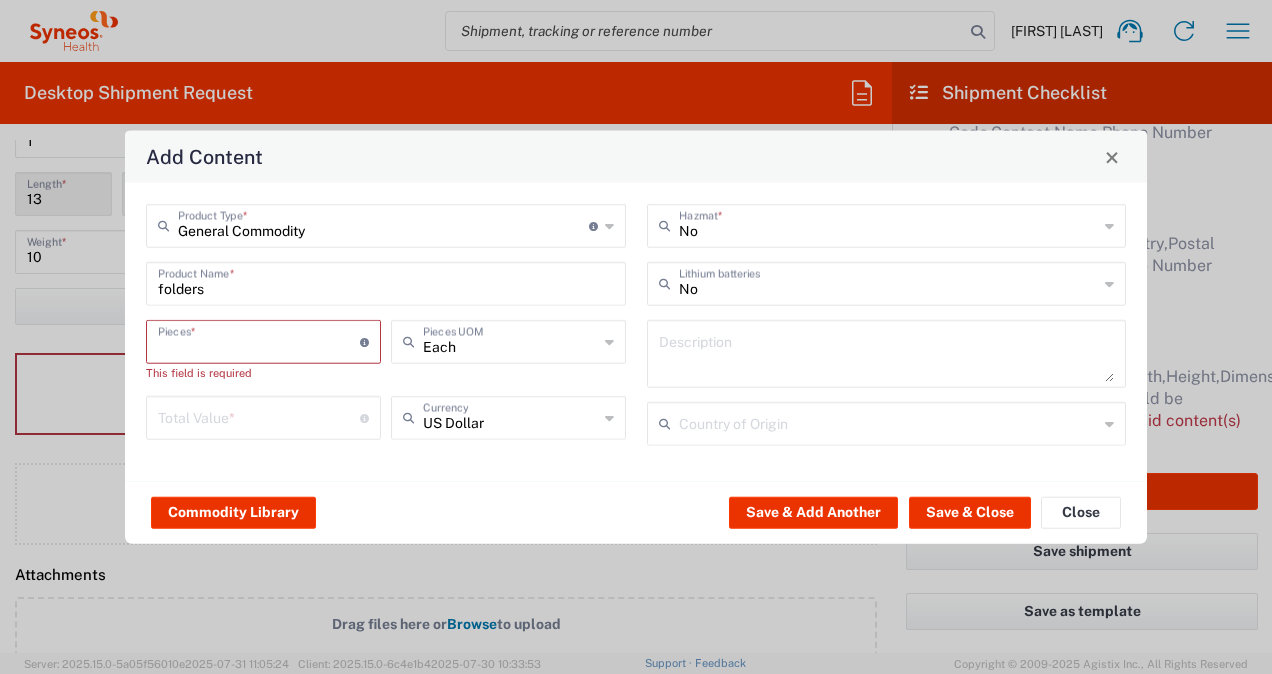 click at bounding box center (259, 340) 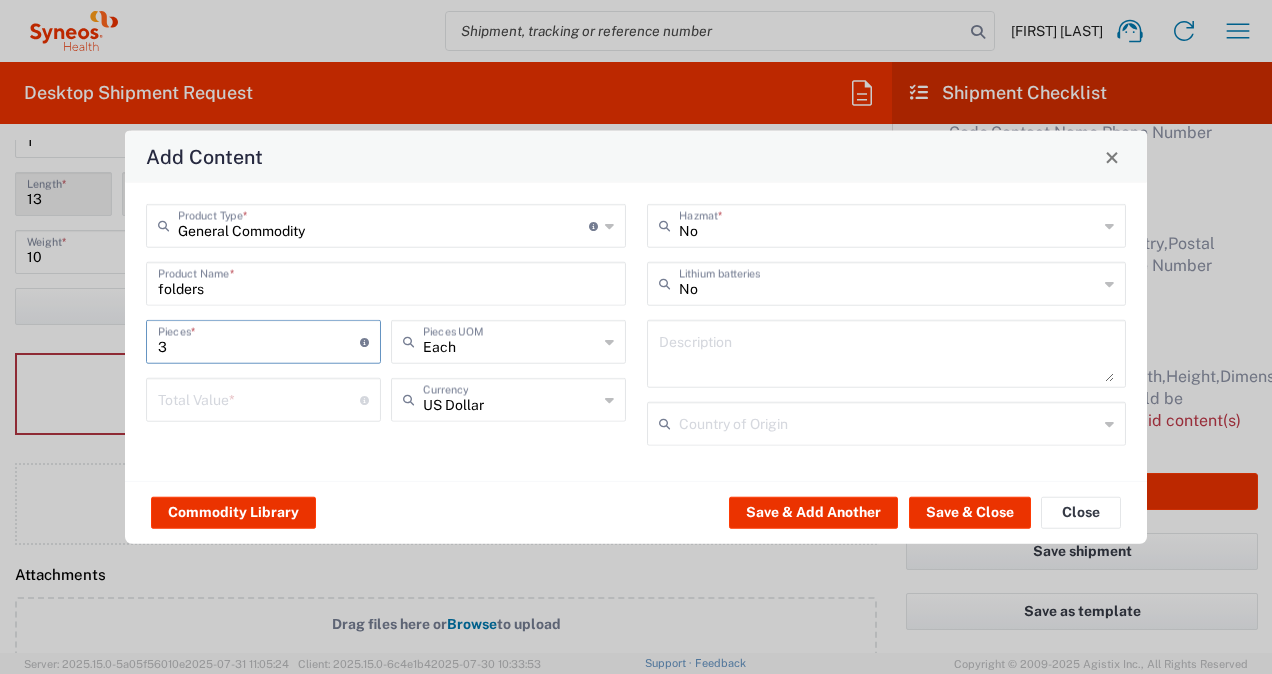 type on "3" 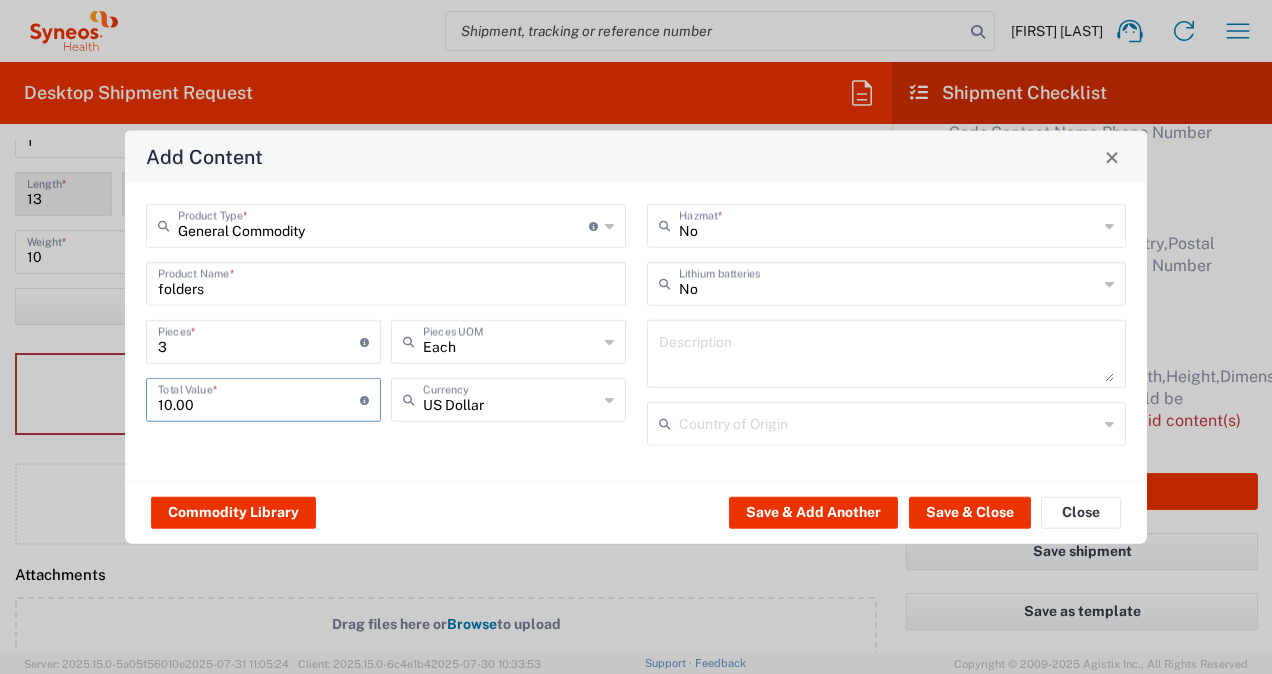 type on "10.00" 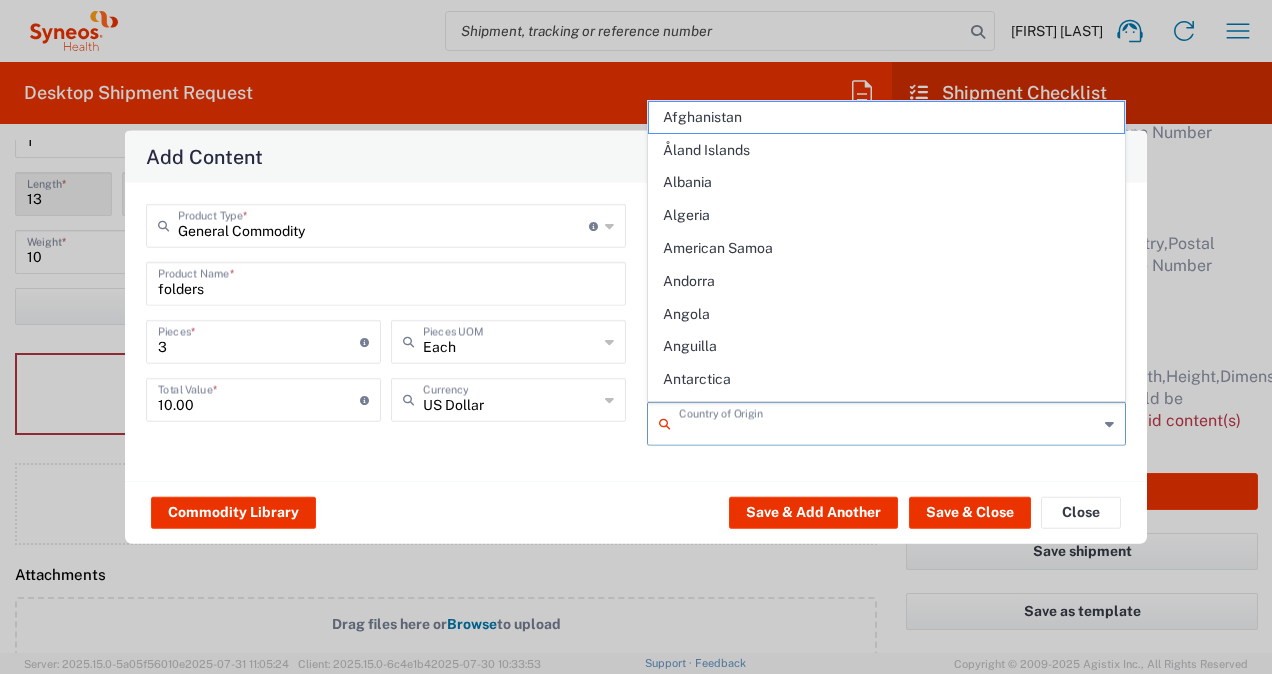 click at bounding box center [889, 422] 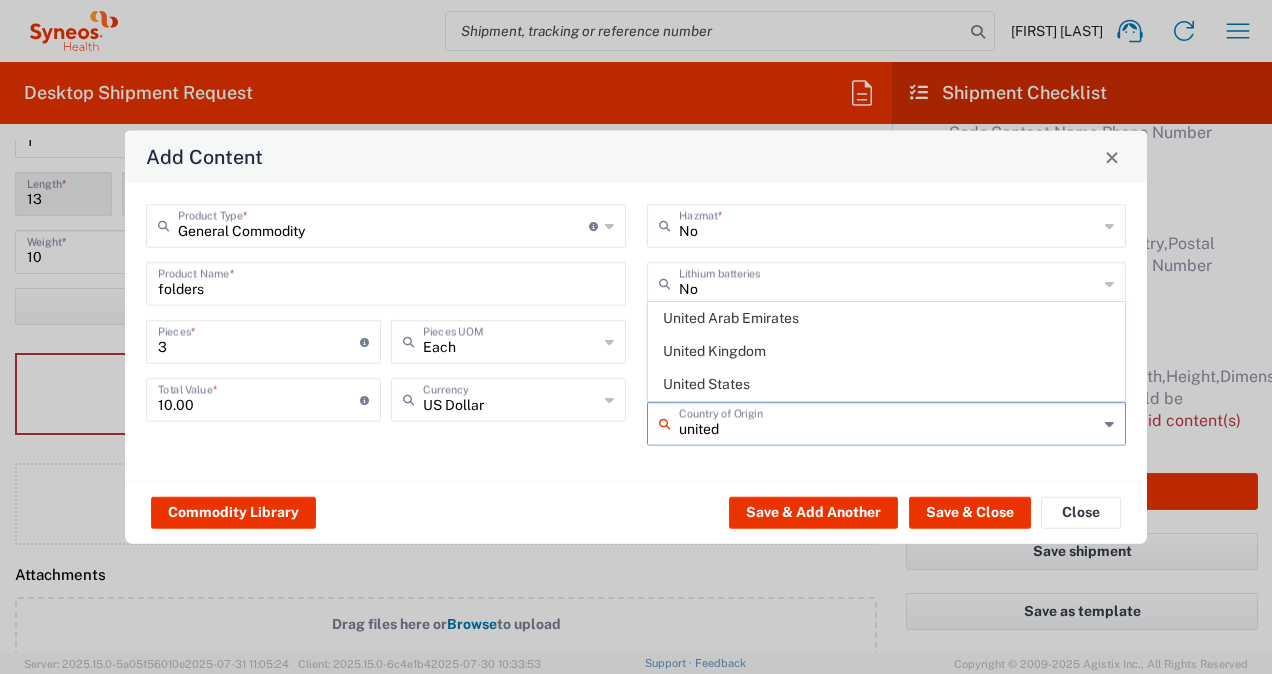 click on "United States" 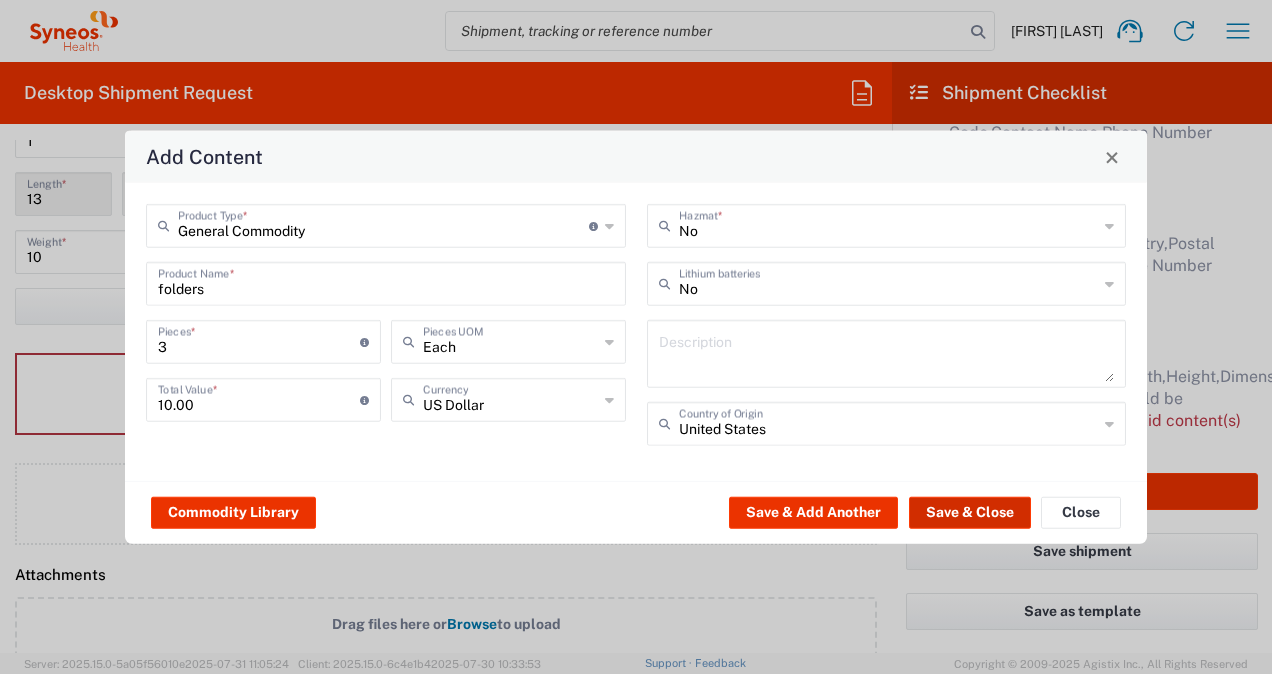 click on "Save & Close" 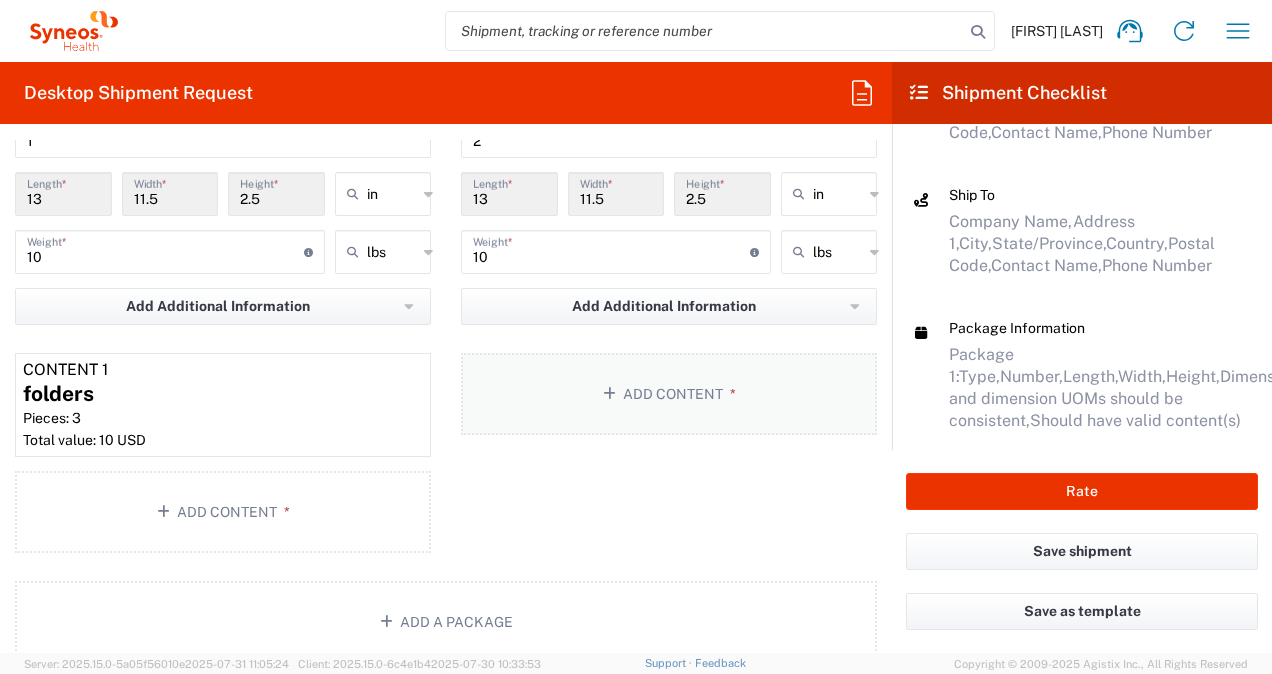 click on "Add Content *" 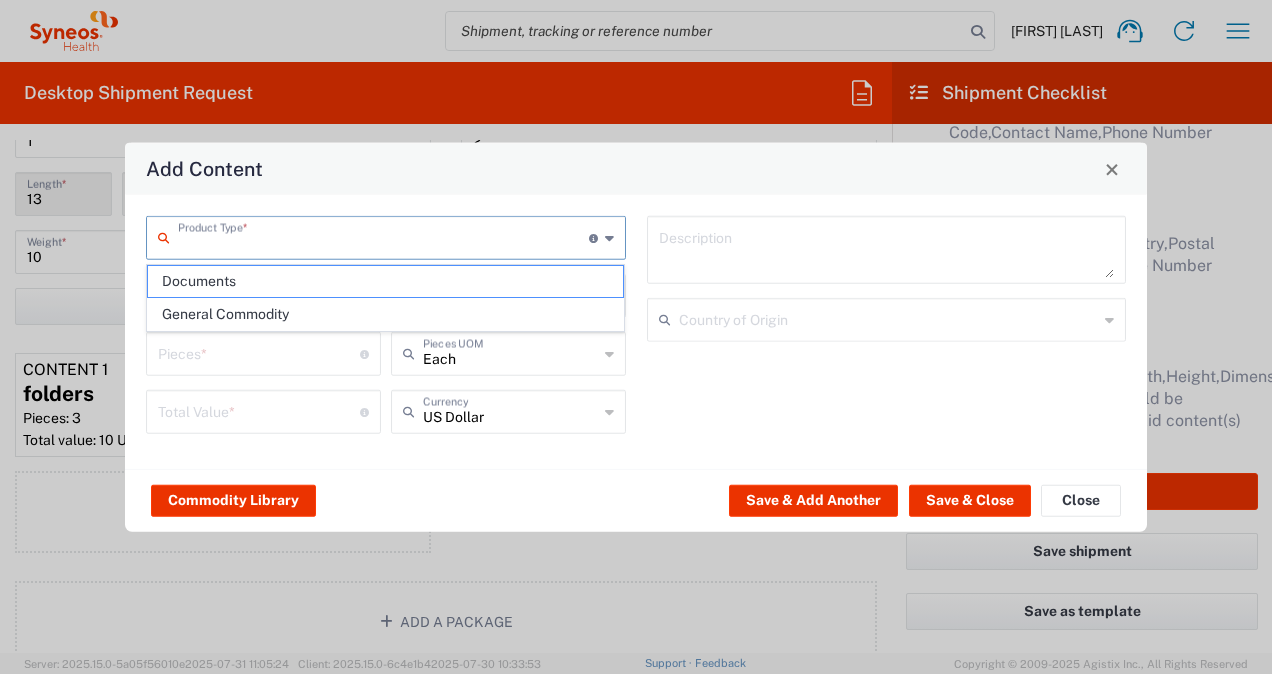 click at bounding box center (383, 236) 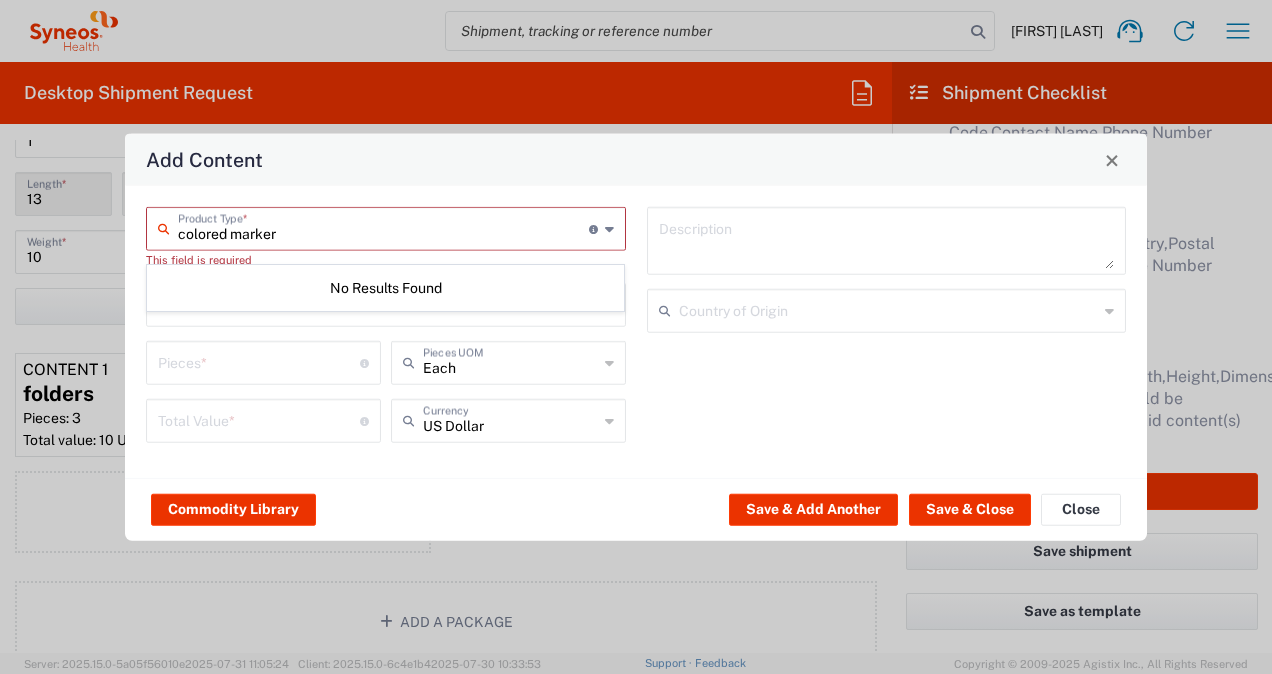 type on "colored markers" 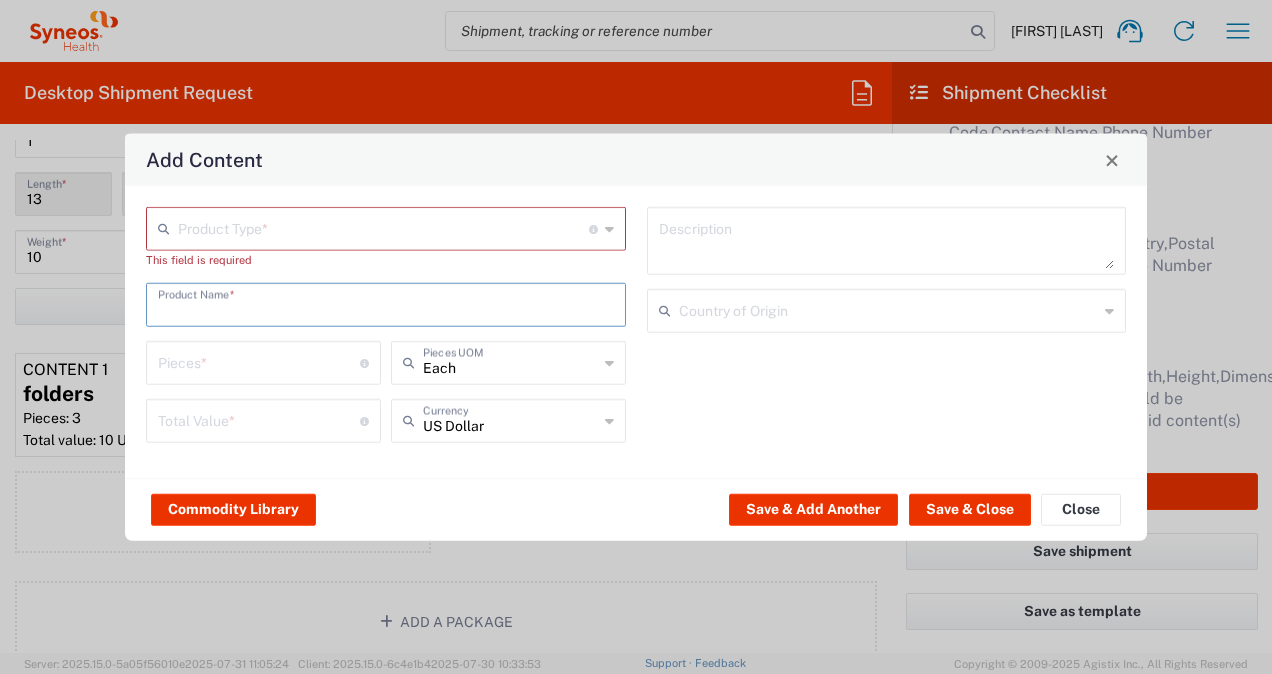 click at bounding box center (383, 227) 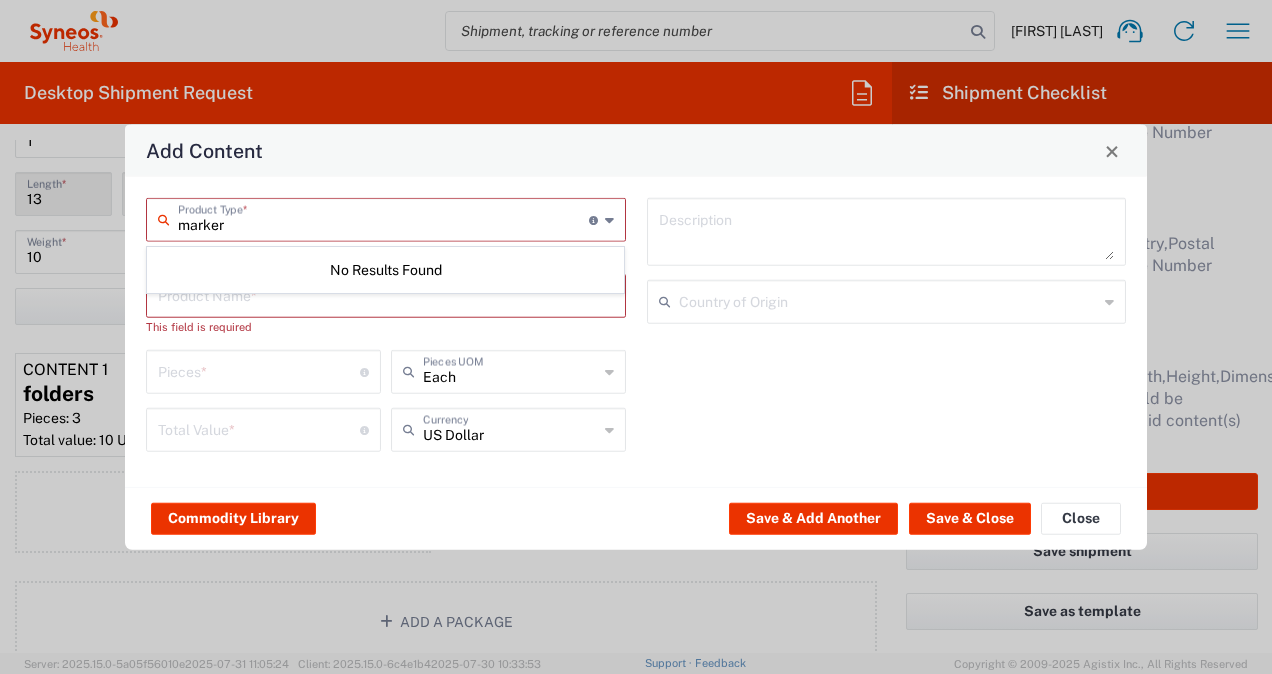 click on "marker" at bounding box center (383, 218) 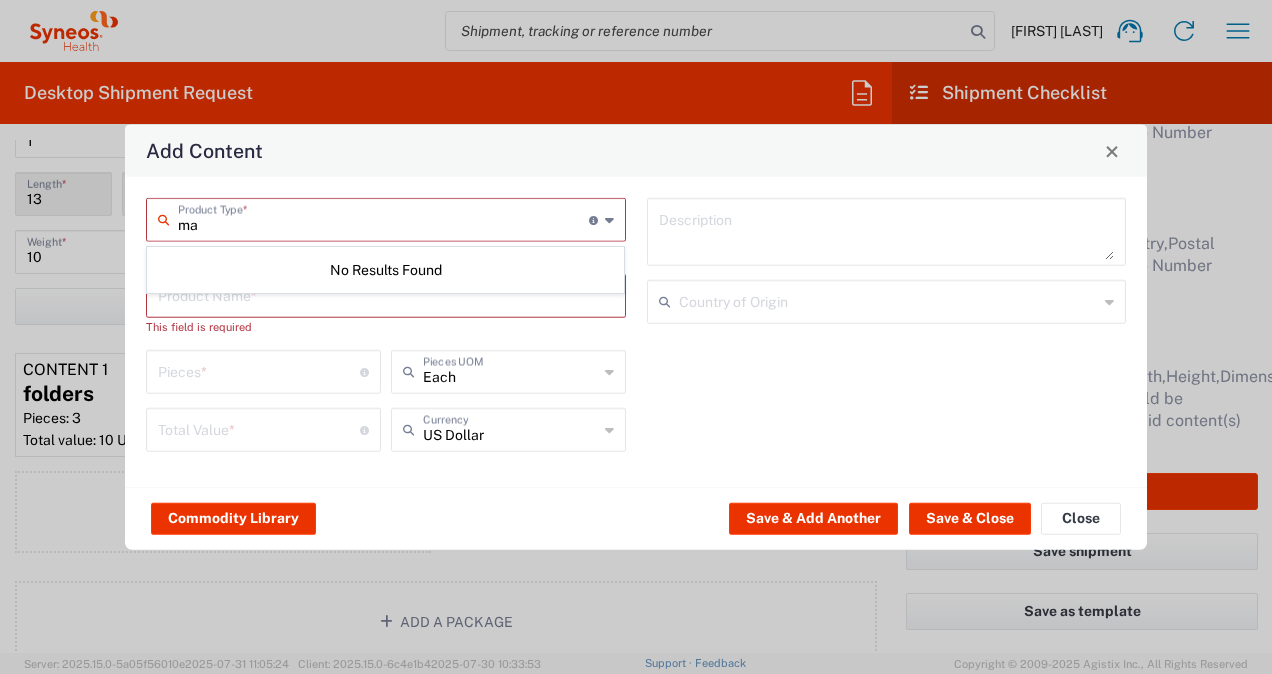 type on "m" 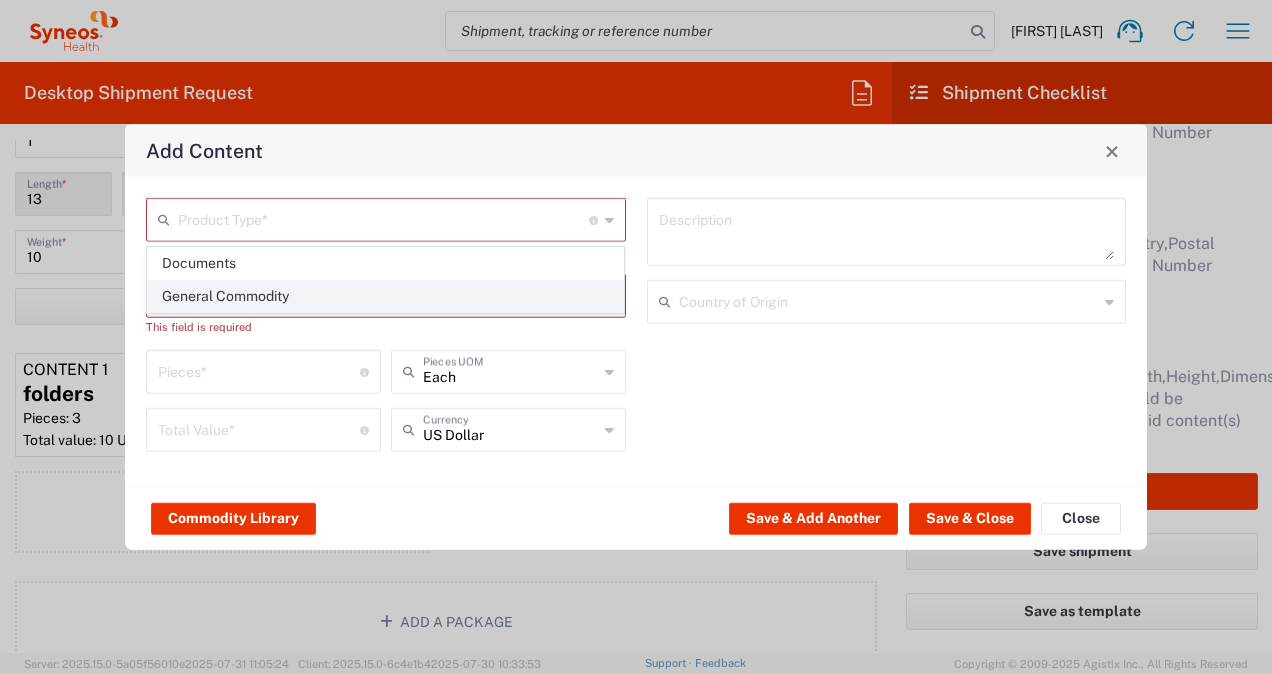 click on "General Commodity" 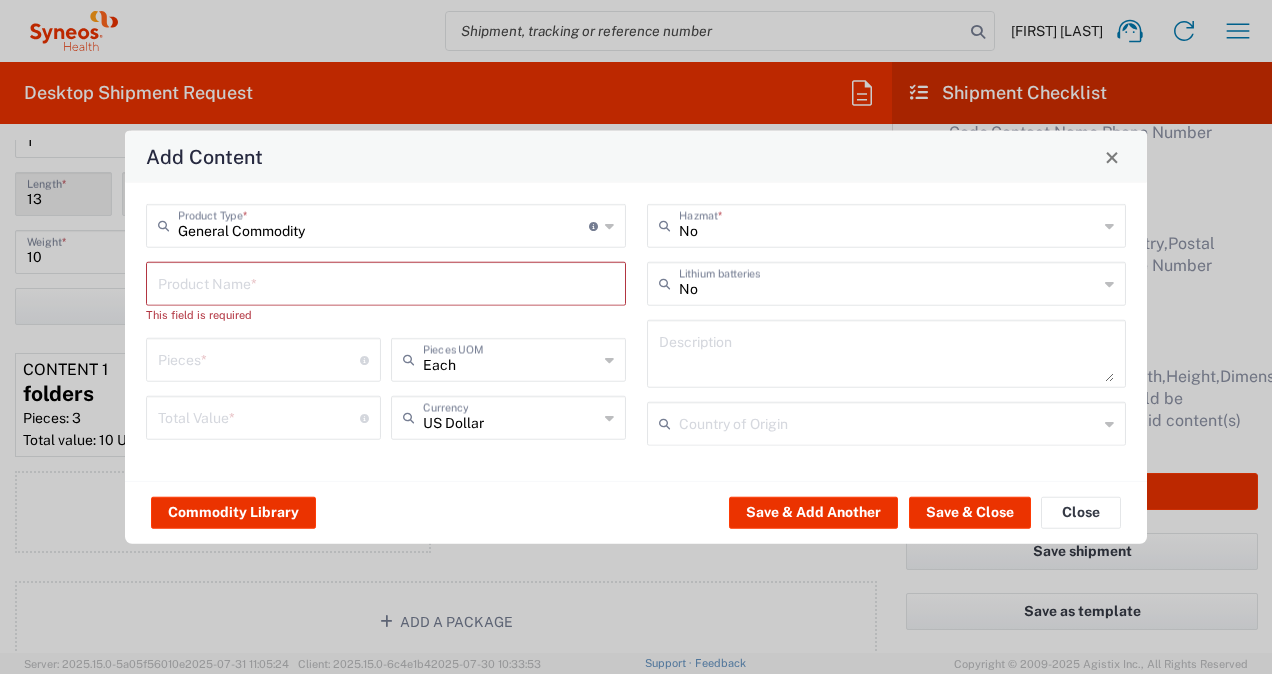 click at bounding box center [386, 282] 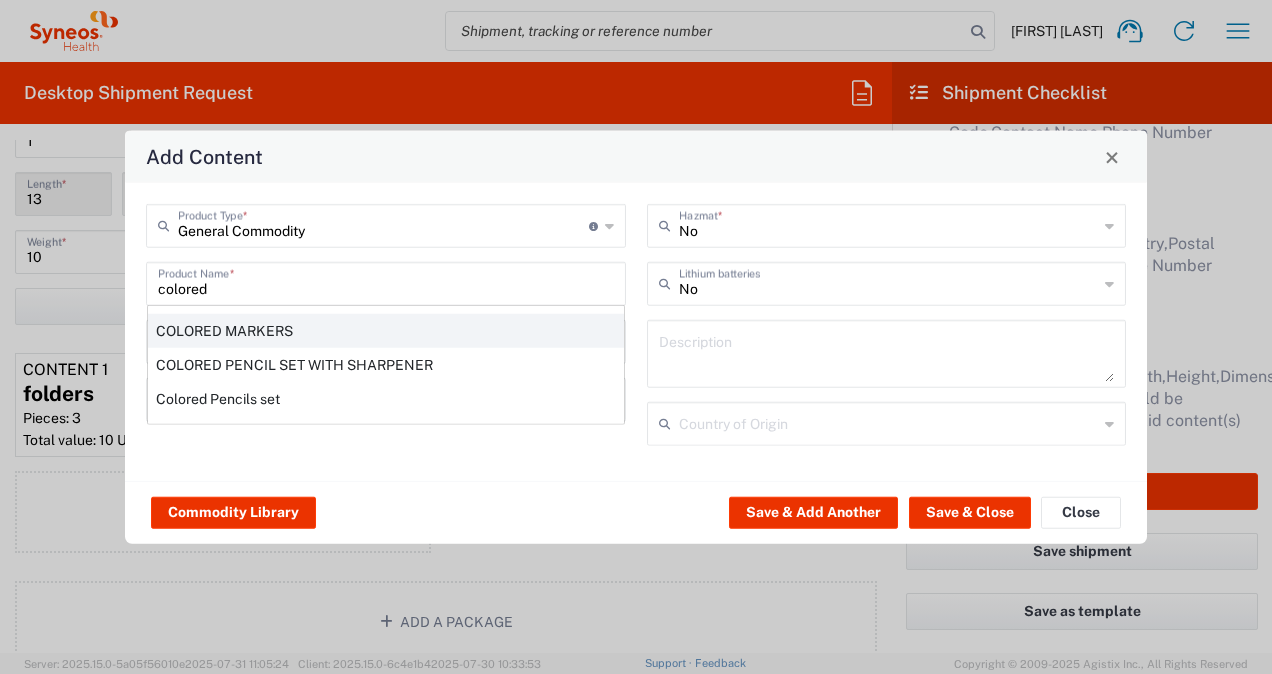 click on "COLORED MARKERS" at bounding box center [386, 331] 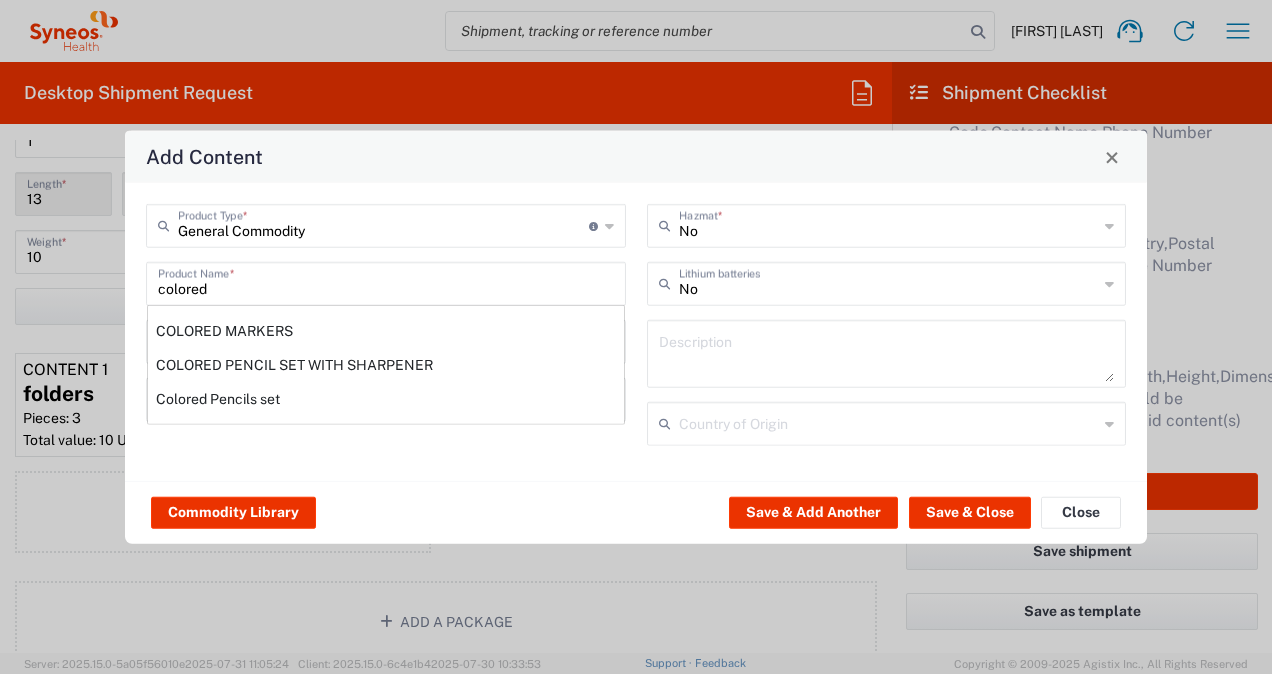 type on "COLORED MARKERS" 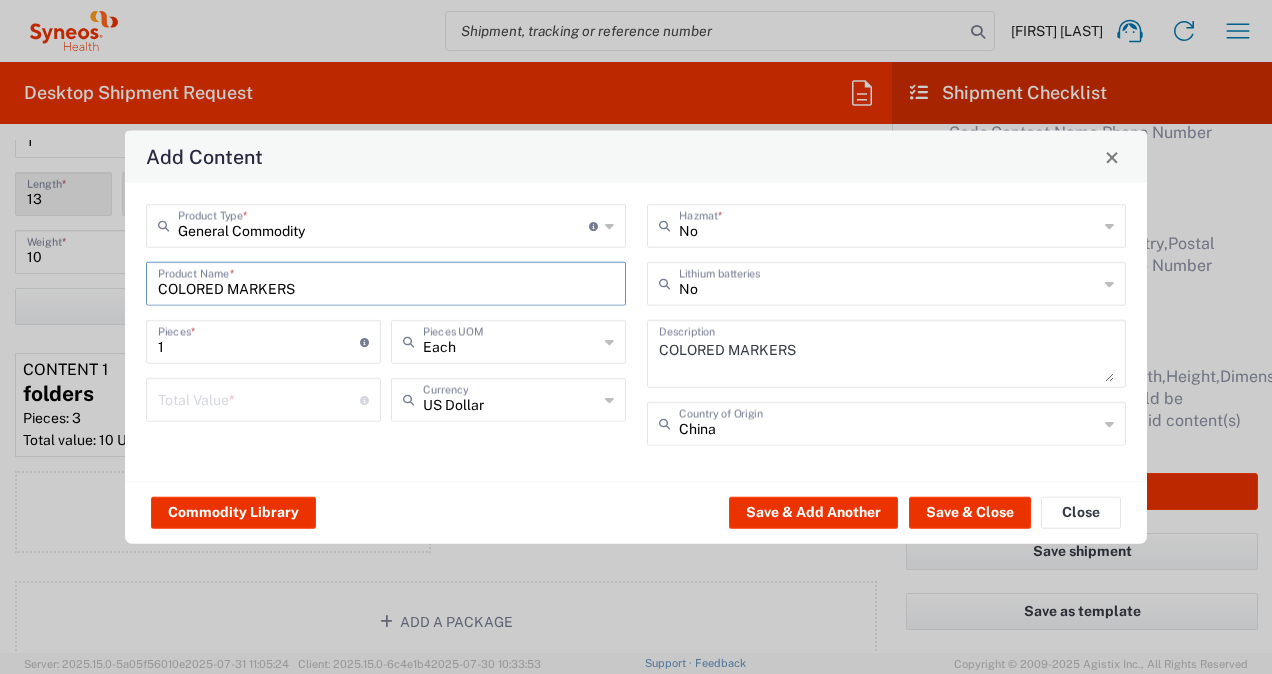 click on "1" at bounding box center [259, 340] 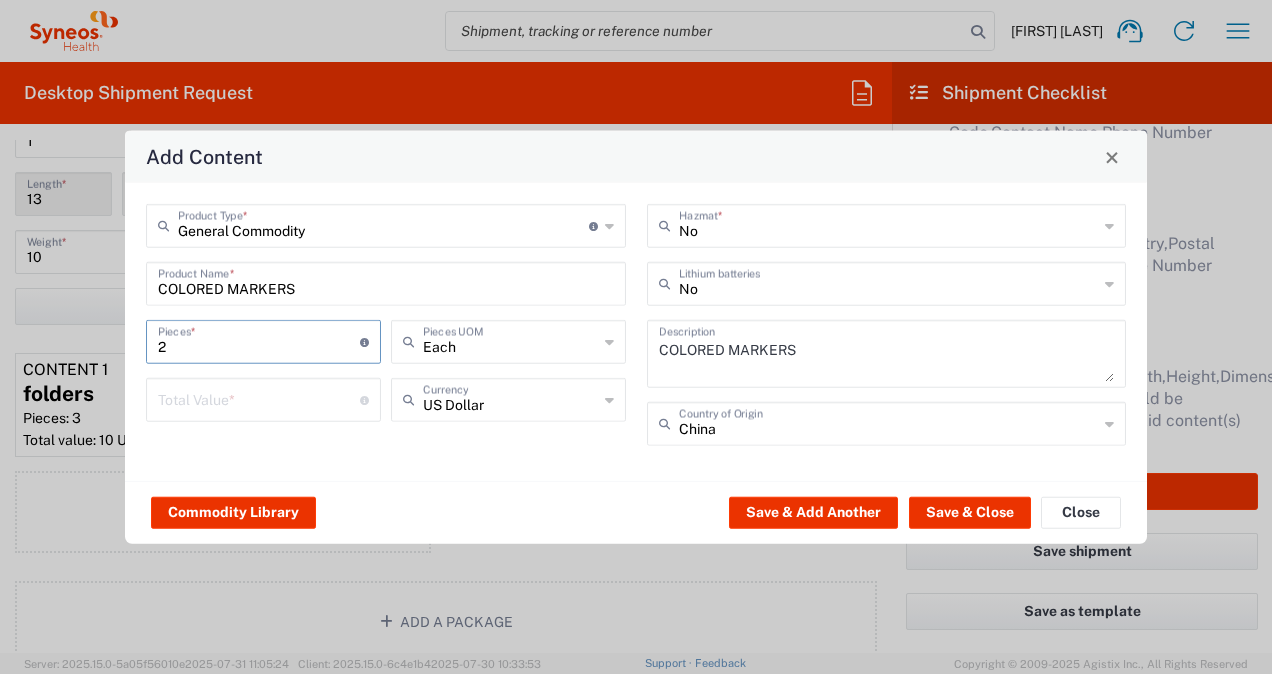 type on "2" 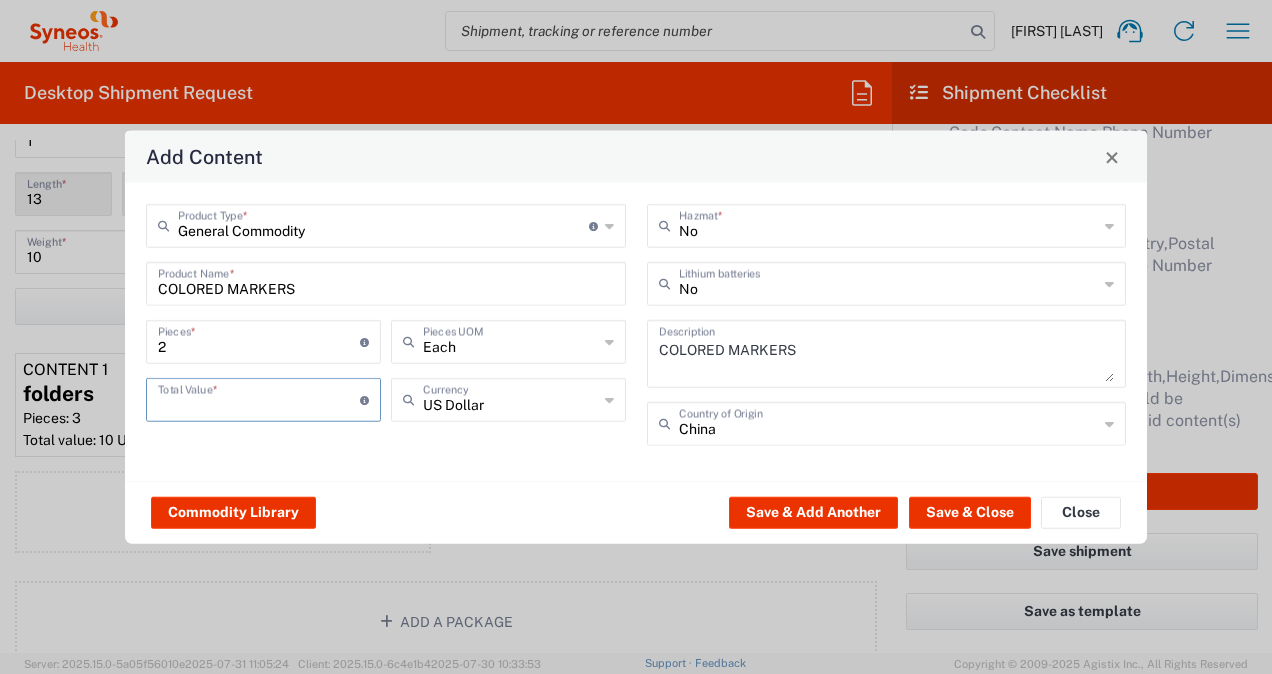 click at bounding box center [259, 398] 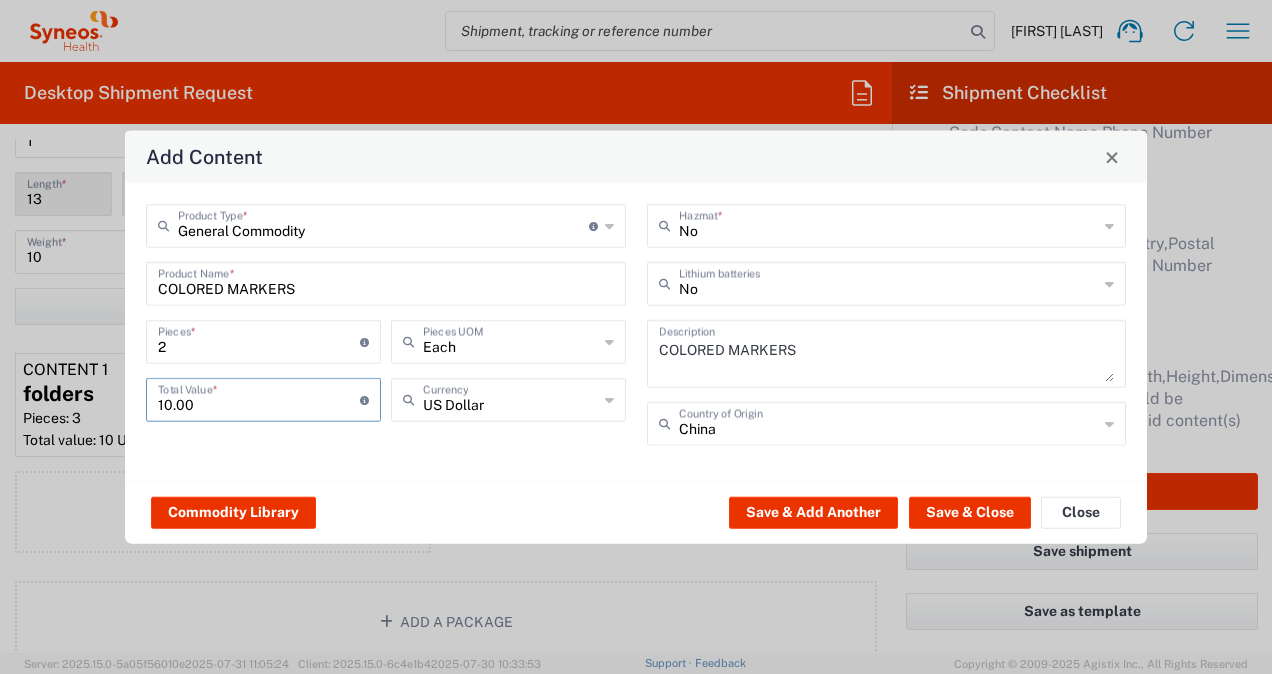 type on "10.00" 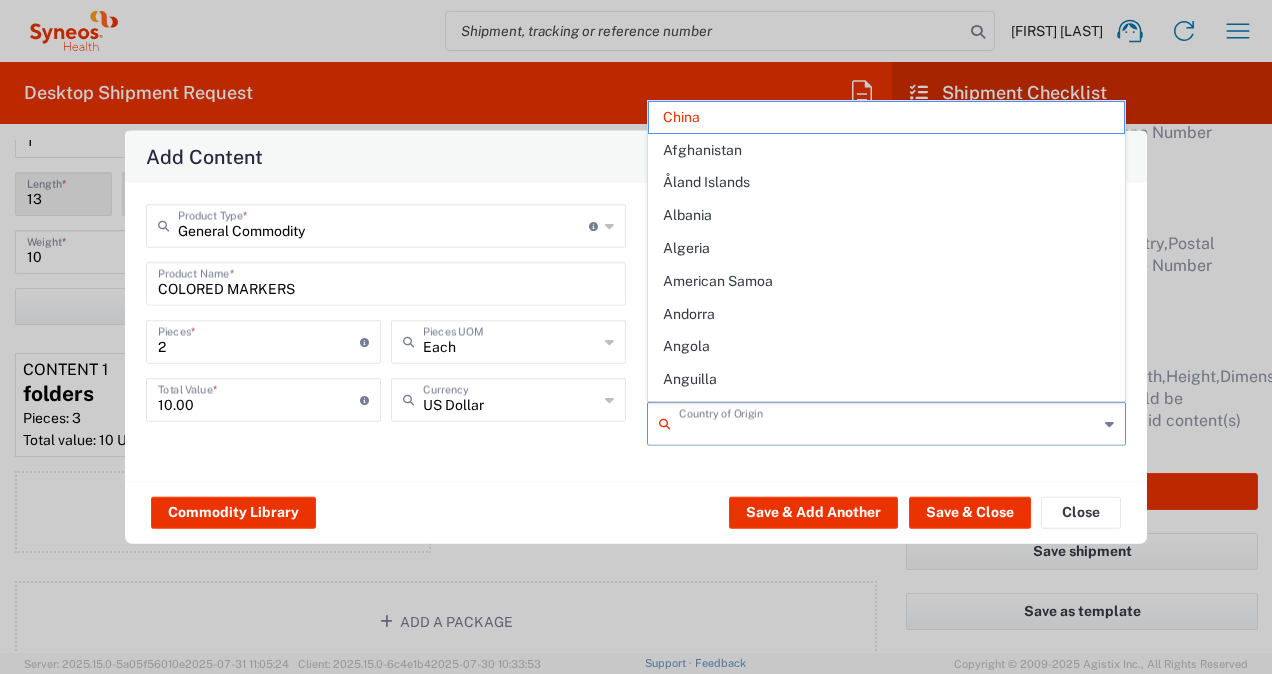 click at bounding box center (889, 422) 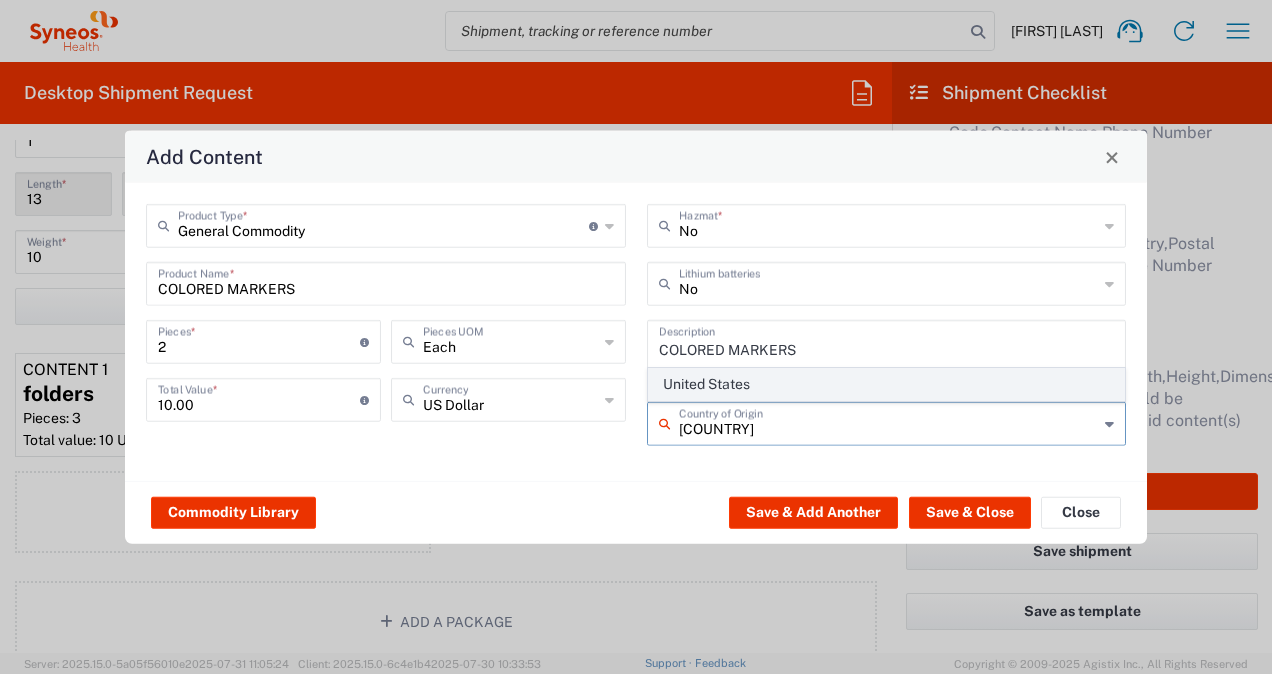 click on "United States" 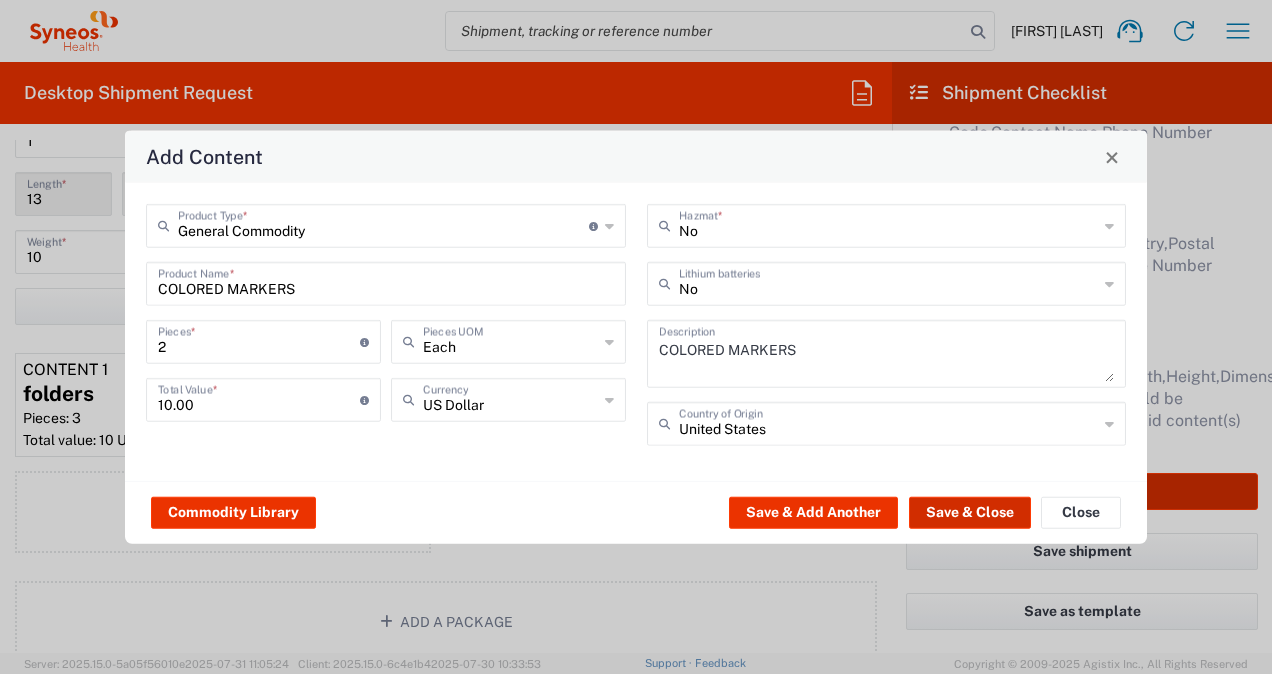 click on "Save & Close" 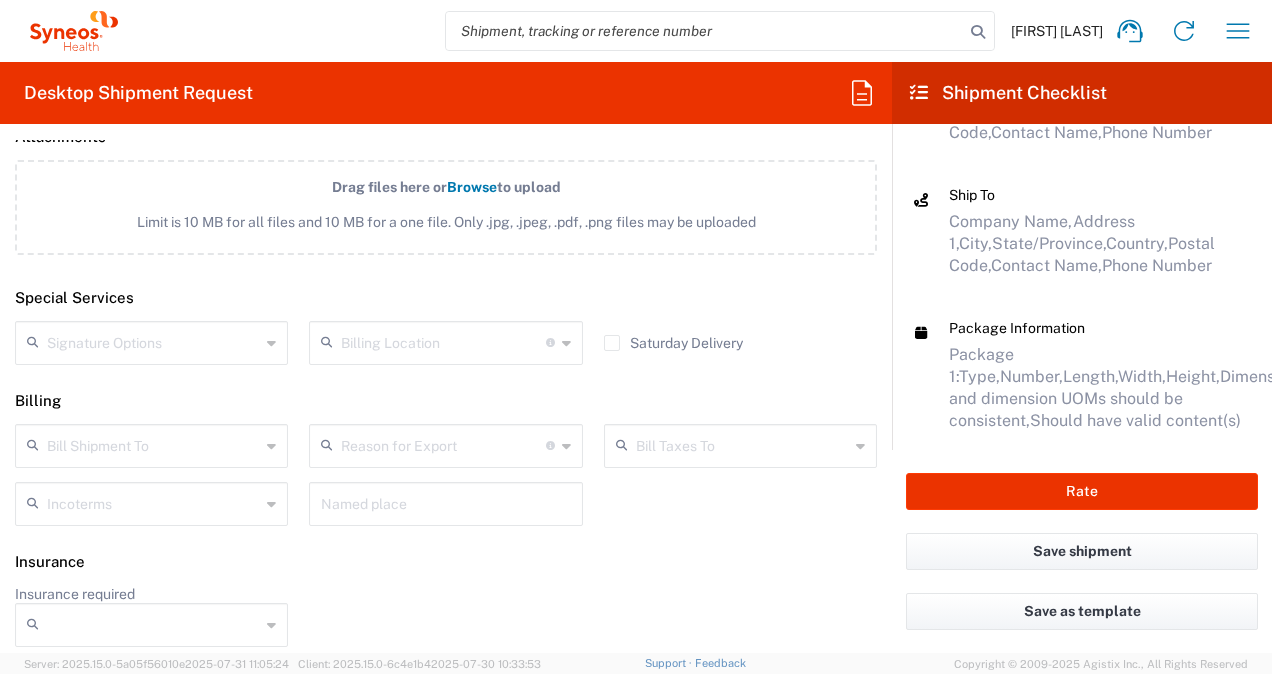 scroll, scrollTop: 2438, scrollLeft: 0, axis: vertical 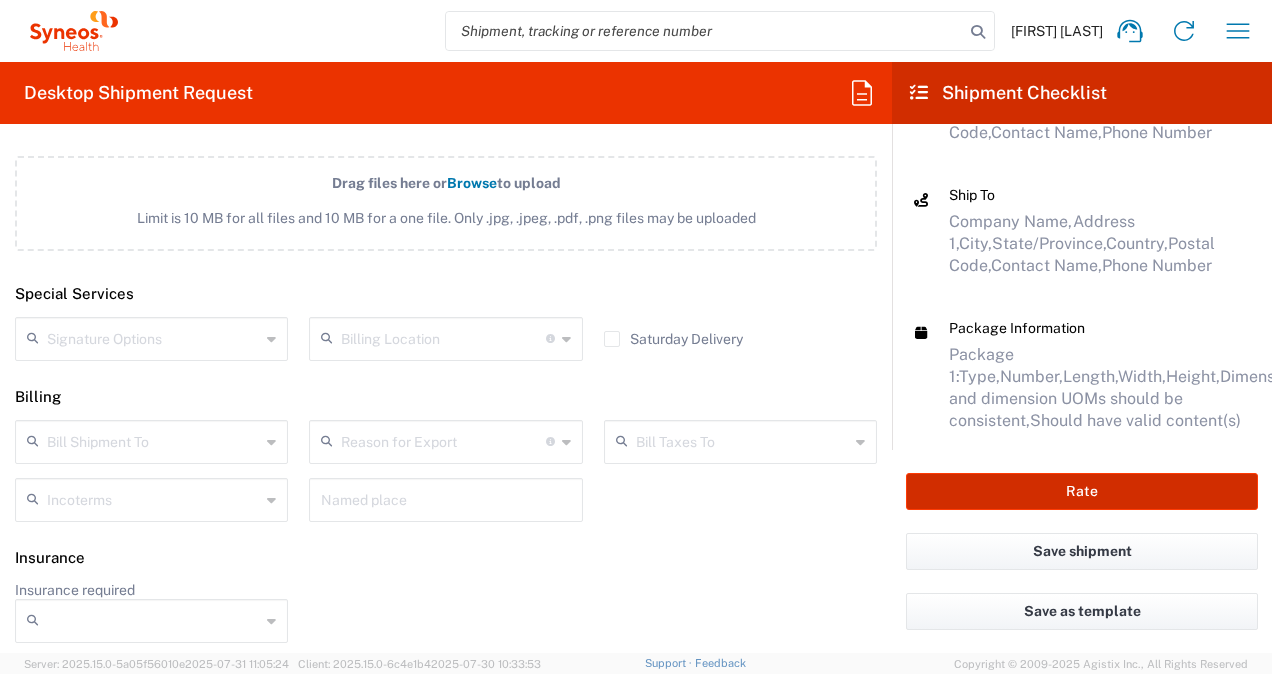 click on "Rate" 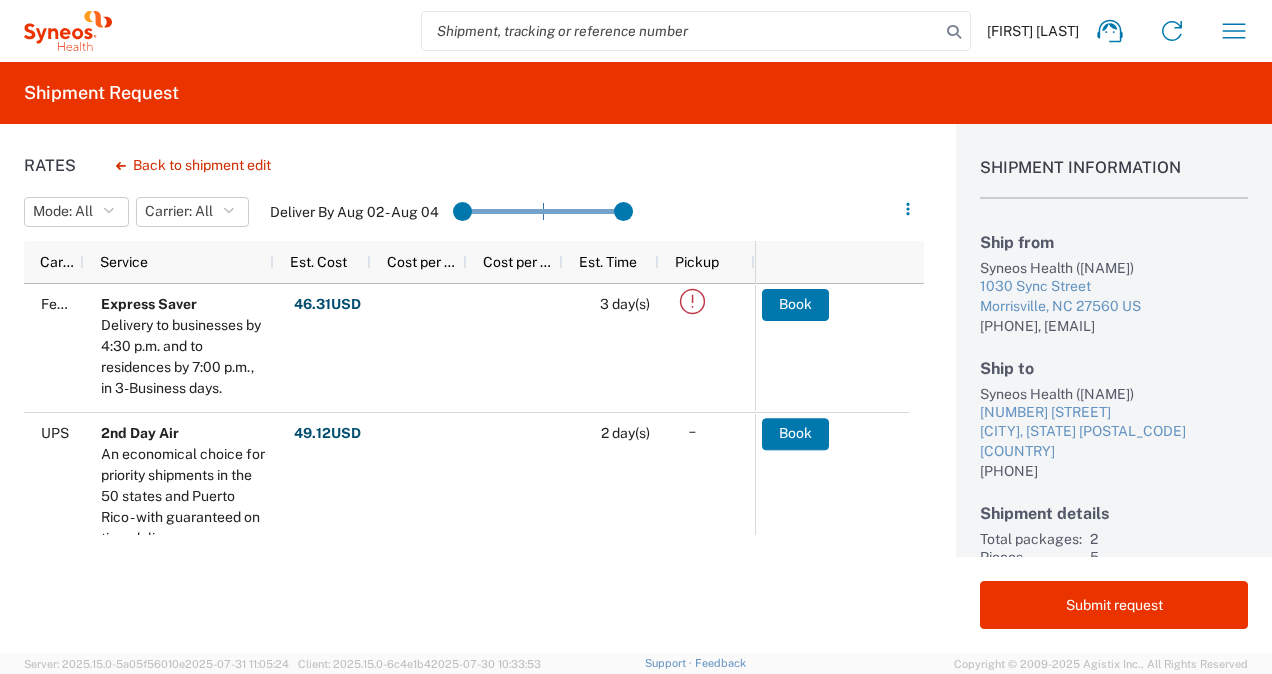 scroll, scrollTop: 138, scrollLeft: 0, axis: vertical 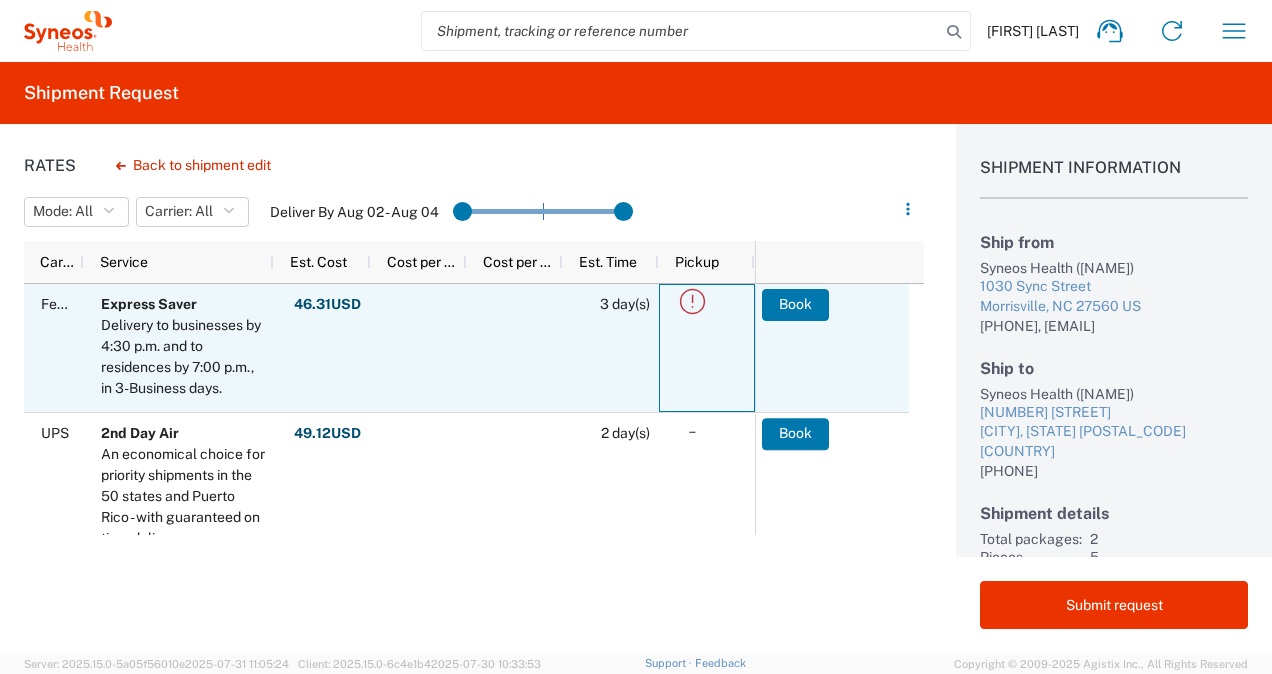 click 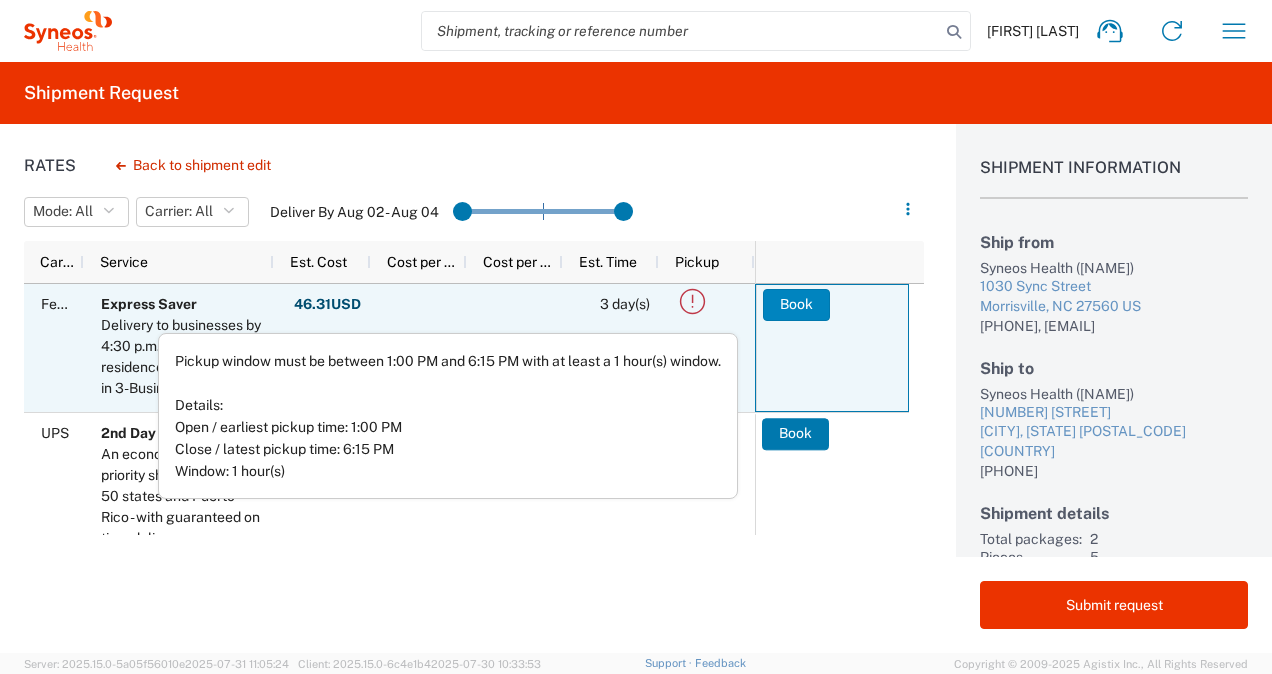 click on "Book" 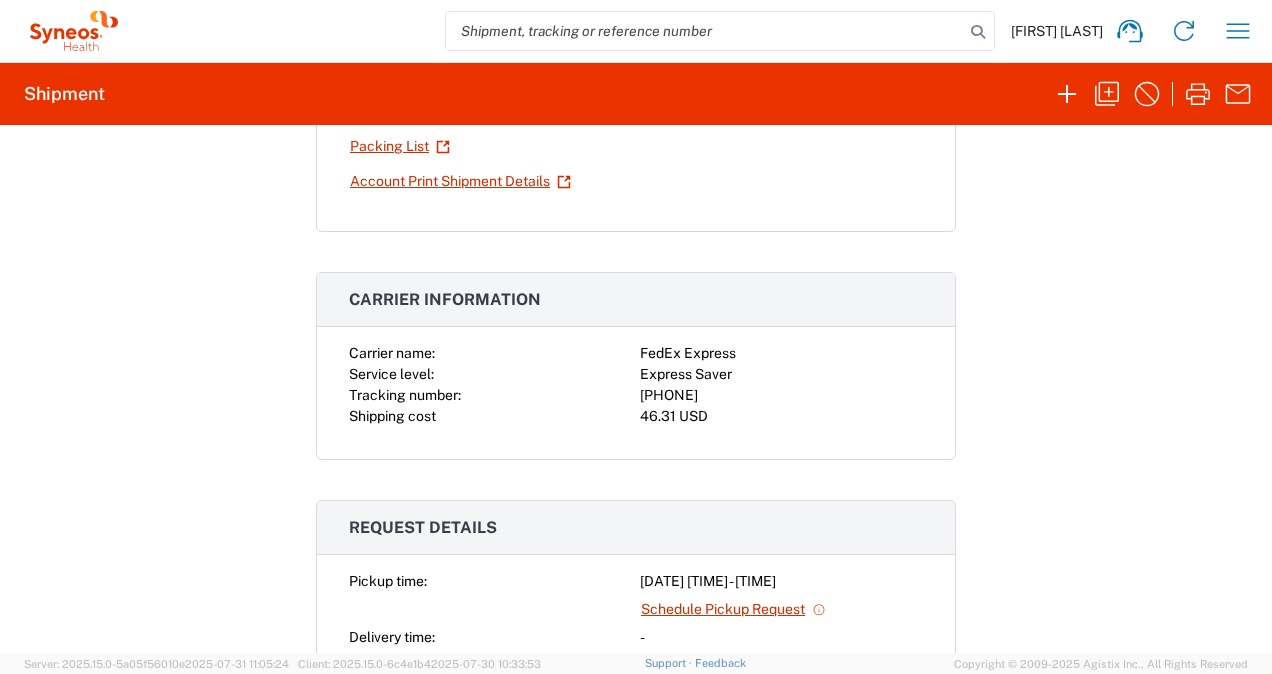 scroll, scrollTop: 276, scrollLeft: 0, axis: vertical 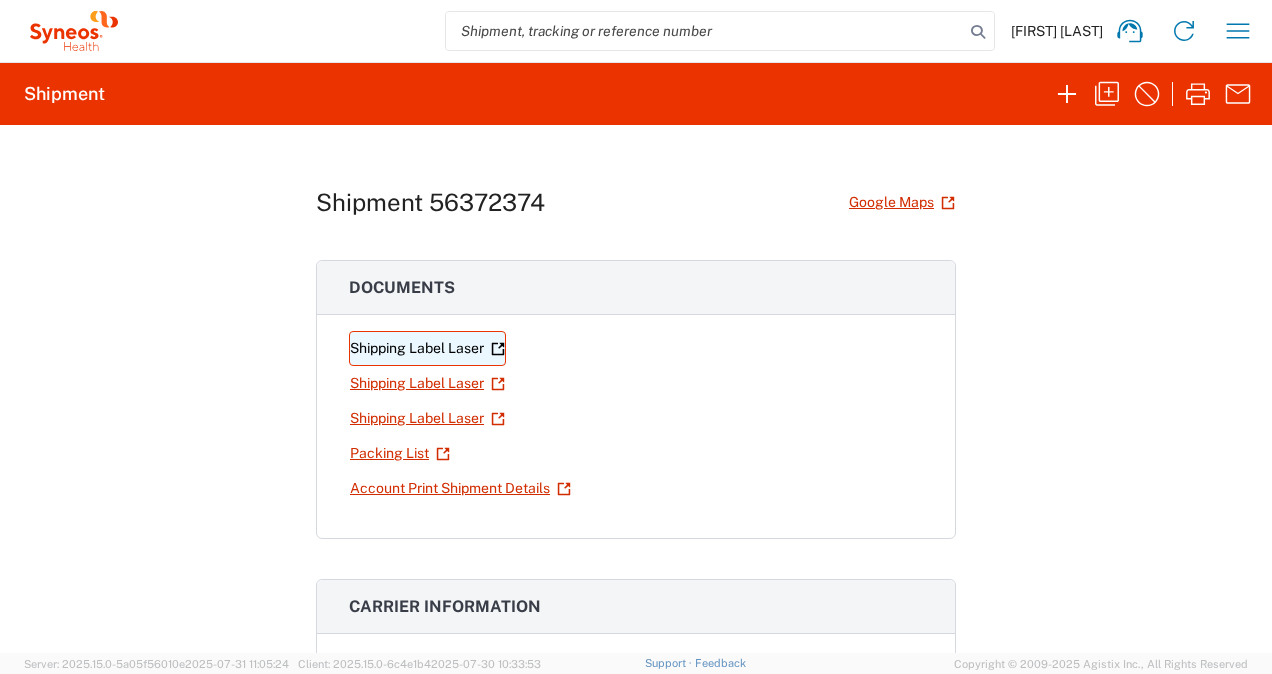 click on "Shipping Label Laser" 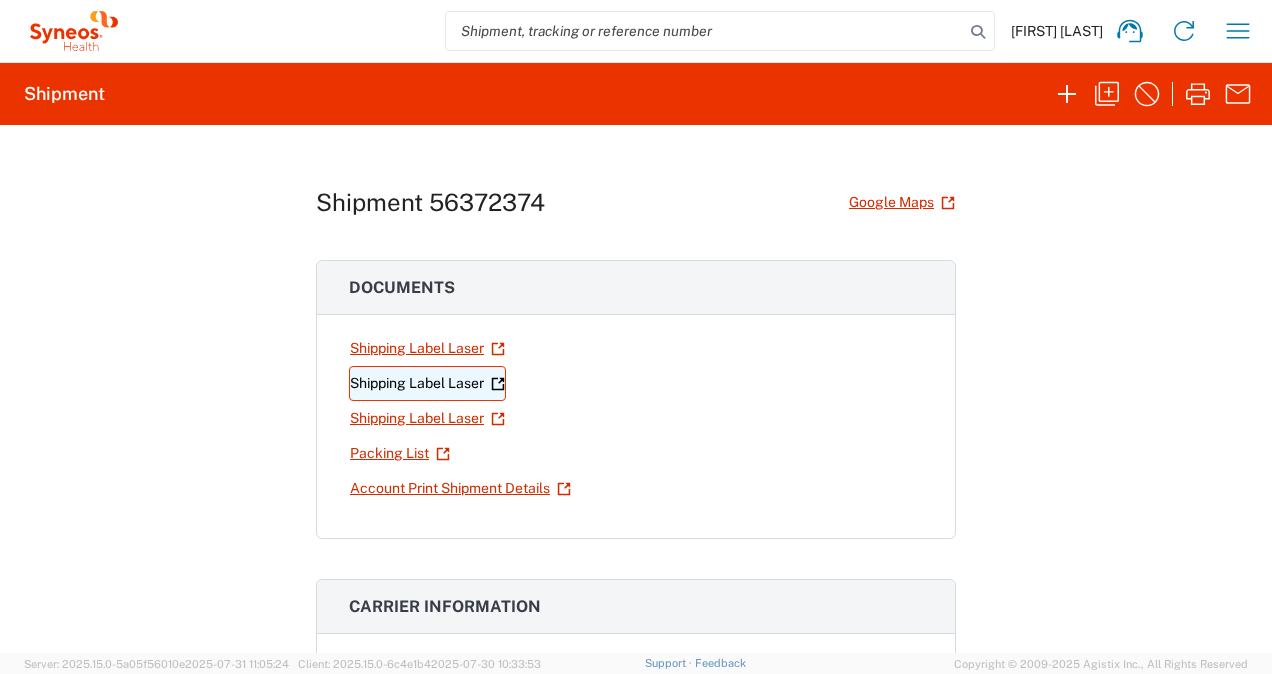 click on "Shipping Label Laser" 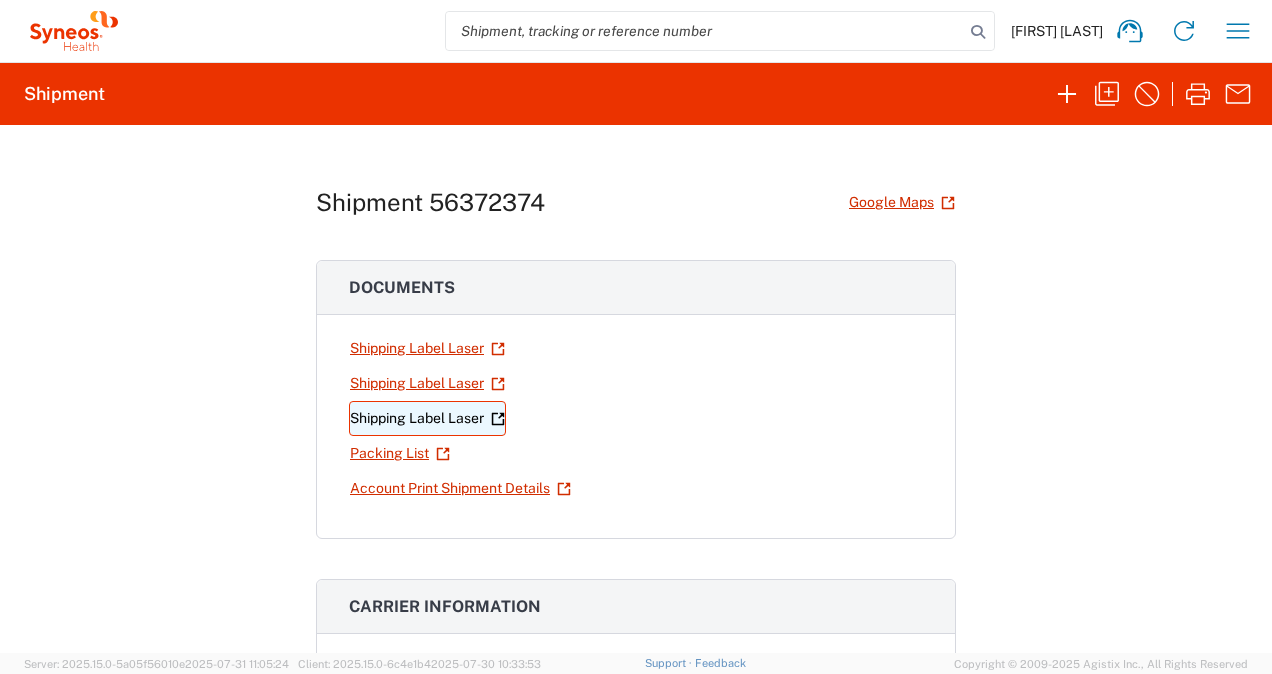click on "Shipping Label Laser" 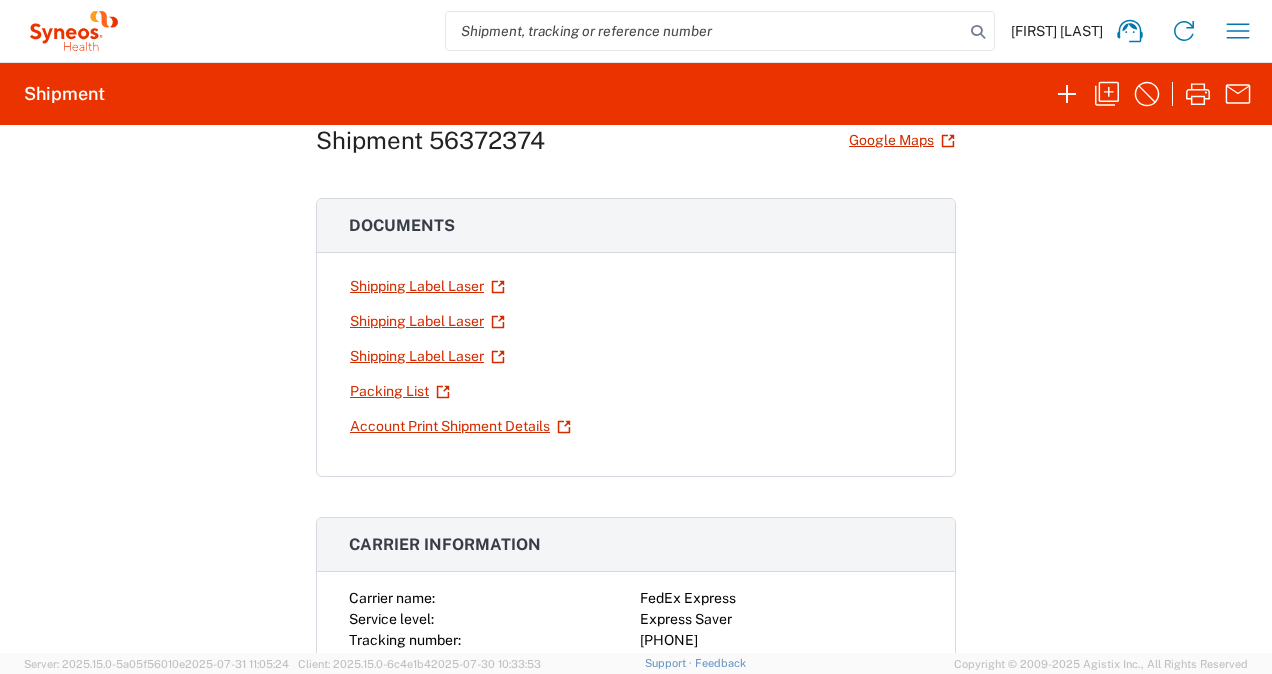 scroll, scrollTop: 0, scrollLeft: 0, axis: both 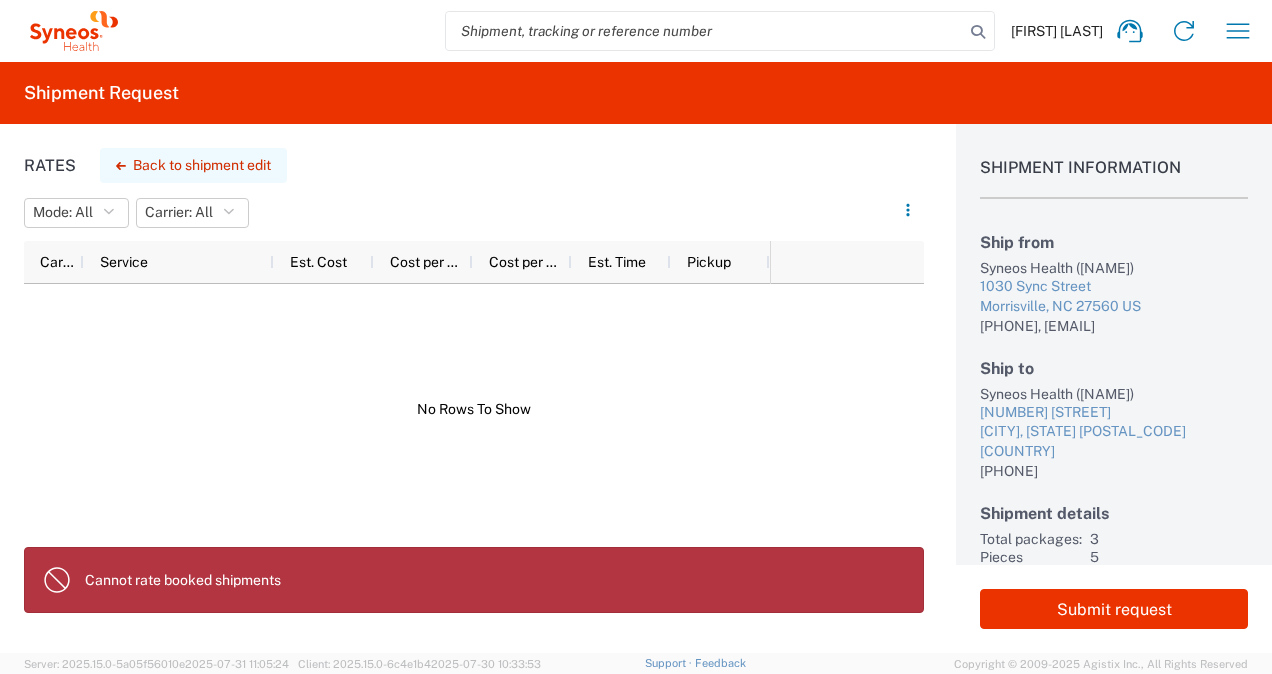 click on "Back to shipment edit" 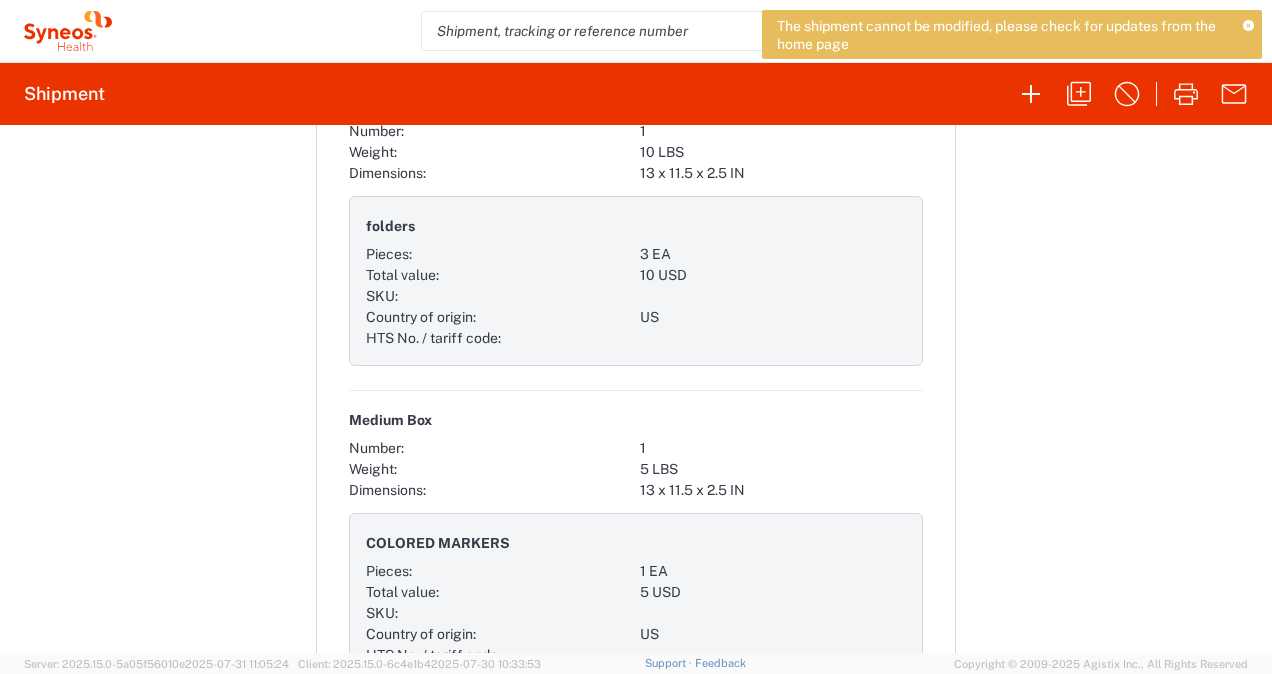 scroll, scrollTop: 1676, scrollLeft: 0, axis: vertical 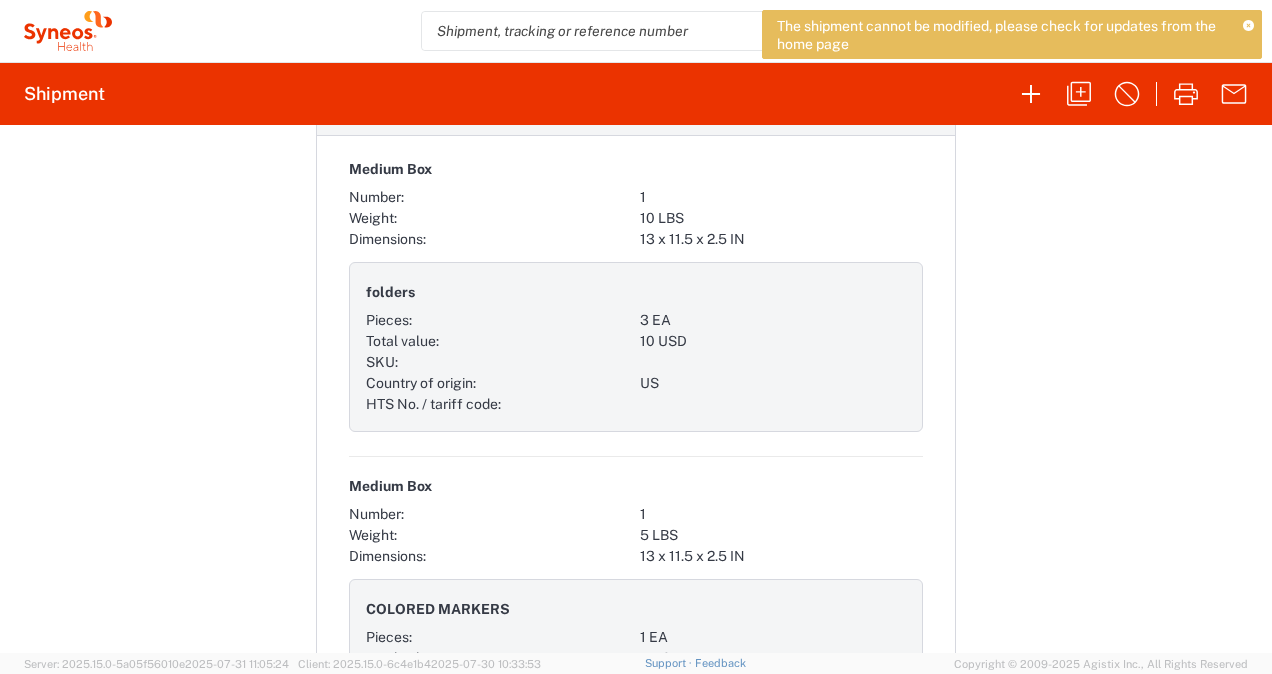 click on "The shipment cannot be modified, please check for updates from the home page" 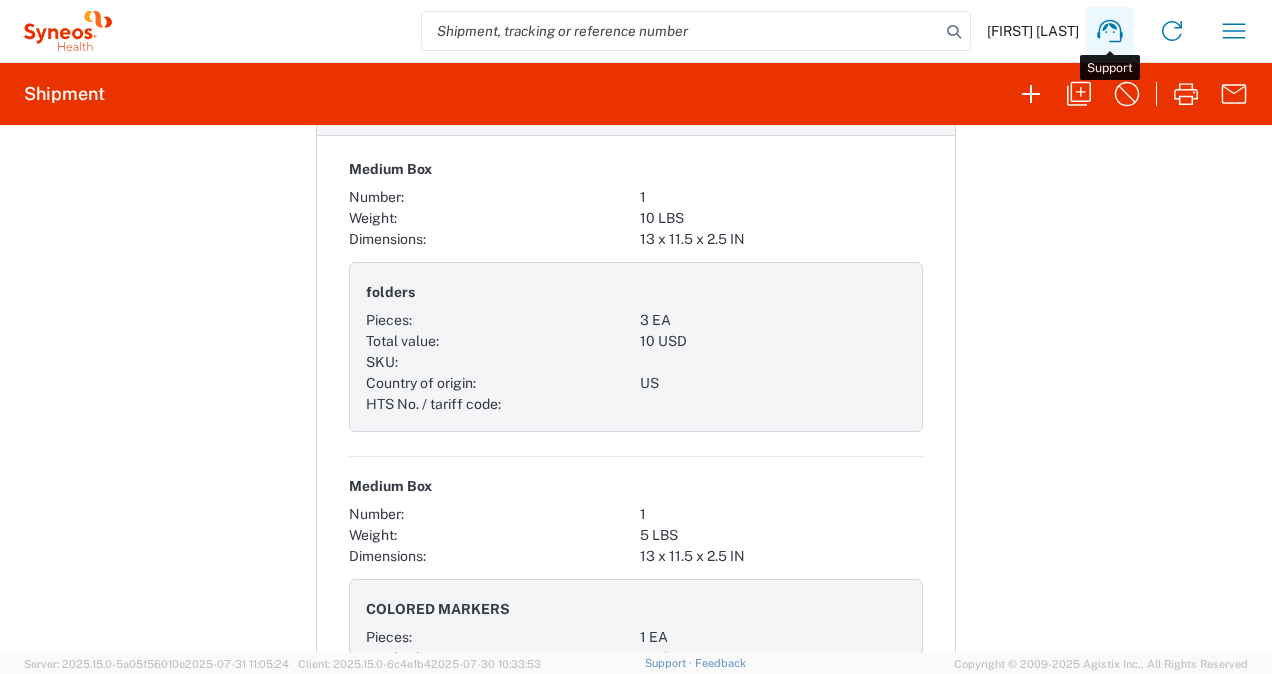 click 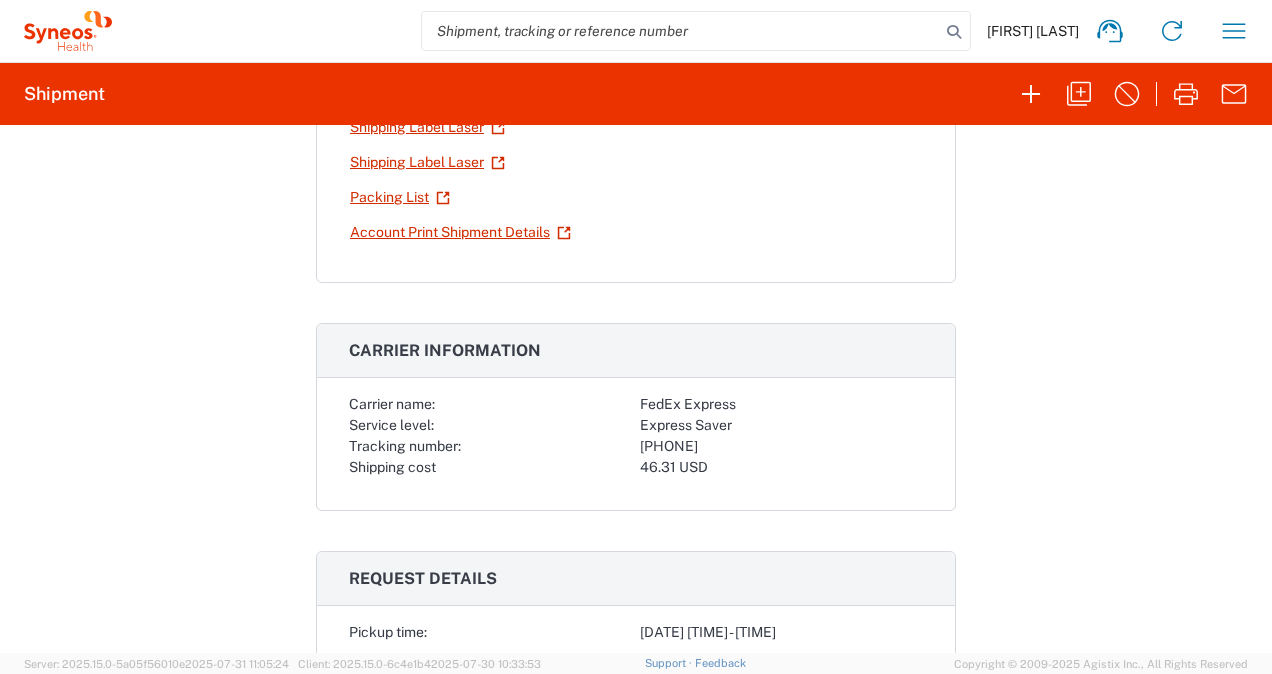scroll, scrollTop: 0, scrollLeft: 0, axis: both 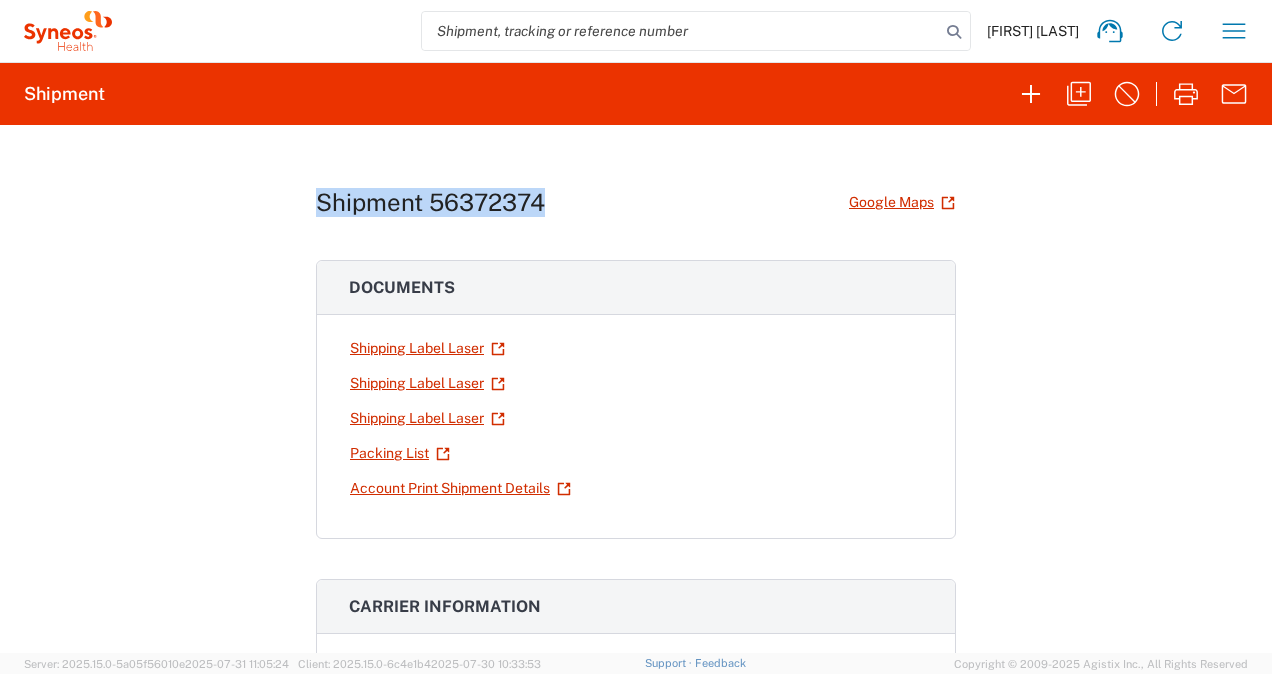 drag, startPoint x: 310, startPoint y: 207, endPoint x: 551, endPoint y: 207, distance: 241 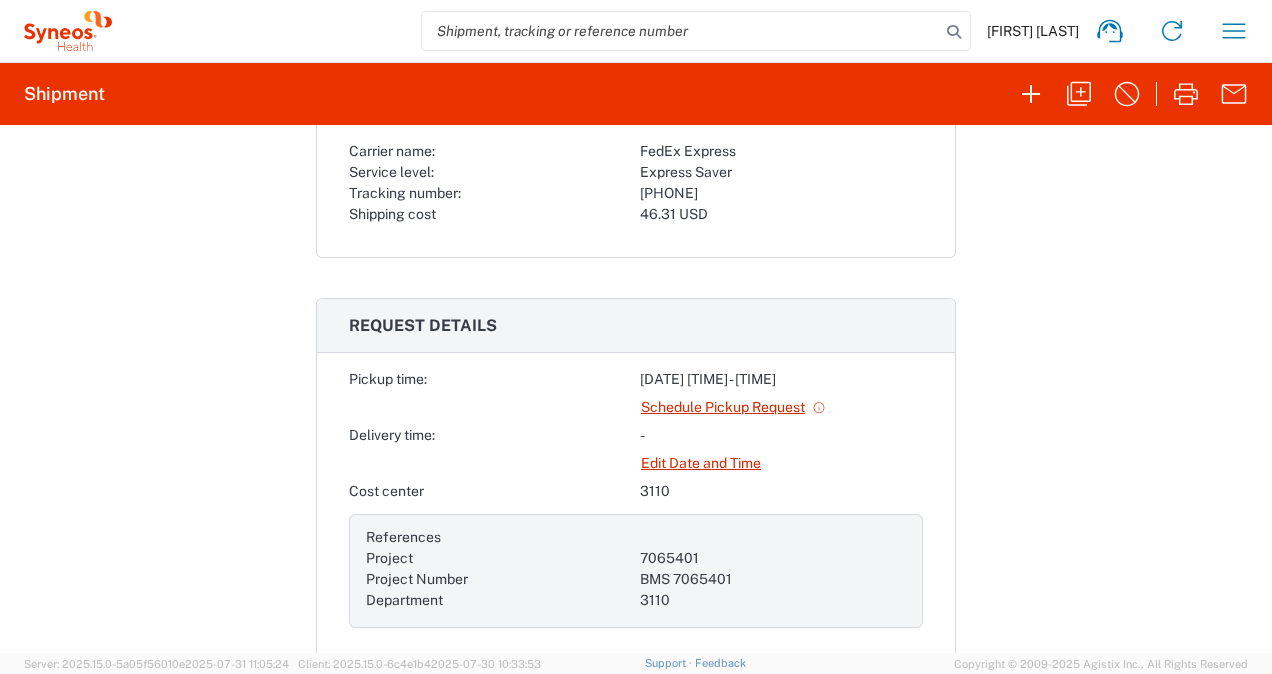 scroll, scrollTop: 700, scrollLeft: 0, axis: vertical 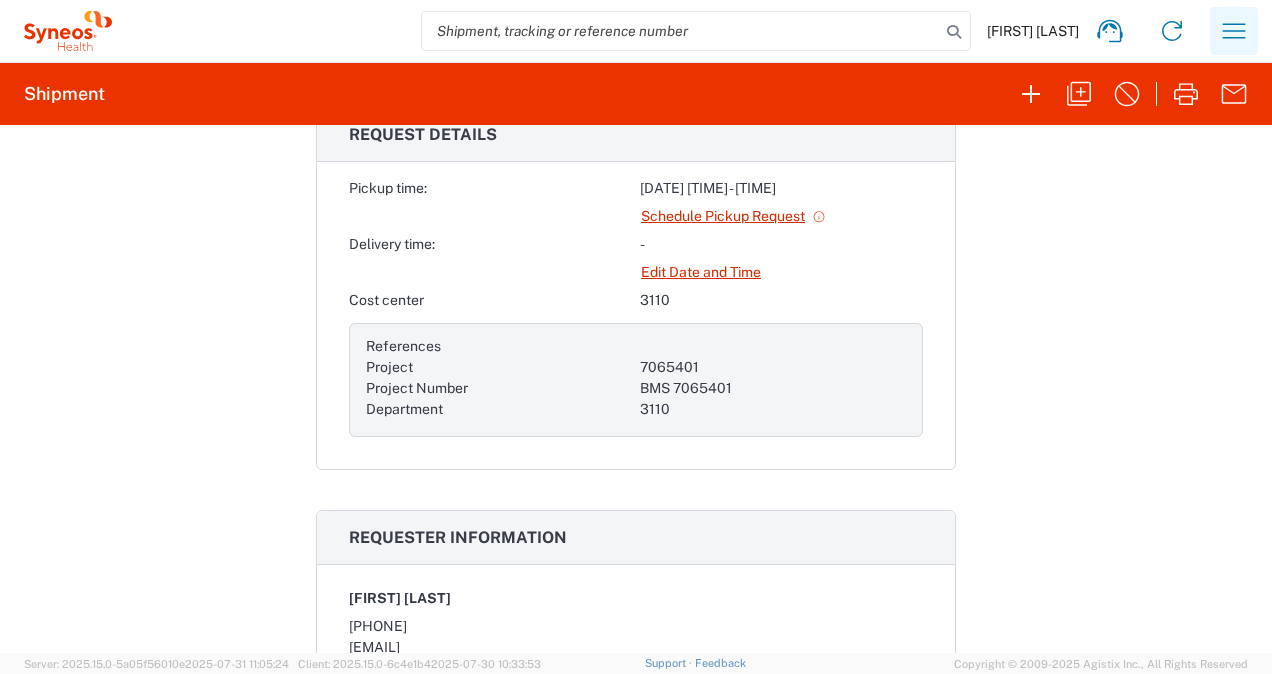 click 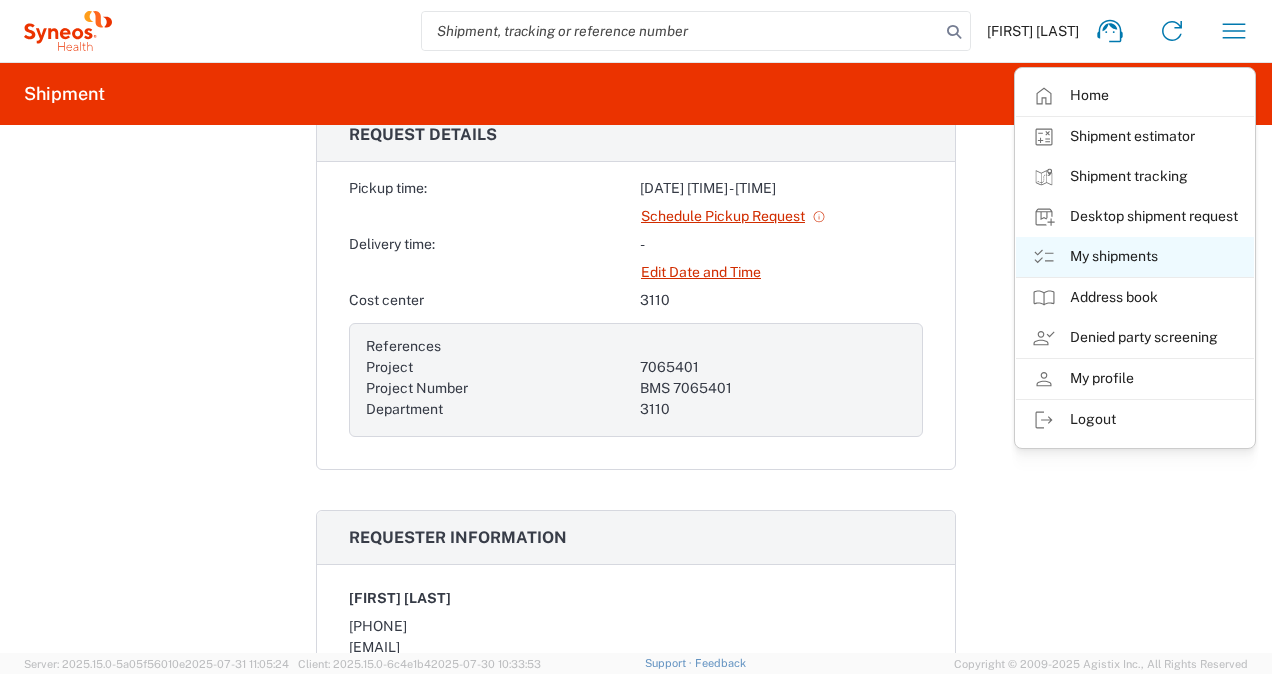 click on "My shipments" 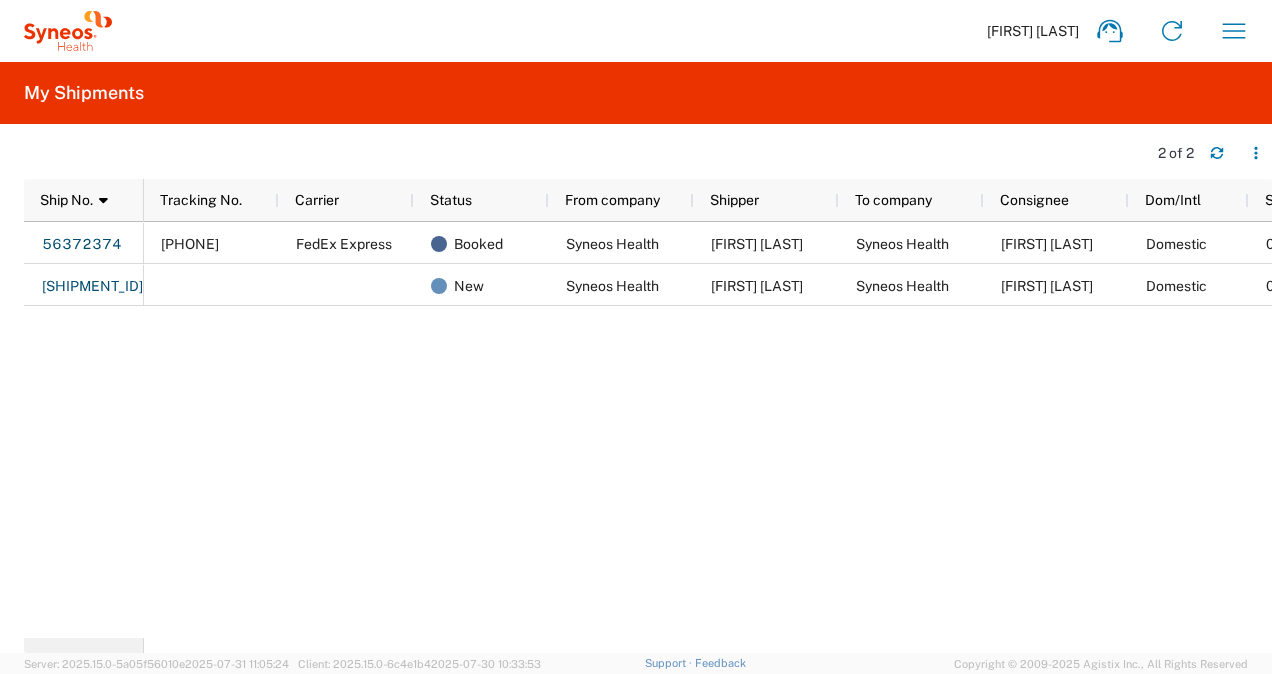 scroll, scrollTop: 0, scrollLeft: 97, axis: horizontal 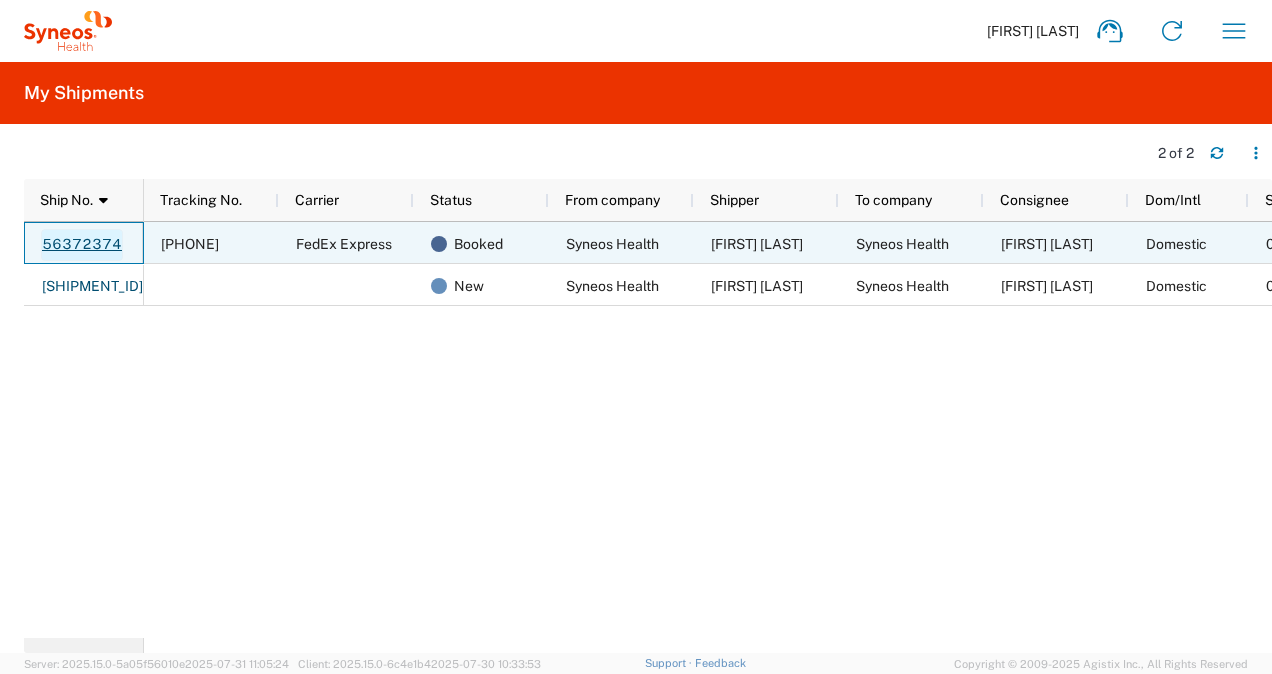 click on "56372374" 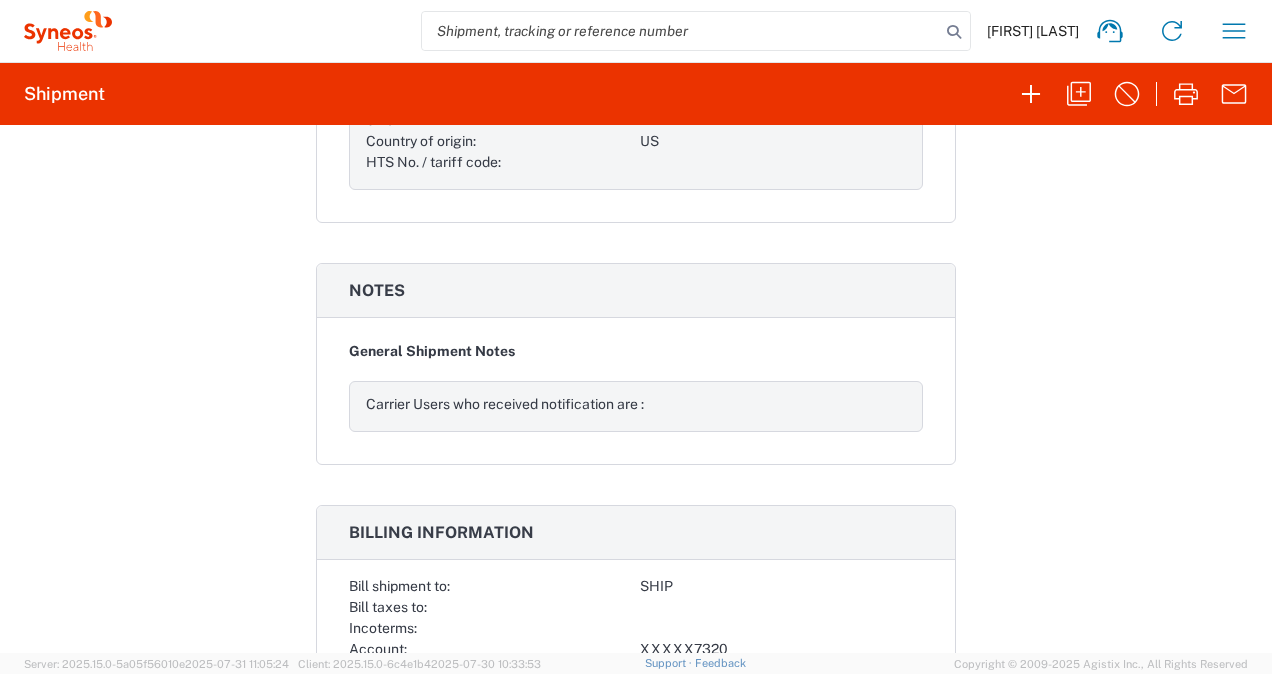 scroll, scrollTop: 2576, scrollLeft: 0, axis: vertical 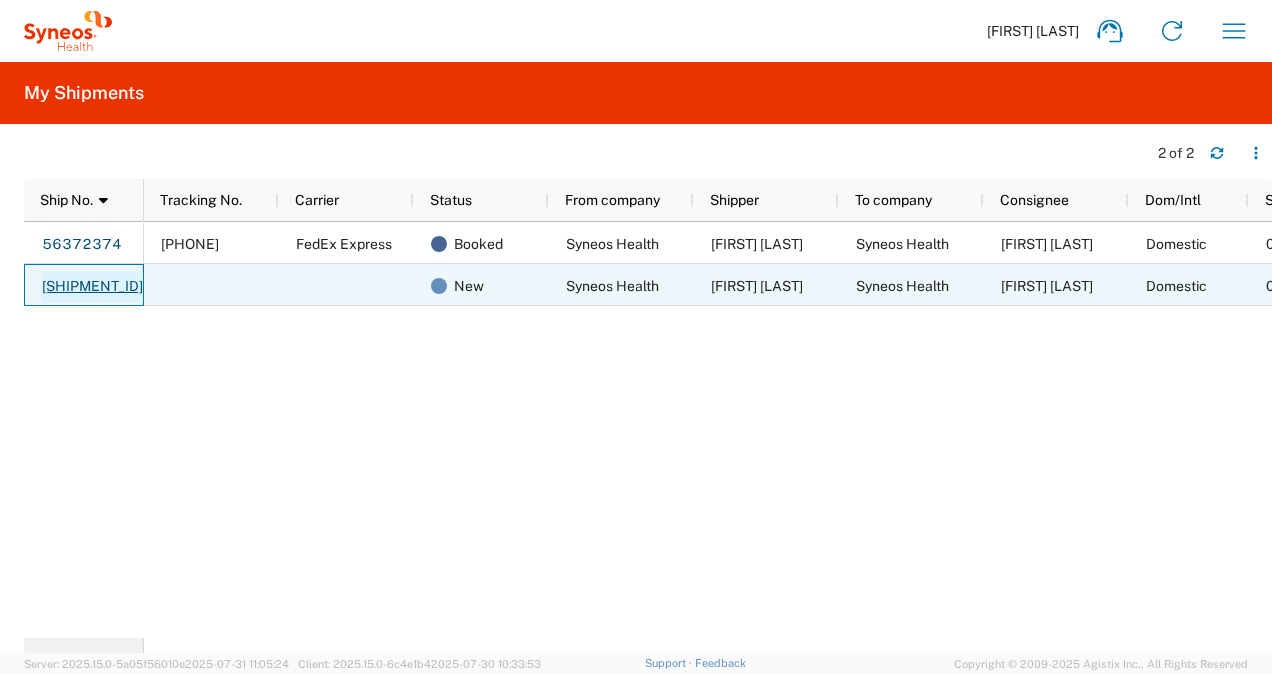 click on "[SHIPMENT_ID]" 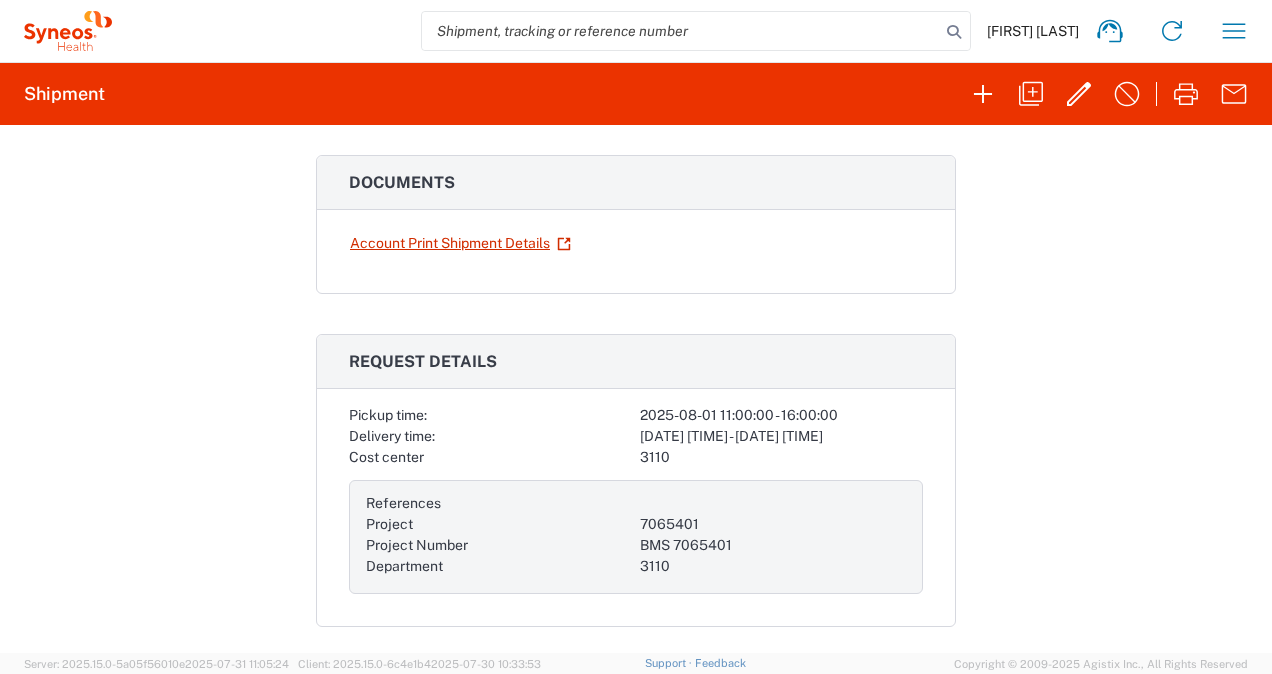scroll, scrollTop: 0, scrollLeft: 0, axis: both 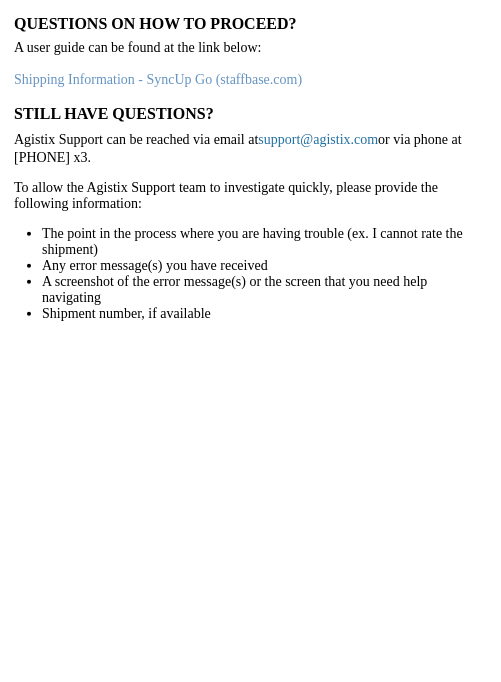 click on "support@agistix.com" 